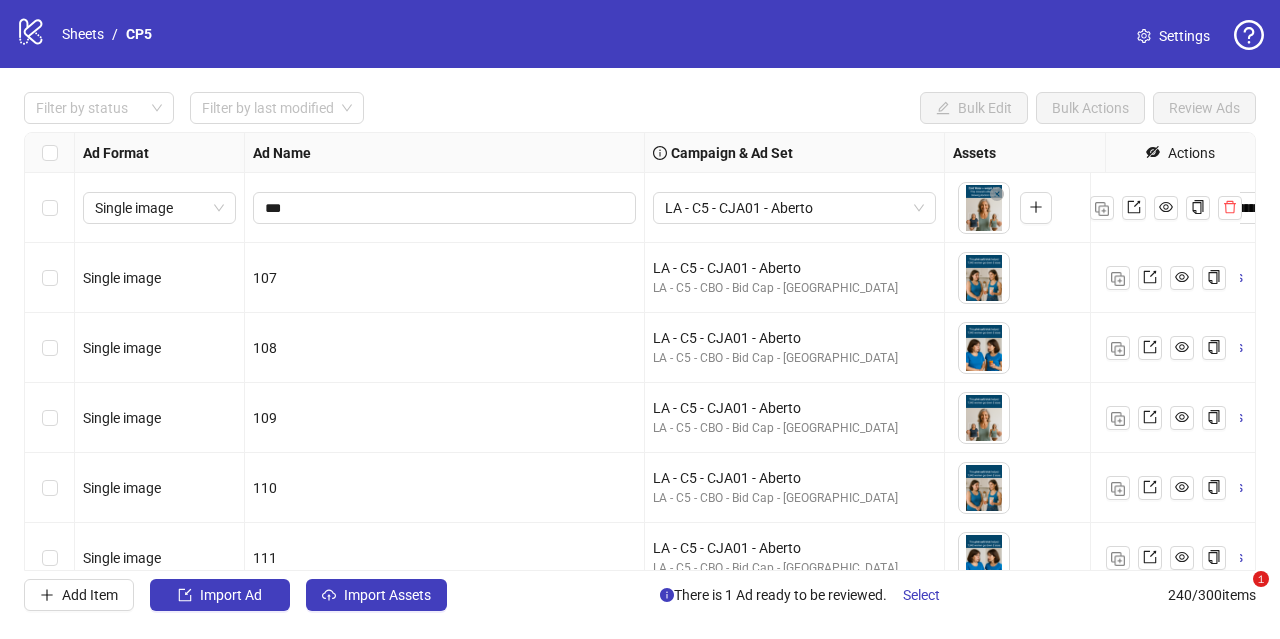scroll, scrollTop: 0, scrollLeft: 0, axis: both 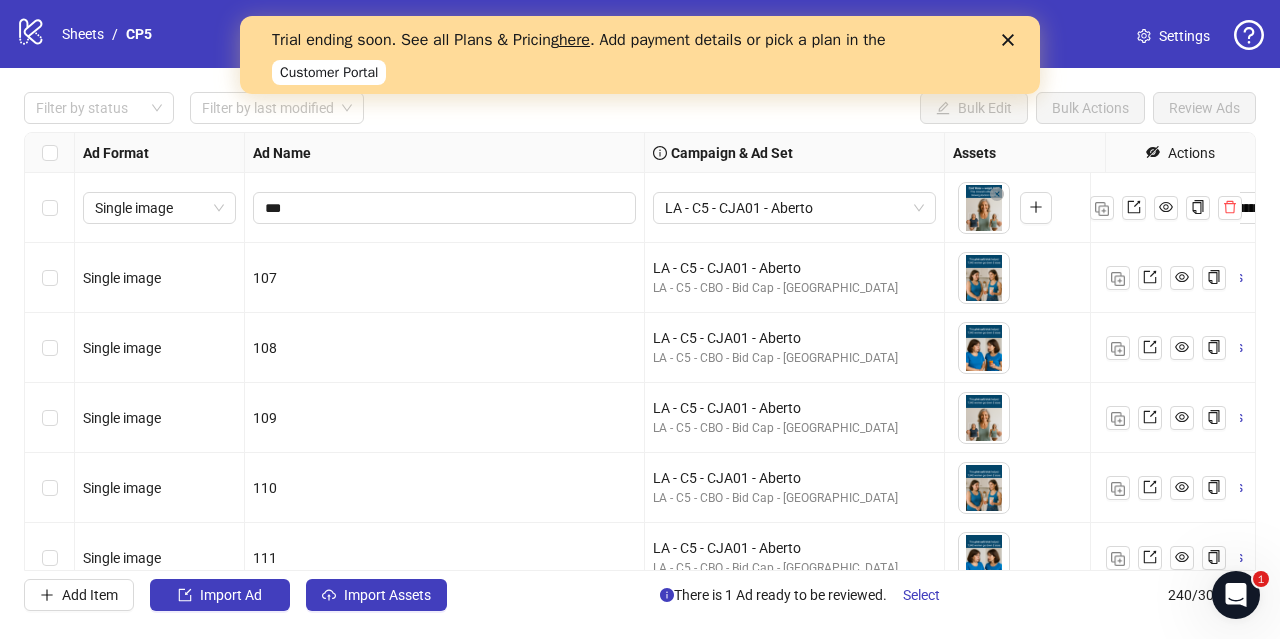 click on "Customer Portal" at bounding box center [329, 72] 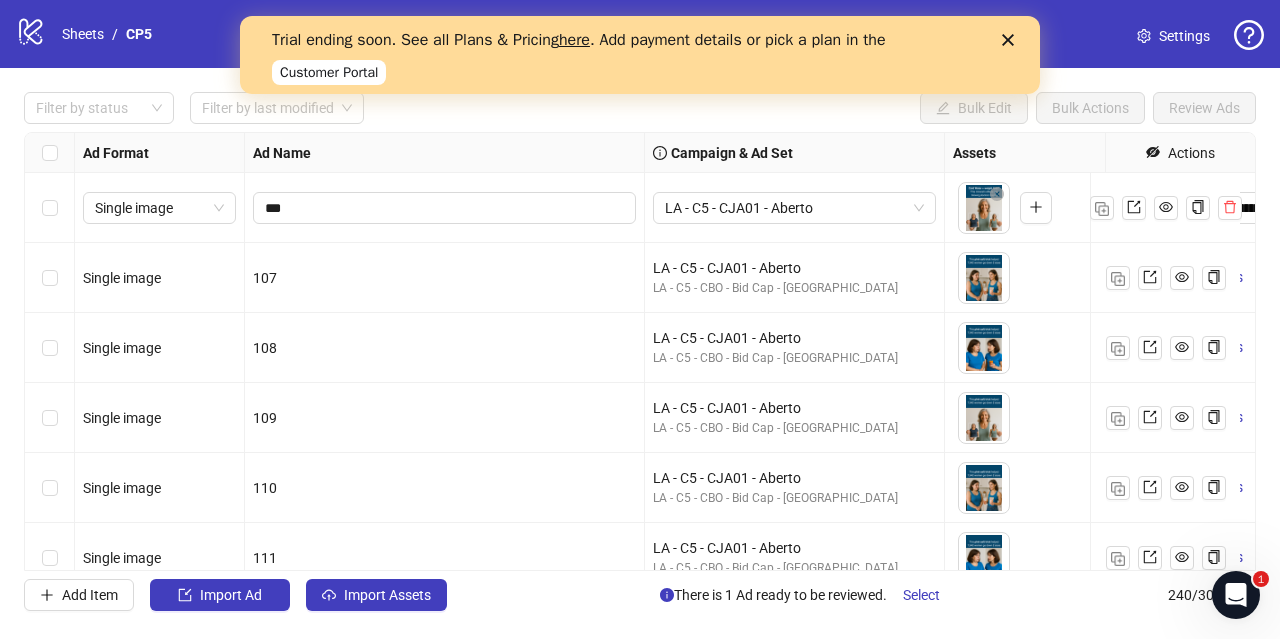 click 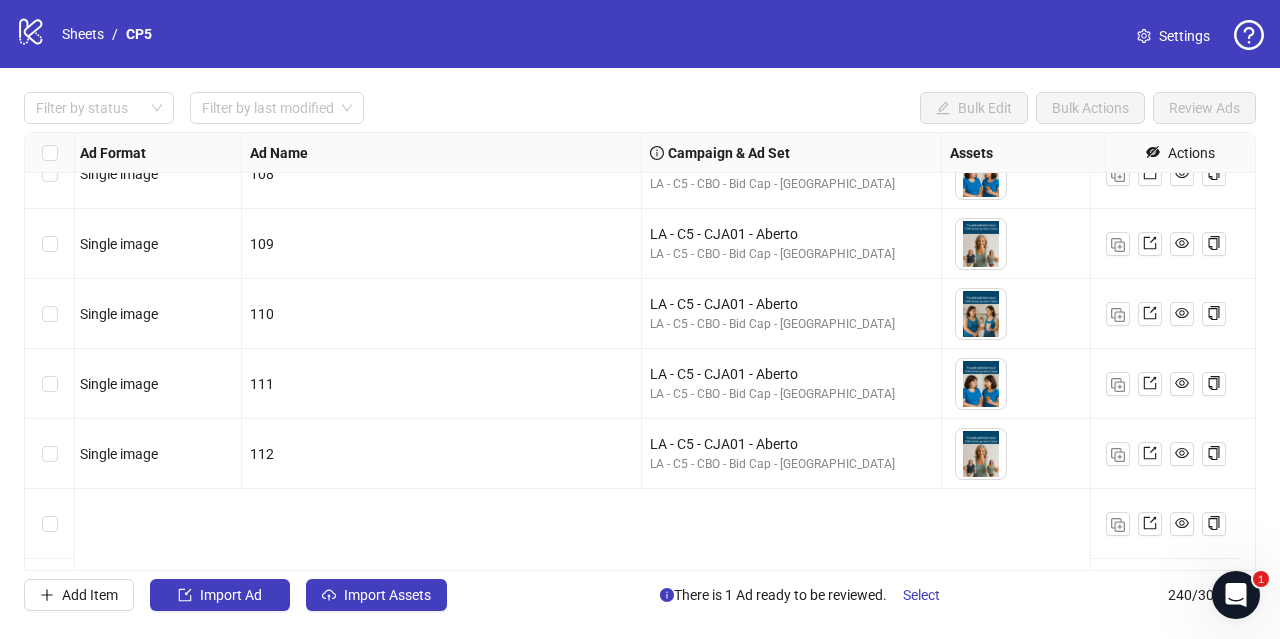 scroll, scrollTop: 1, scrollLeft: 3, axis: both 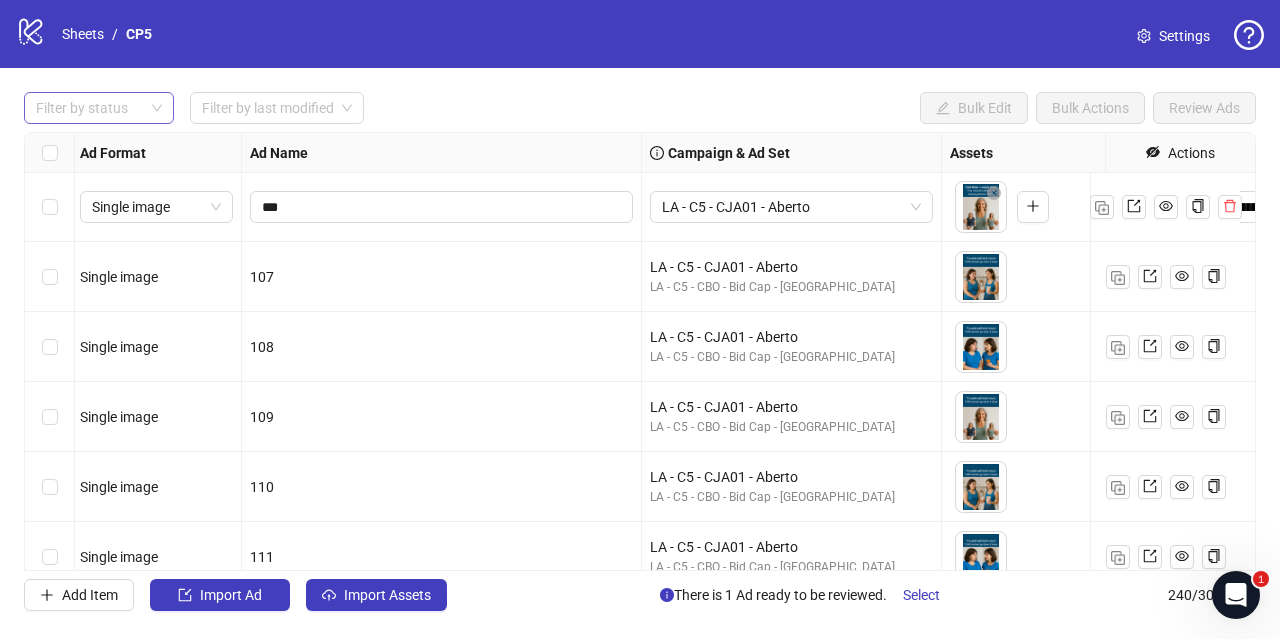 click on "Filter by status" at bounding box center [99, 108] 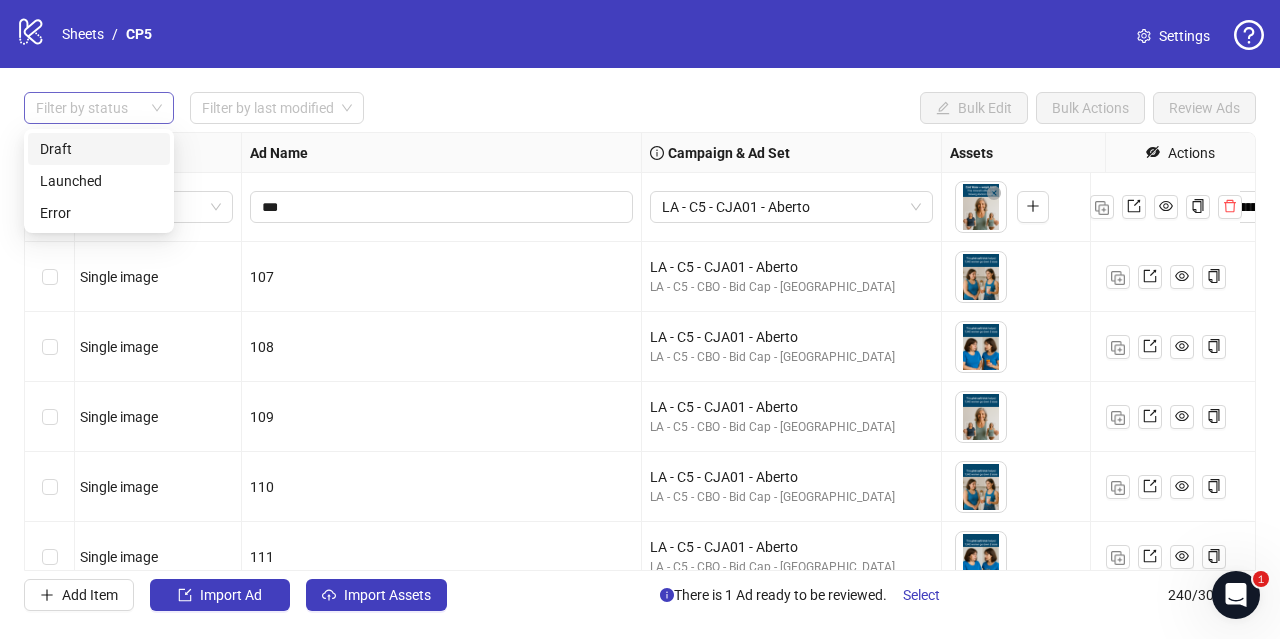 scroll, scrollTop: 0, scrollLeft: 3, axis: horizontal 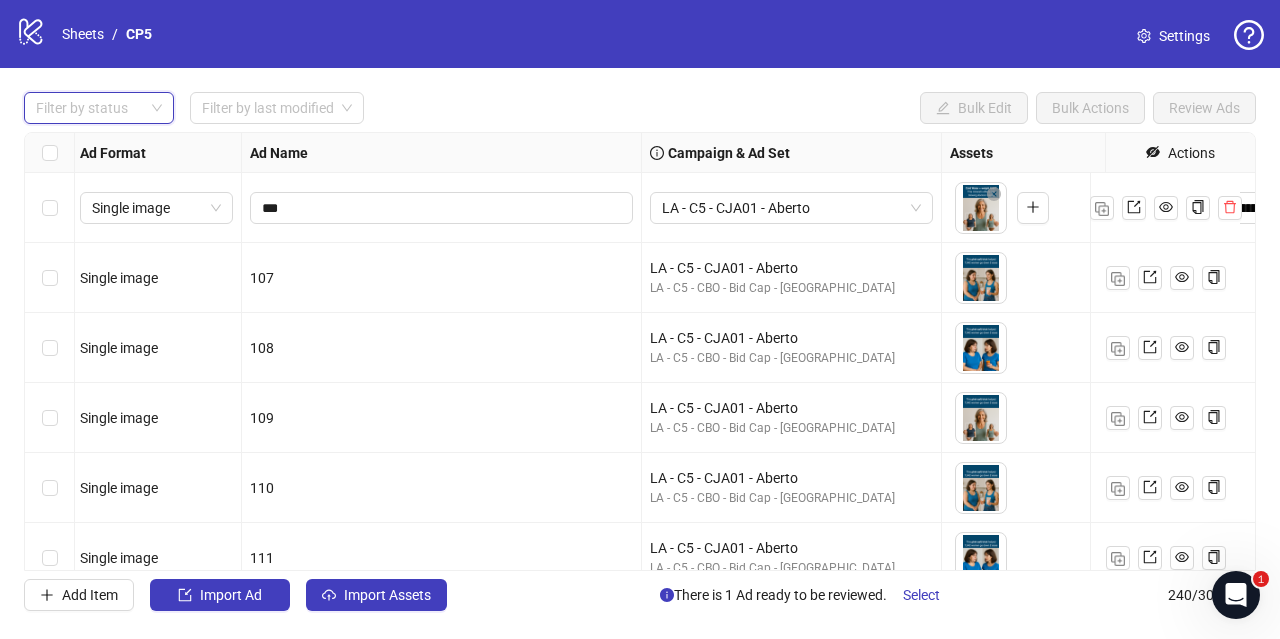 click at bounding box center (88, 108) 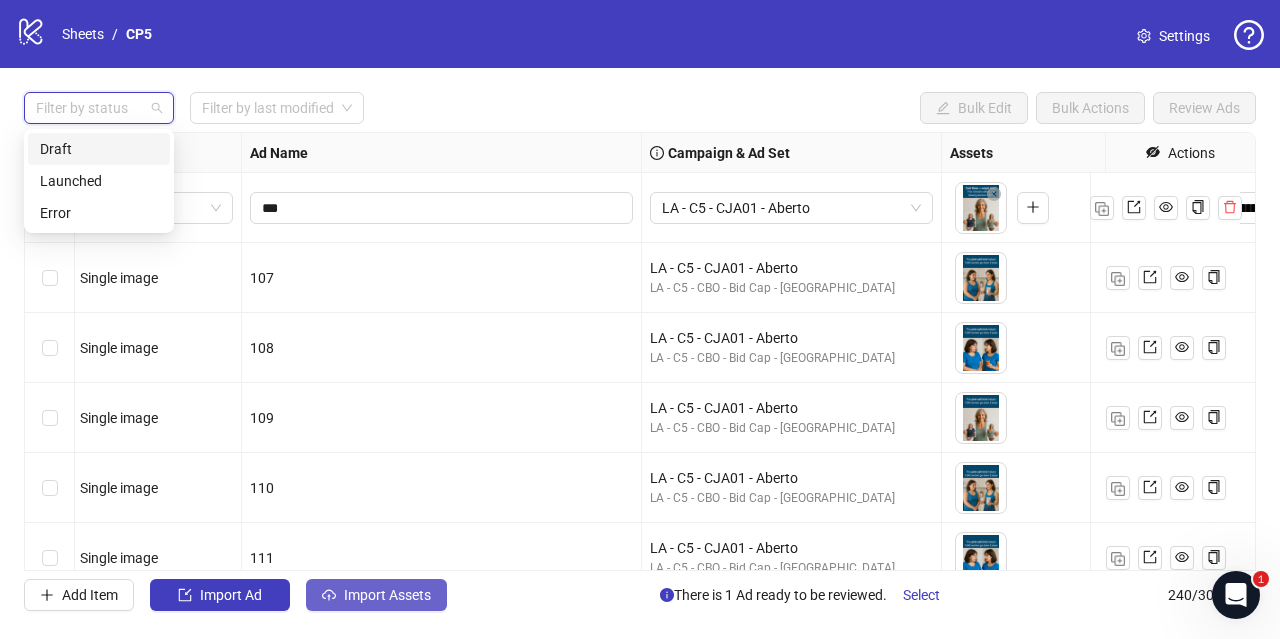 click on "Import Assets" at bounding box center (387, 595) 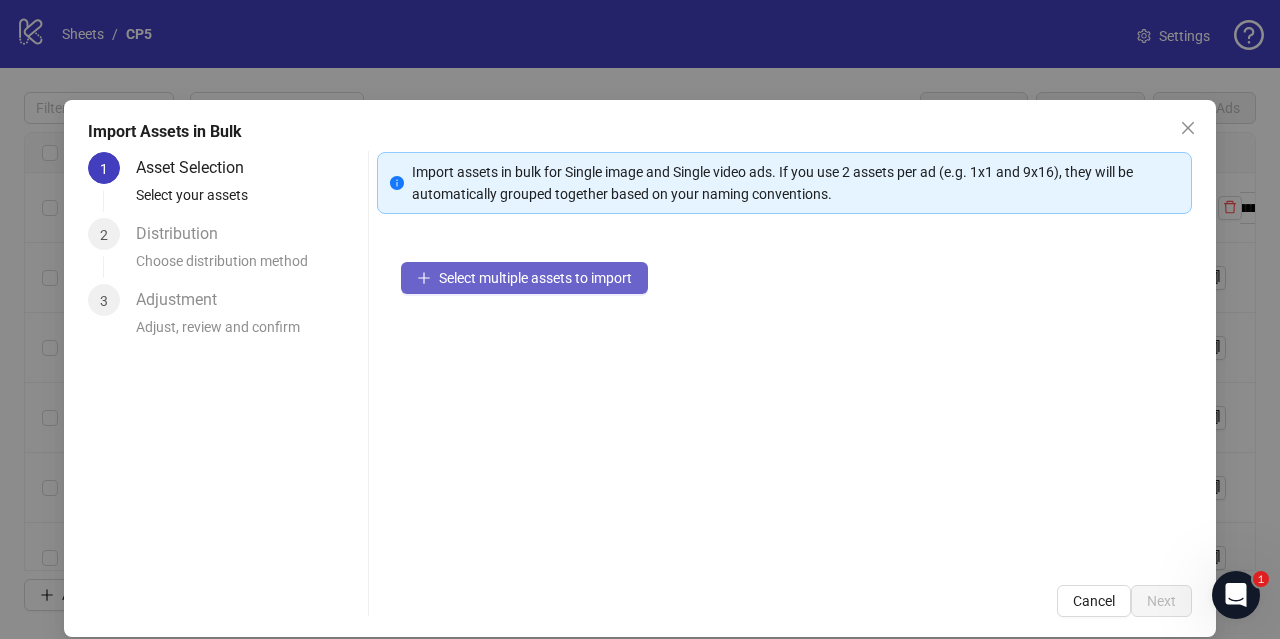 click on "Select multiple assets to import" at bounding box center [535, 278] 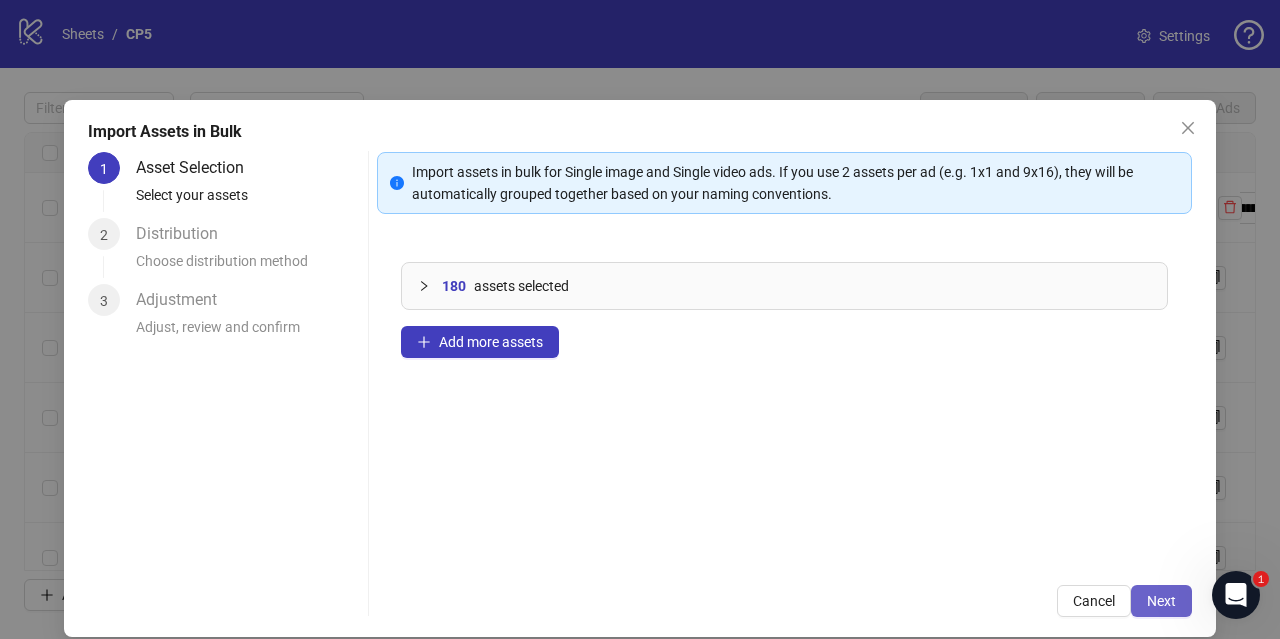 click on "Next" at bounding box center (1161, 601) 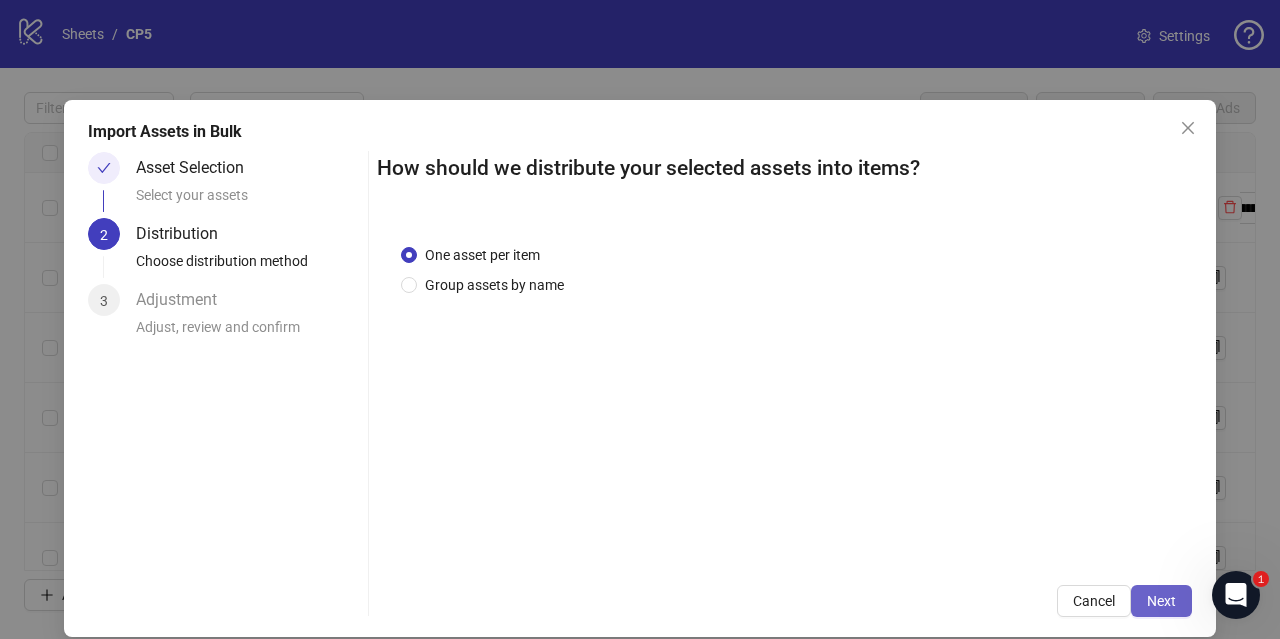 click on "Next" at bounding box center [1161, 601] 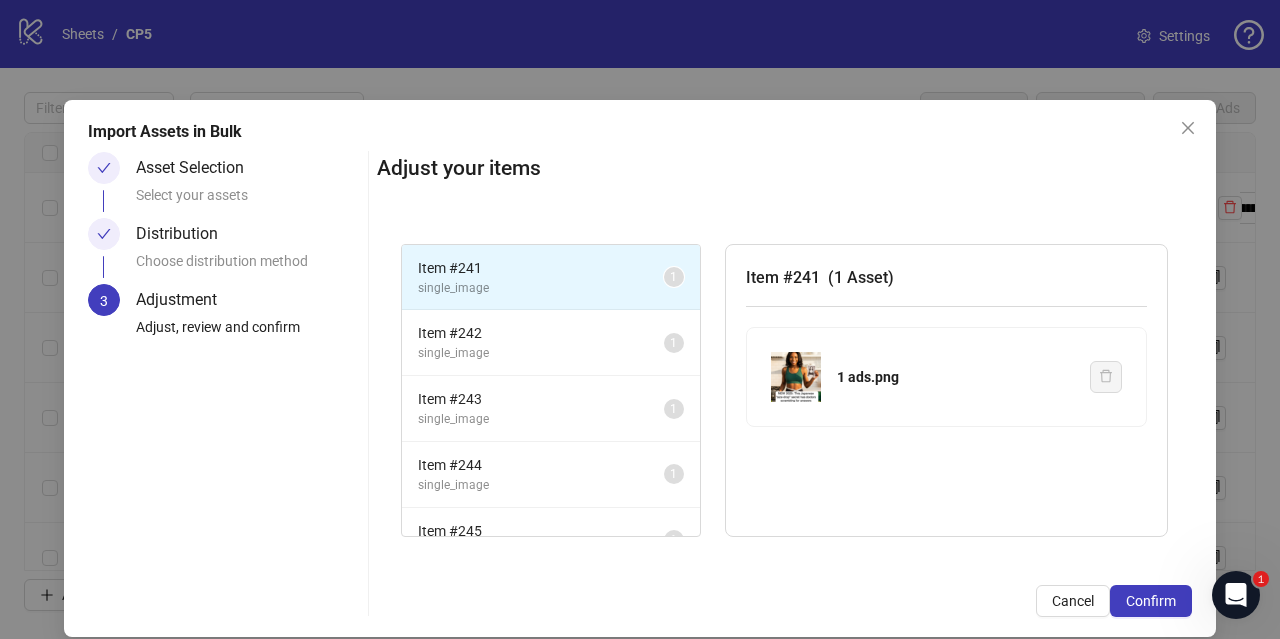click on "Adjust your items Item # 241 single_image 1 Item # 242 single_image 1 Item # 243 single_image 1 Item # 244 single_image 1 Item # 245 single_image 1 Item # 246 single_image 1 Item # 247 single_image 1 Item # 248 single_image 1 Item # 249 single_image 1 Item # 250 single_image 1 Item # 251 single_image 1 Item # 252 single_image 1 Item # 253 single_image 1 Item # 254 single_image 1 Item # 255 single_image 1 Item # 256 single_image 1 Item # 257 single_image 1 Item # 258 single_image 1 Item # 259 single_image 1 Item # 260 single_image 1 Item # 261 single_image 1 Item # 262 single_image 1 Item # 263 single_image 1 Item # 264 single_image 1 Item # 265 single_image 1 Item # 266 single_image 1 Item # 267 single_image 1 Item # 268 single_image 1 Item # 269 single_image 1 Item # 270 single_image 1 Item # 271 single_image 1 Item # 272 single_image 1 Item # 273 single_image 1 Item # 274 single_image 1 Item # 275 single_image 1 Item # 276 single_image 1 Item # 277 single_image 1 Item # 278 single_image 1 Item # 279 1 280 1" at bounding box center (784, 384) 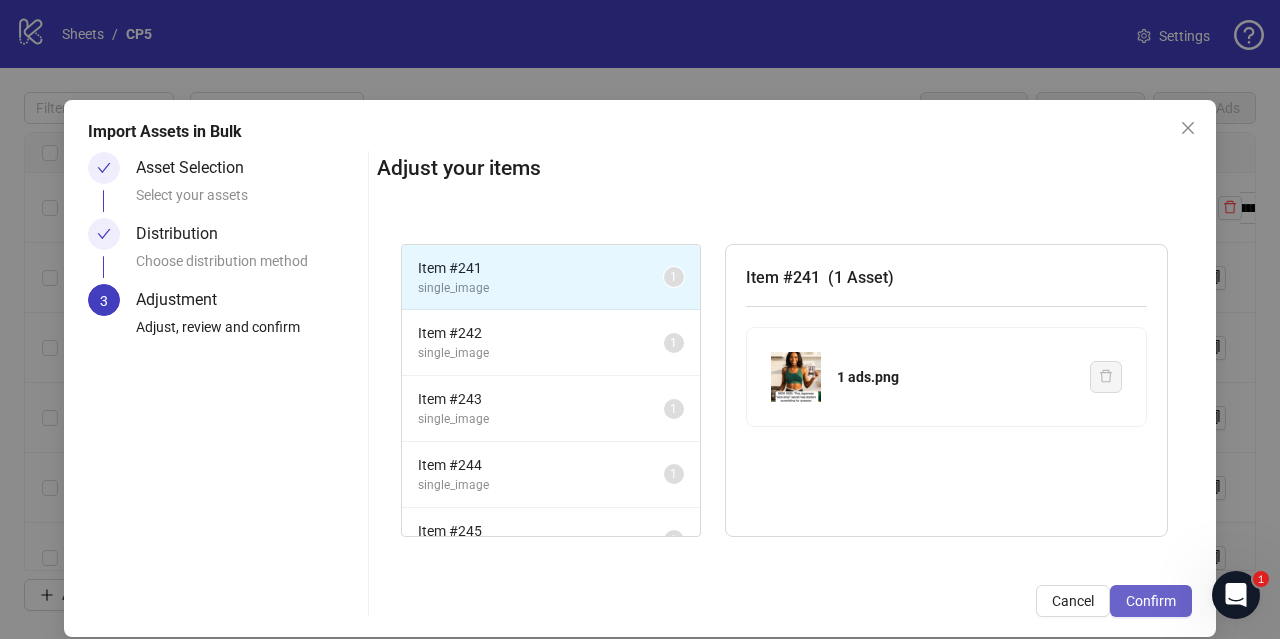 click on "Confirm" at bounding box center [1151, 601] 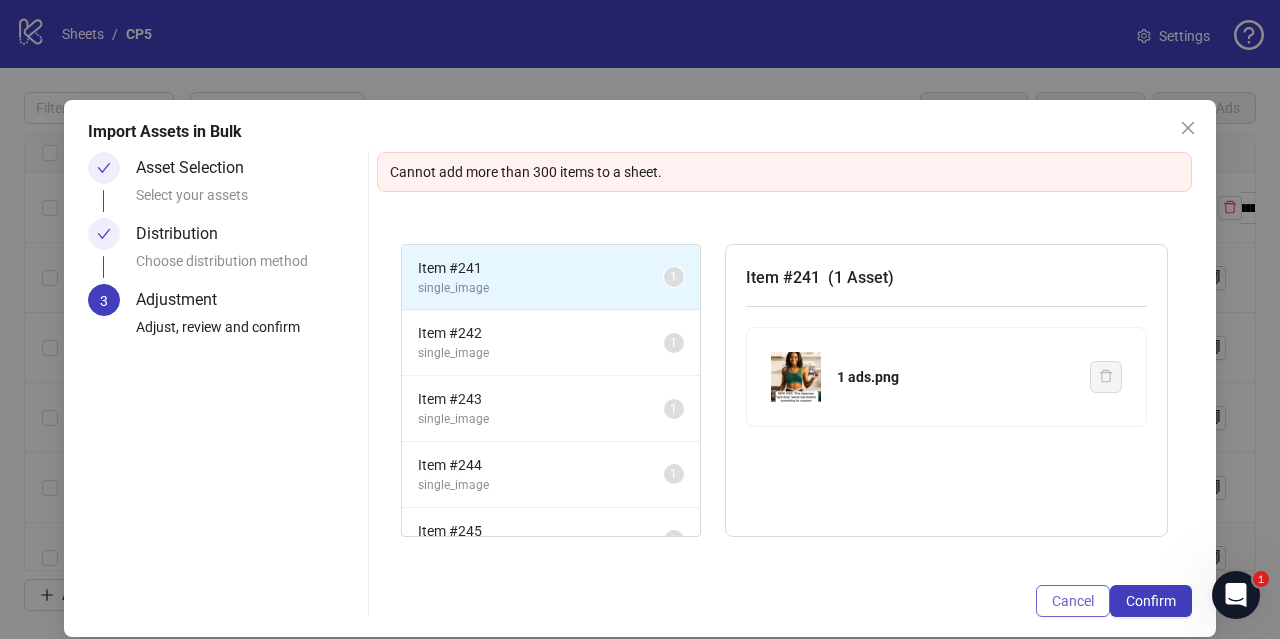 click on "Cancel" at bounding box center (1073, 601) 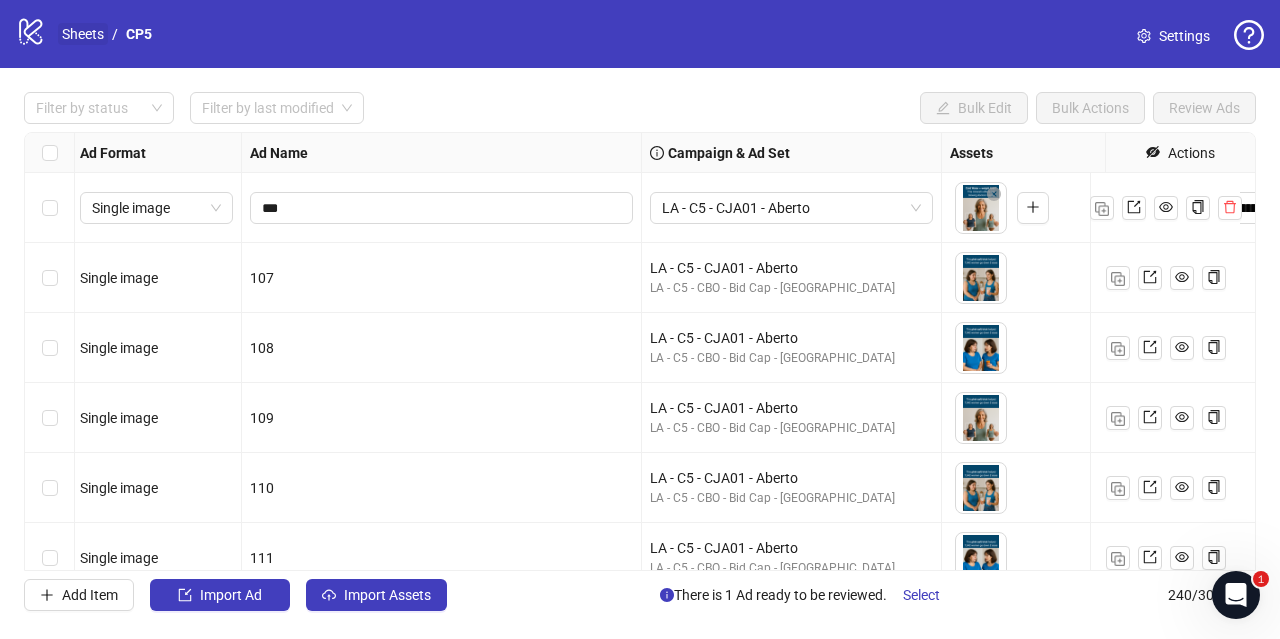 click on "Sheets" at bounding box center (83, 34) 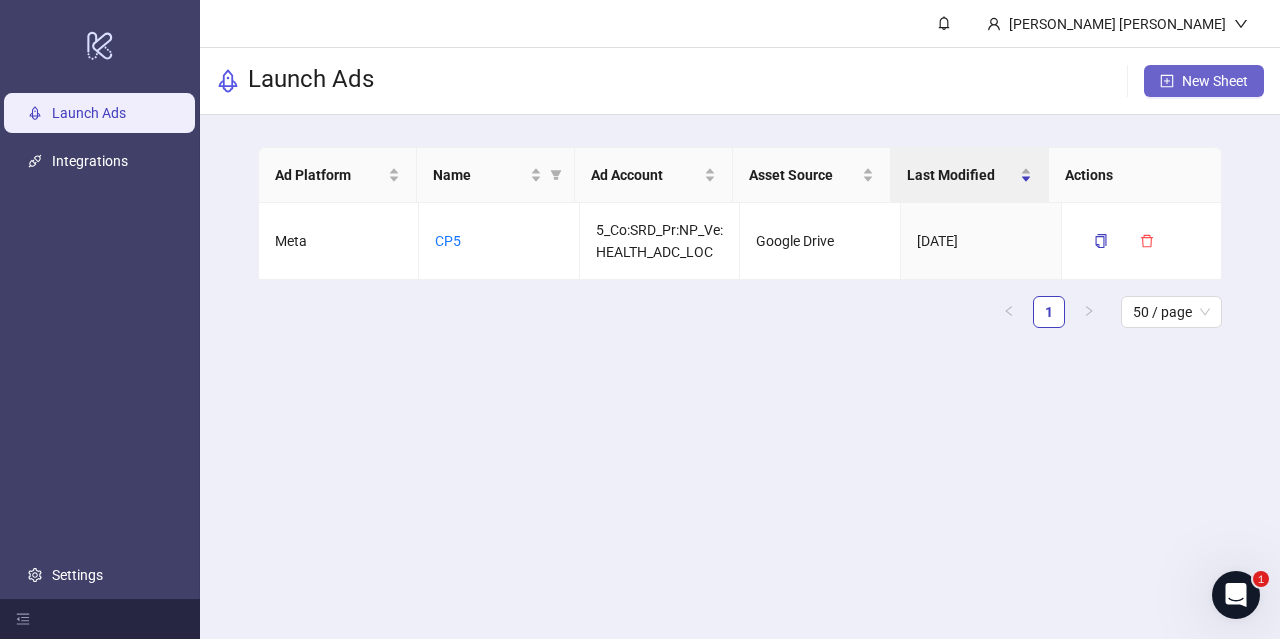 click on "New Sheet" at bounding box center [1215, 81] 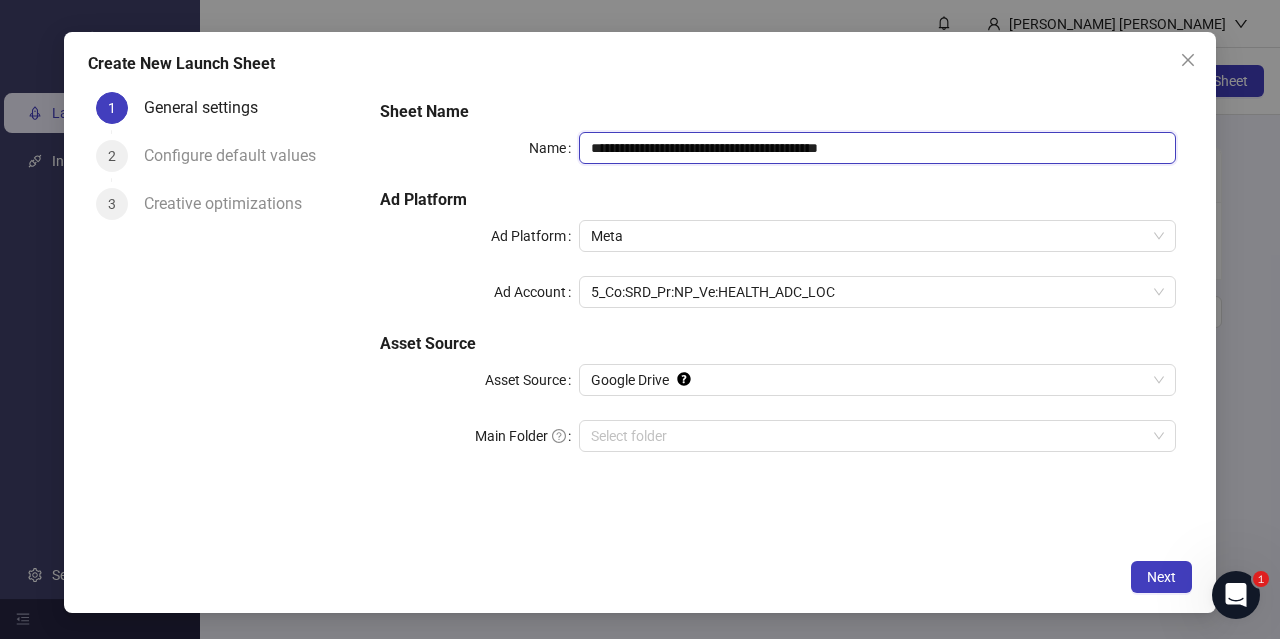 click on "**********" at bounding box center [877, 148] 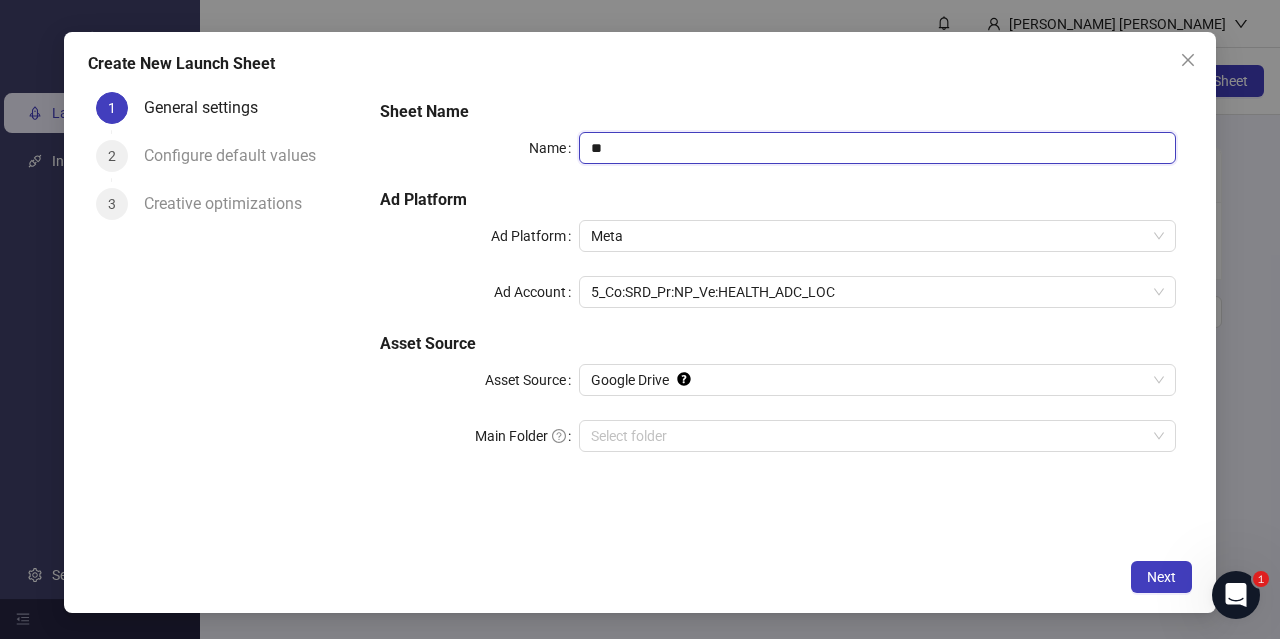 type on "*" 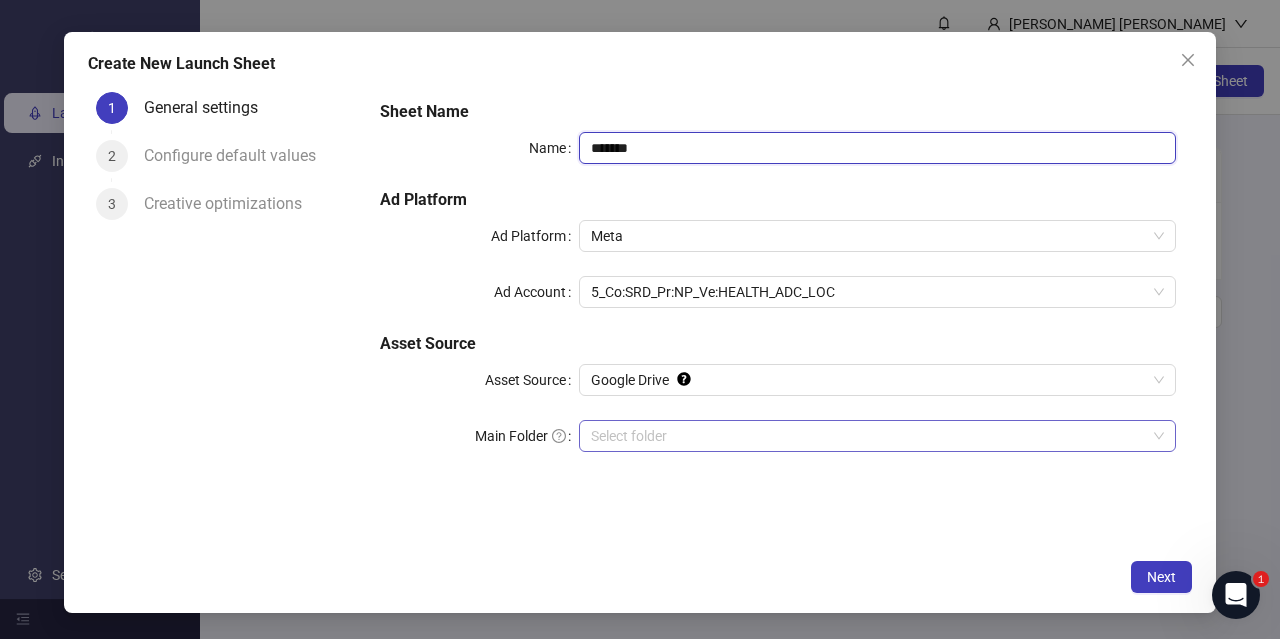 type on "*******" 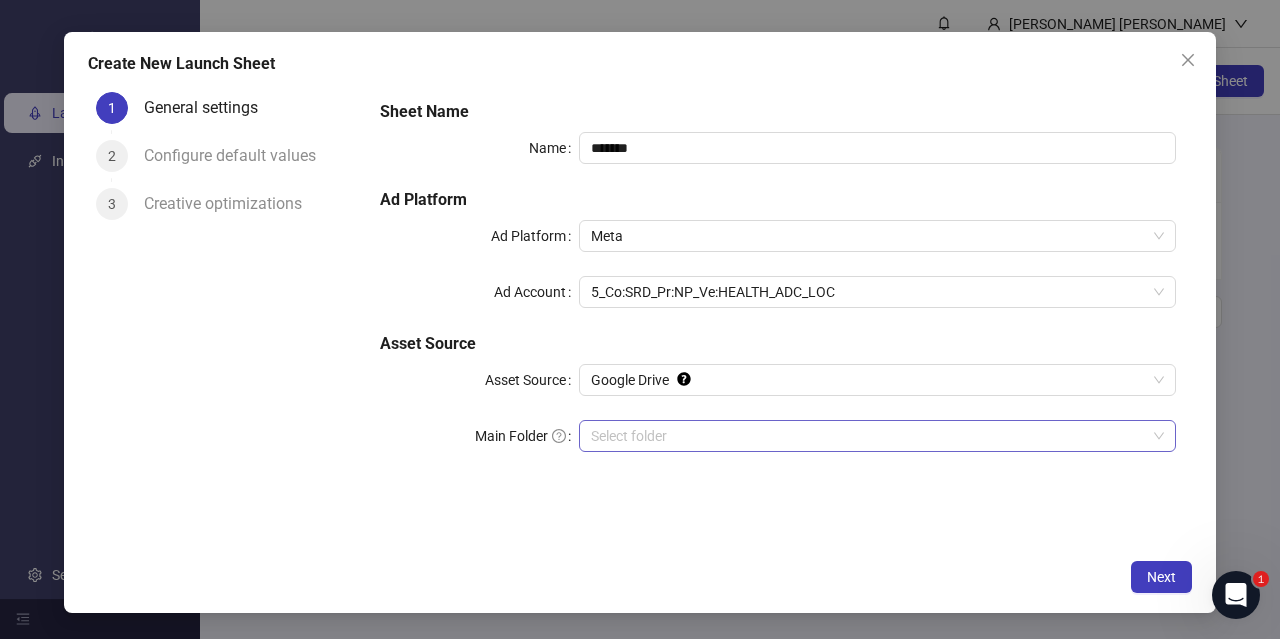 click on "Main Folder" at bounding box center [868, 436] 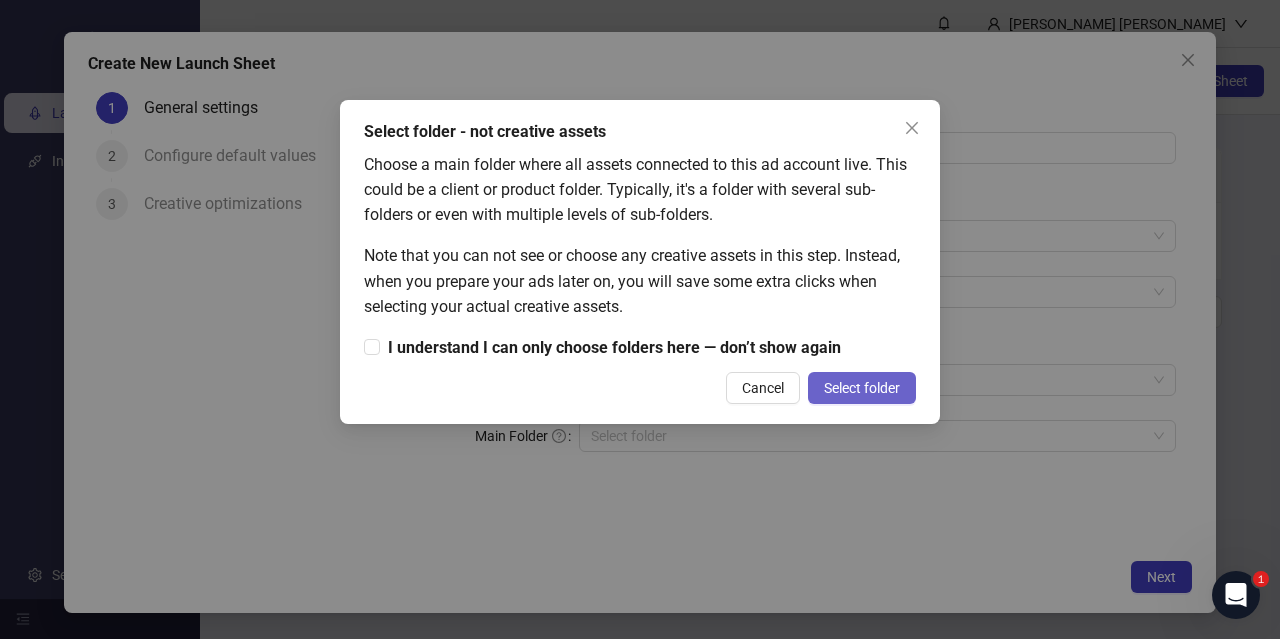 click on "Select folder" at bounding box center (862, 388) 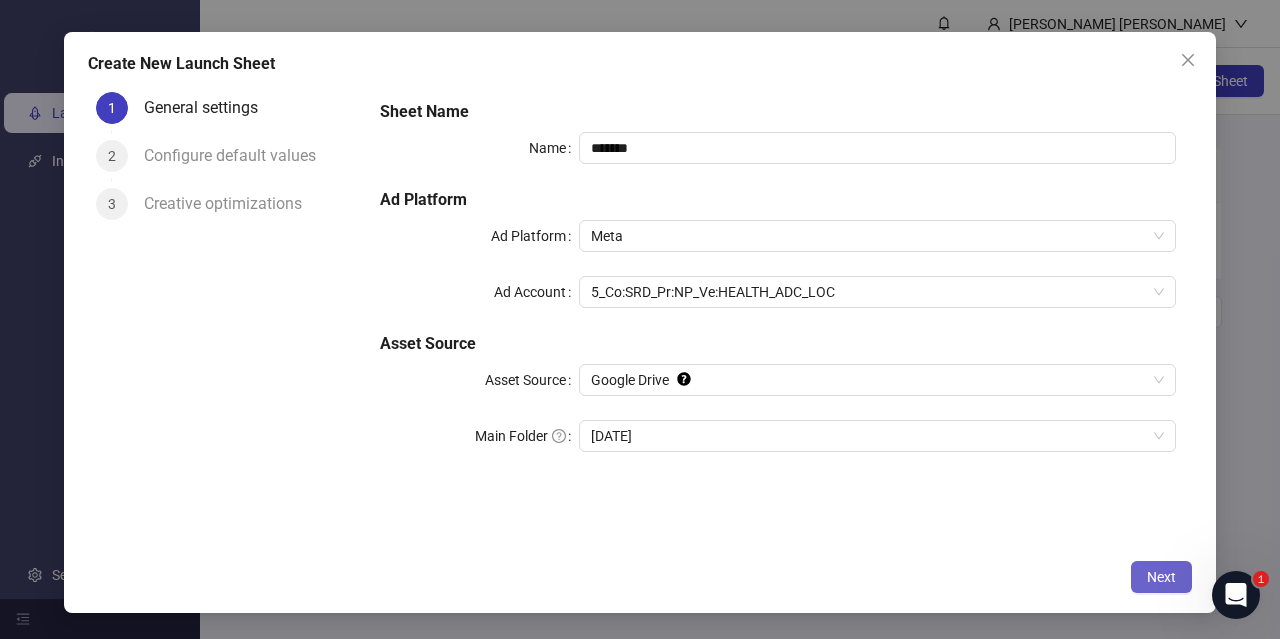 click on "Next" at bounding box center [1161, 577] 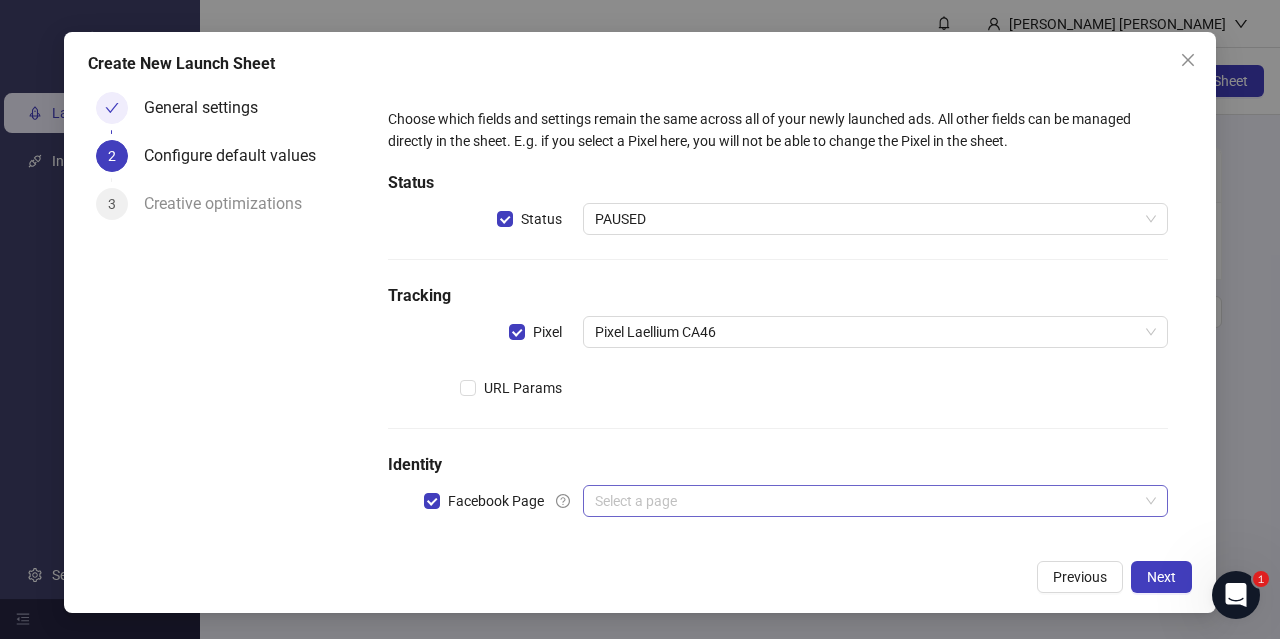 click at bounding box center [866, 501] 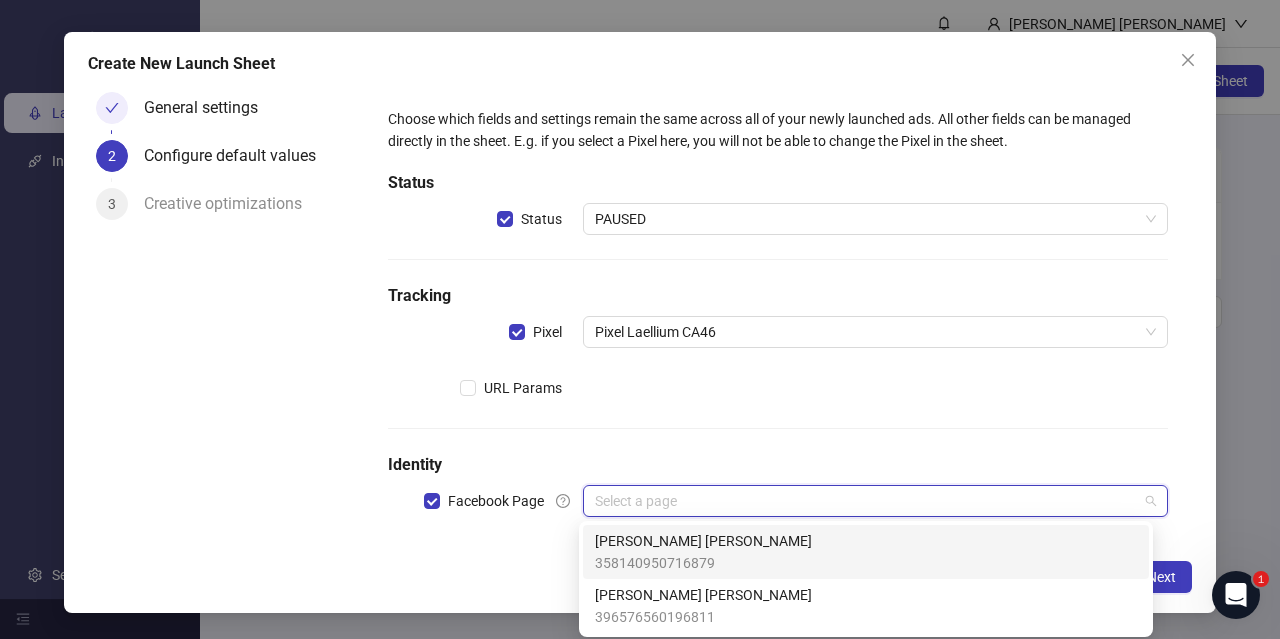 click on "Marcos Martins Braga 358140950716879" at bounding box center [866, 552] 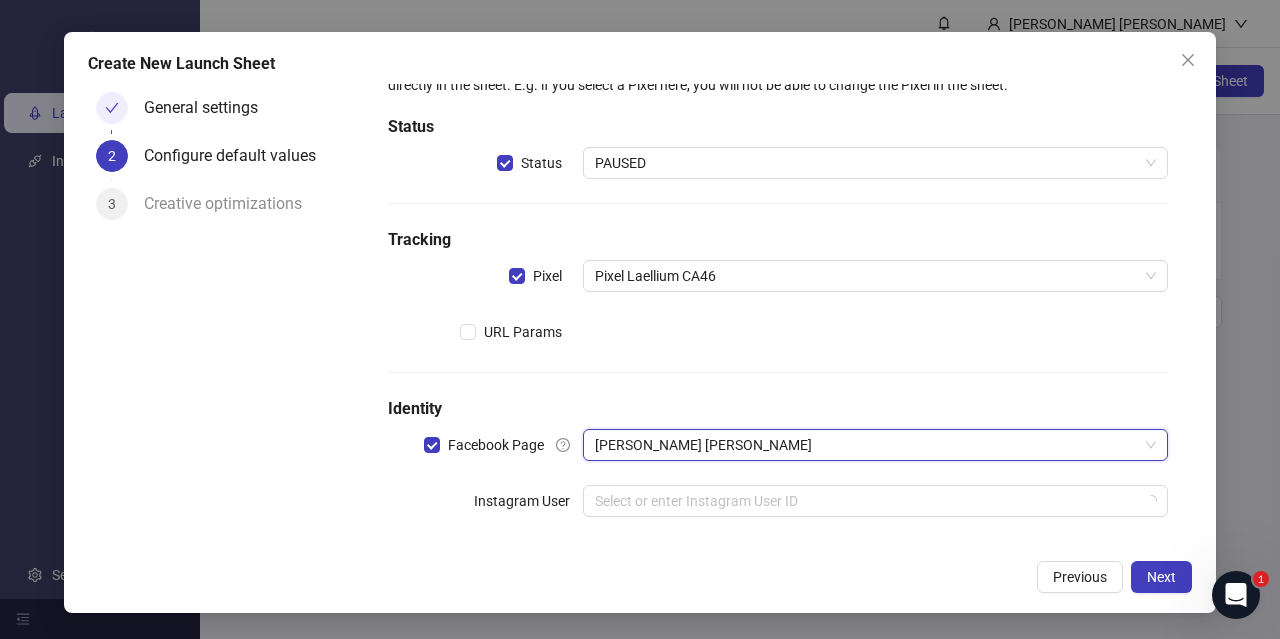 scroll, scrollTop: 72, scrollLeft: 0, axis: vertical 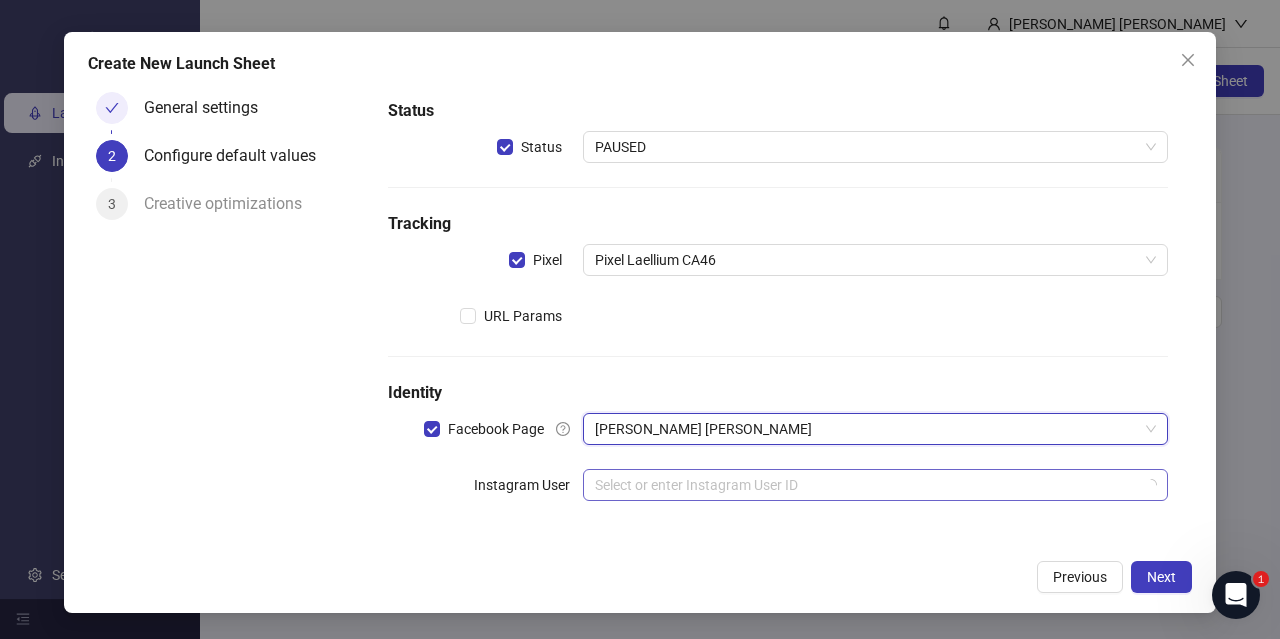 click at bounding box center [866, 485] 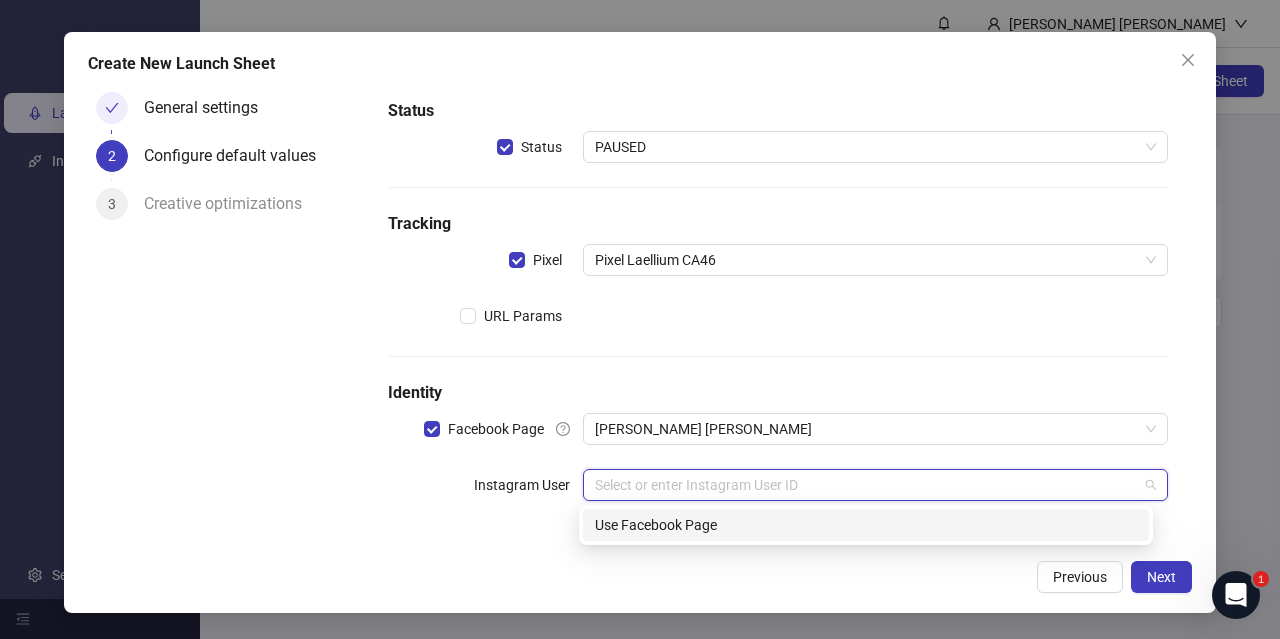 click on "Use Facebook Page" at bounding box center (866, 525) 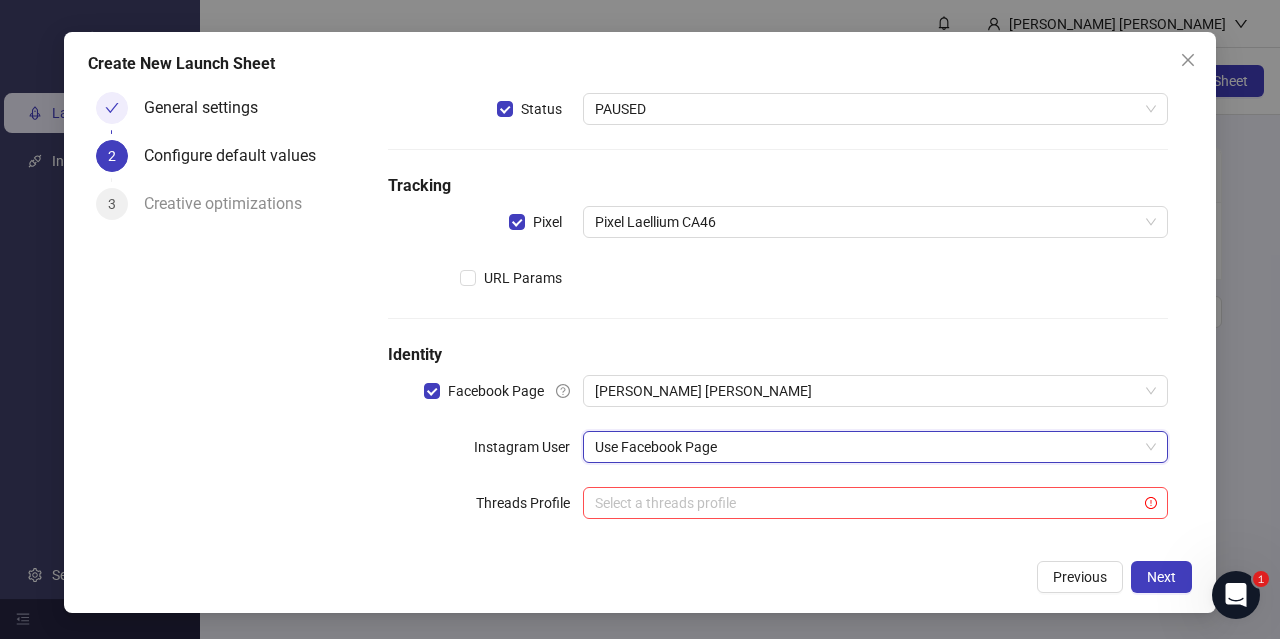 scroll, scrollTop: 128, scrollLeft: 0, axis: vertical 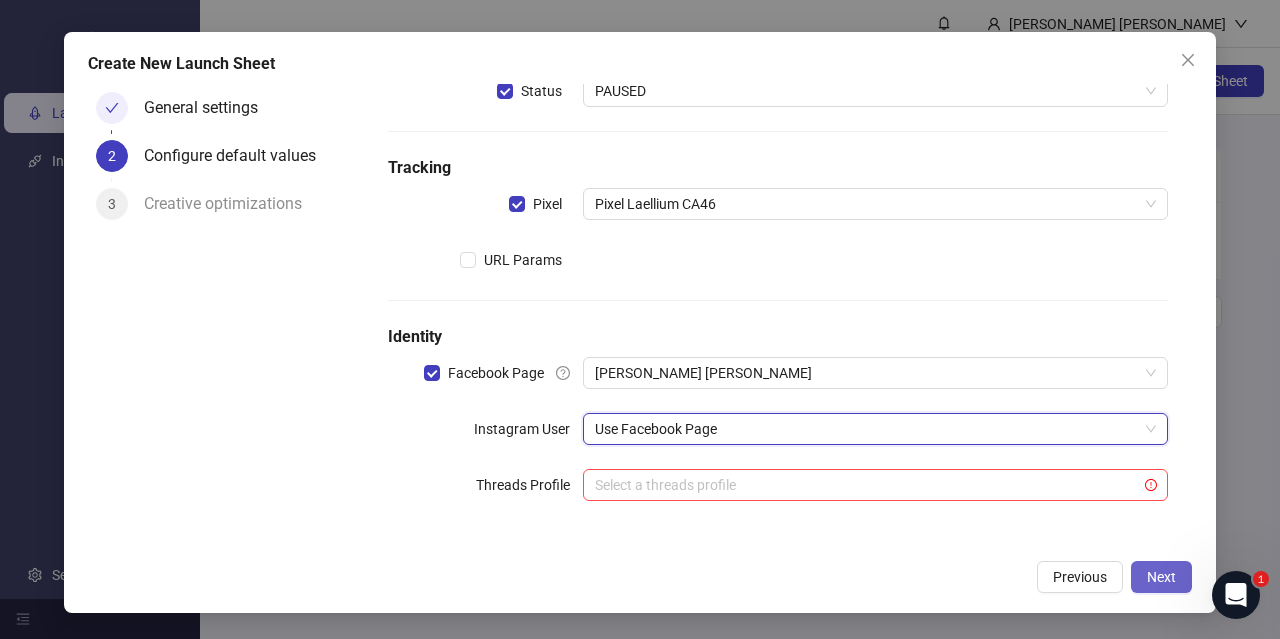click on "Next" at bounding box center (1161, 577) 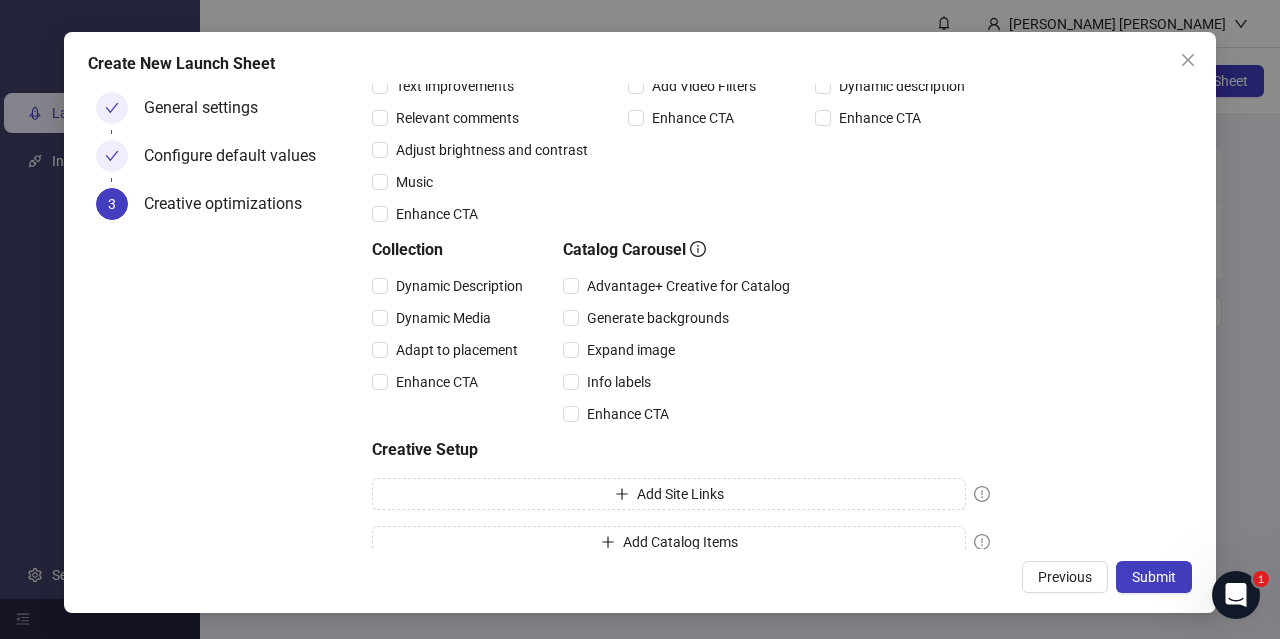 scroll, scrollTop: 385, scrollLeft: 0, axis: vertical 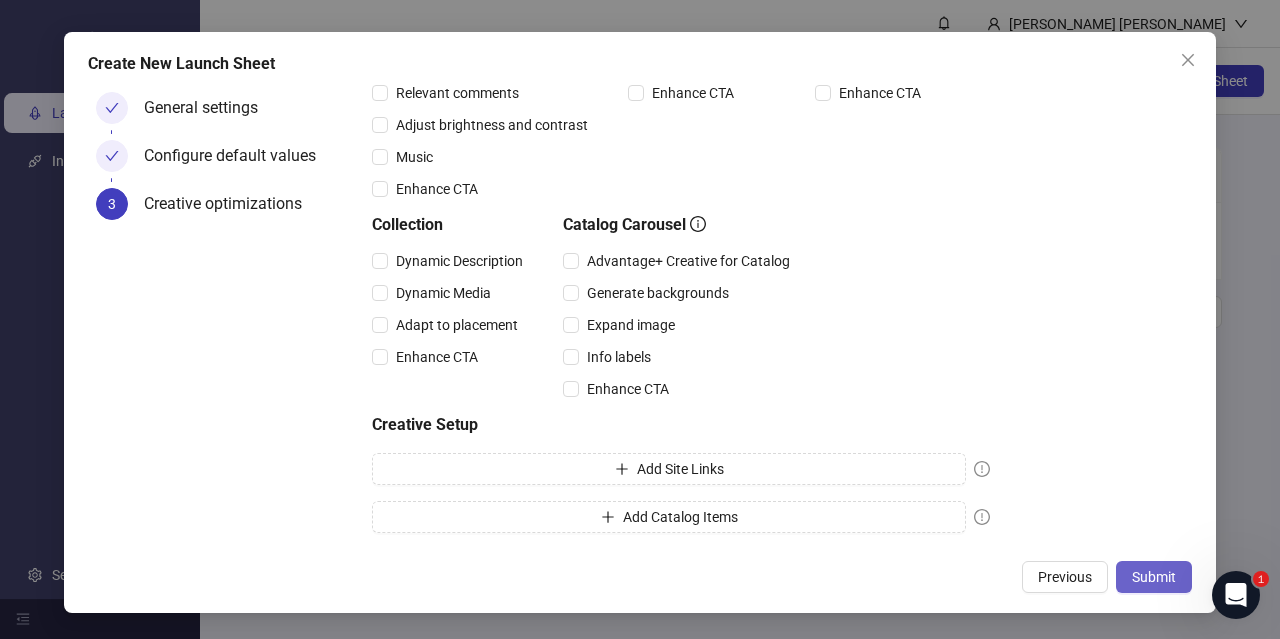 click on "Submit" at bounding box center [1154, 577] 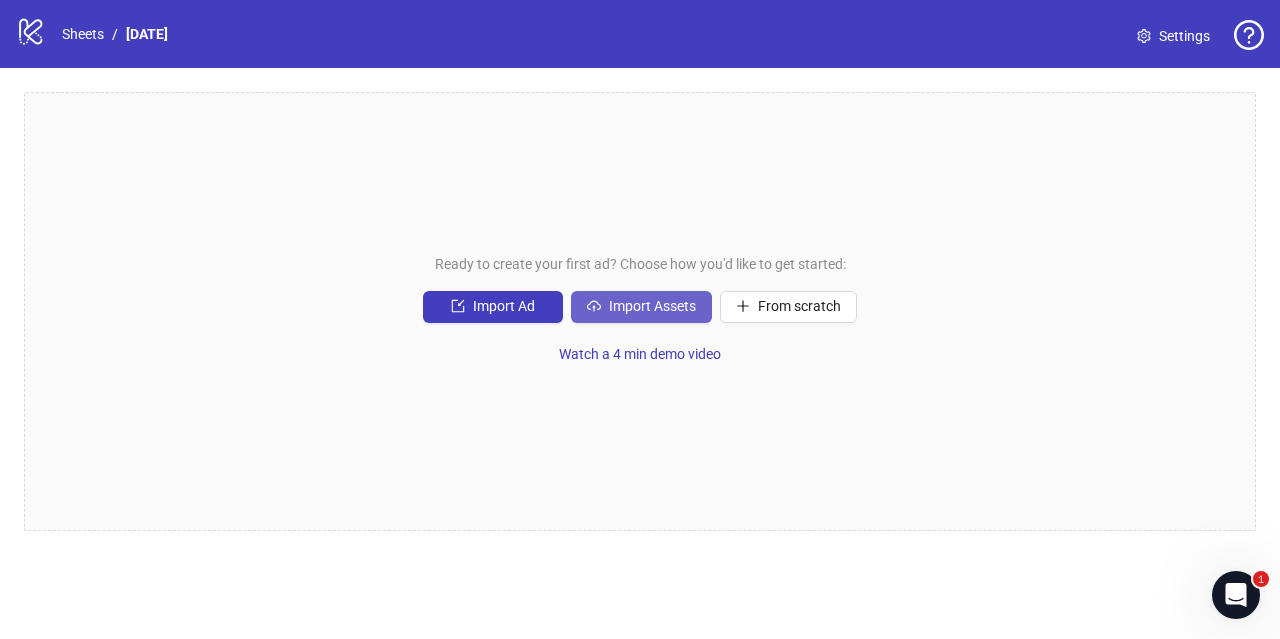 click on "Import Assets" at bounding box center (652, 306) 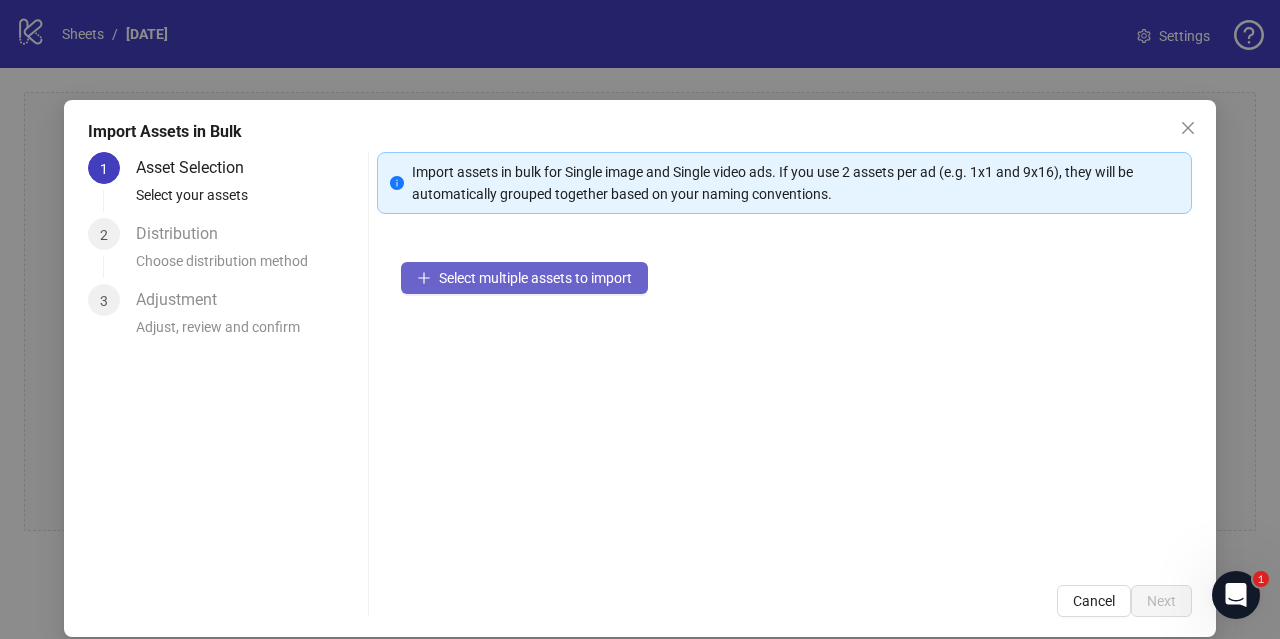 click on "Select multiple assets to import" at bounding box center (535, 278) 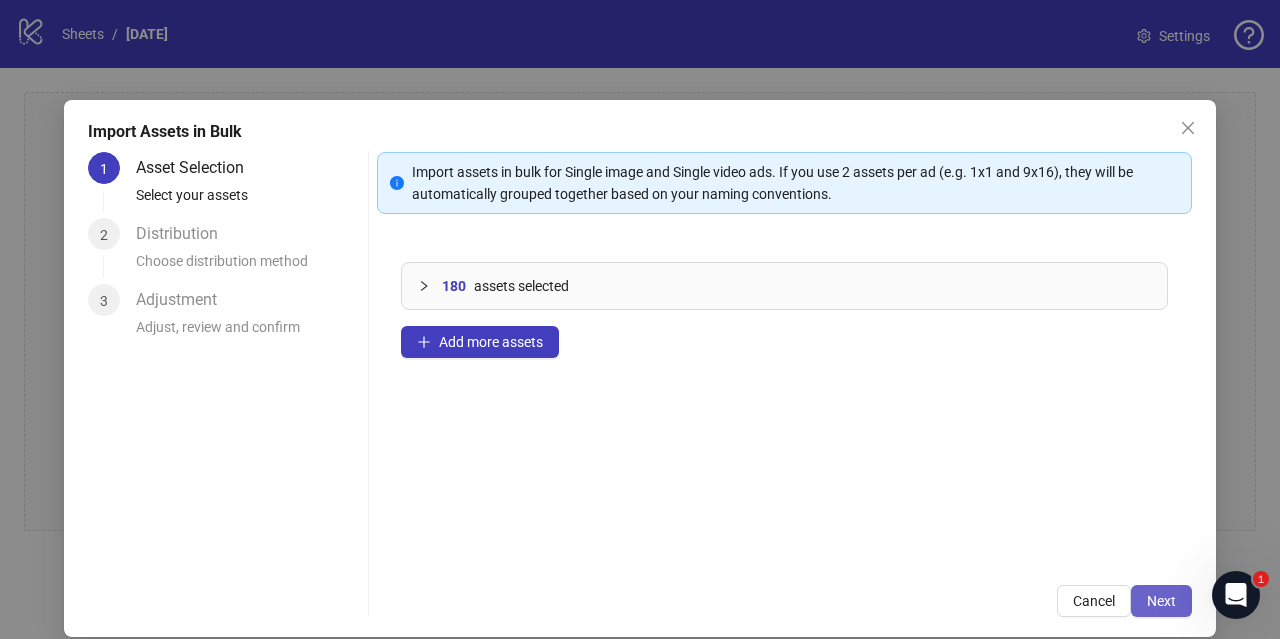click on "Next" at bounding box center [1161, 601] 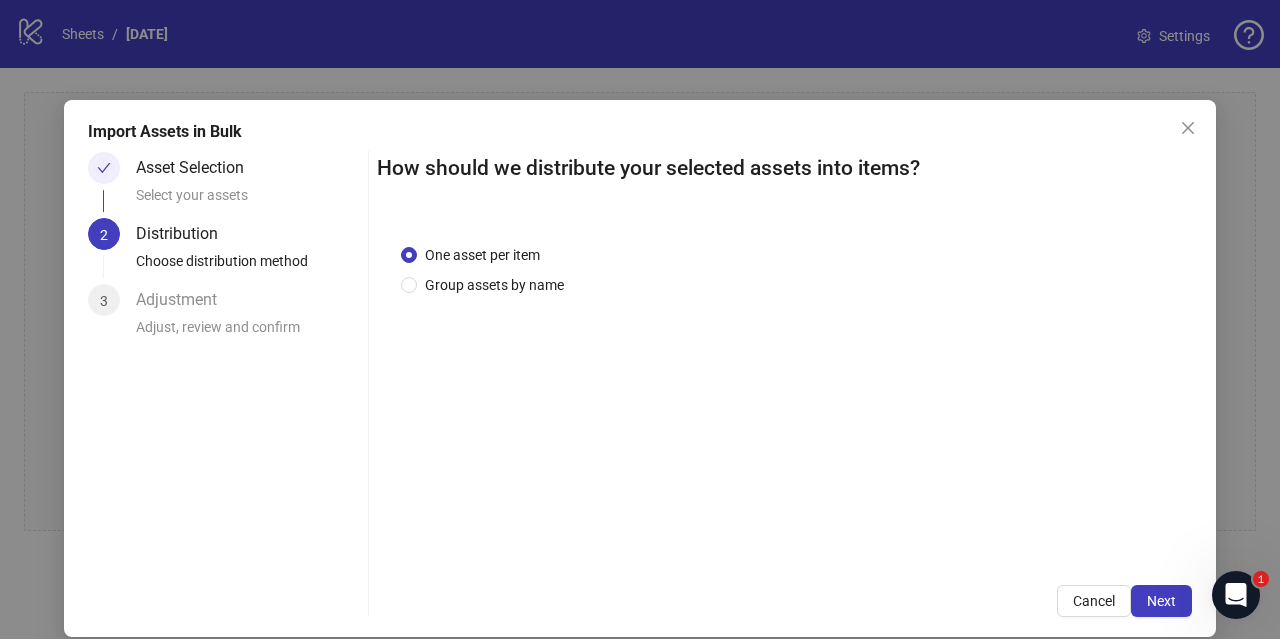 click on "Next" at bounding box center (1161, 601) 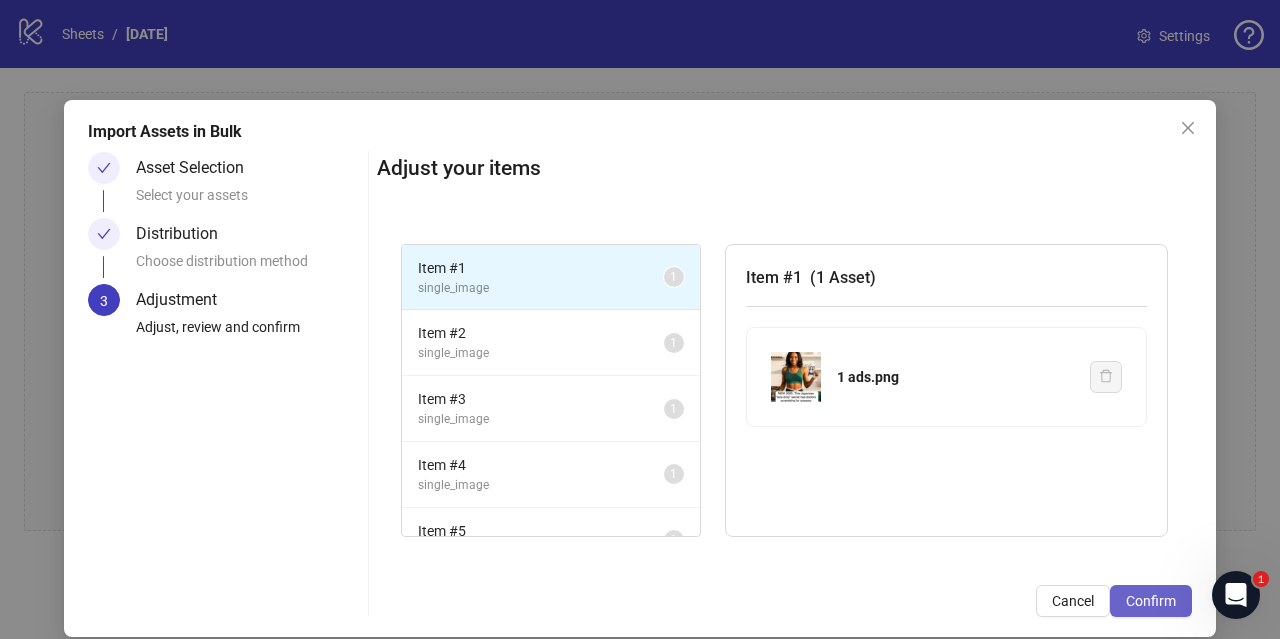 click on "Confirm" at bounding box center (1151, 601) 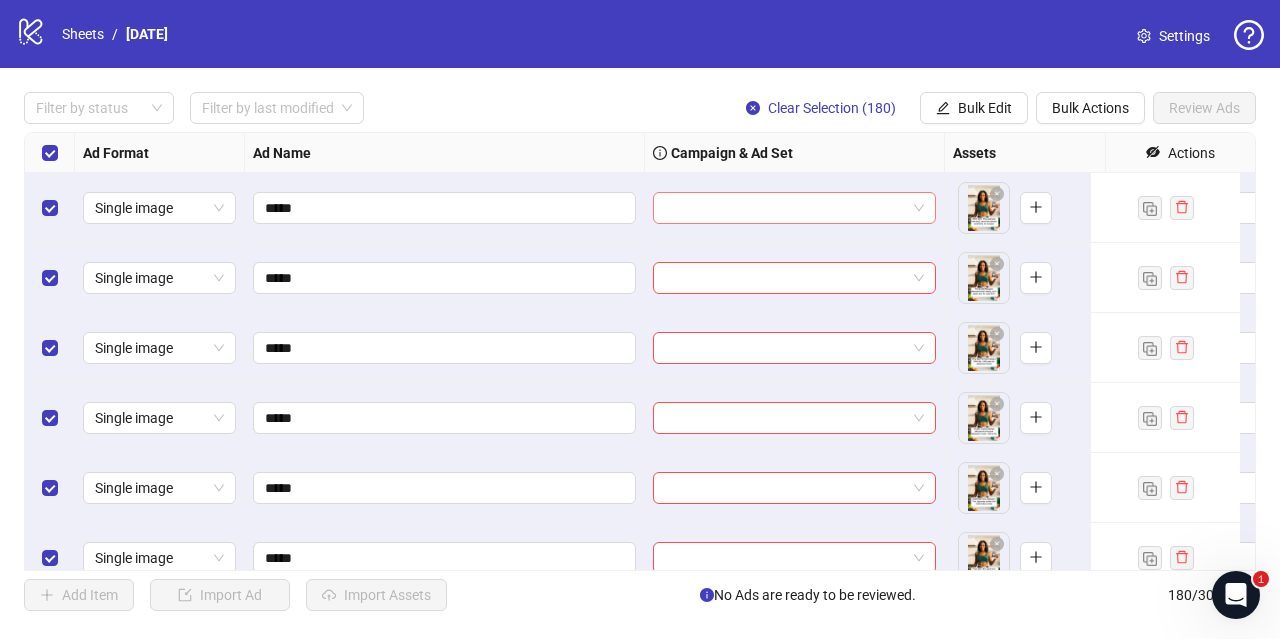 click at bounding box center [794, 208] 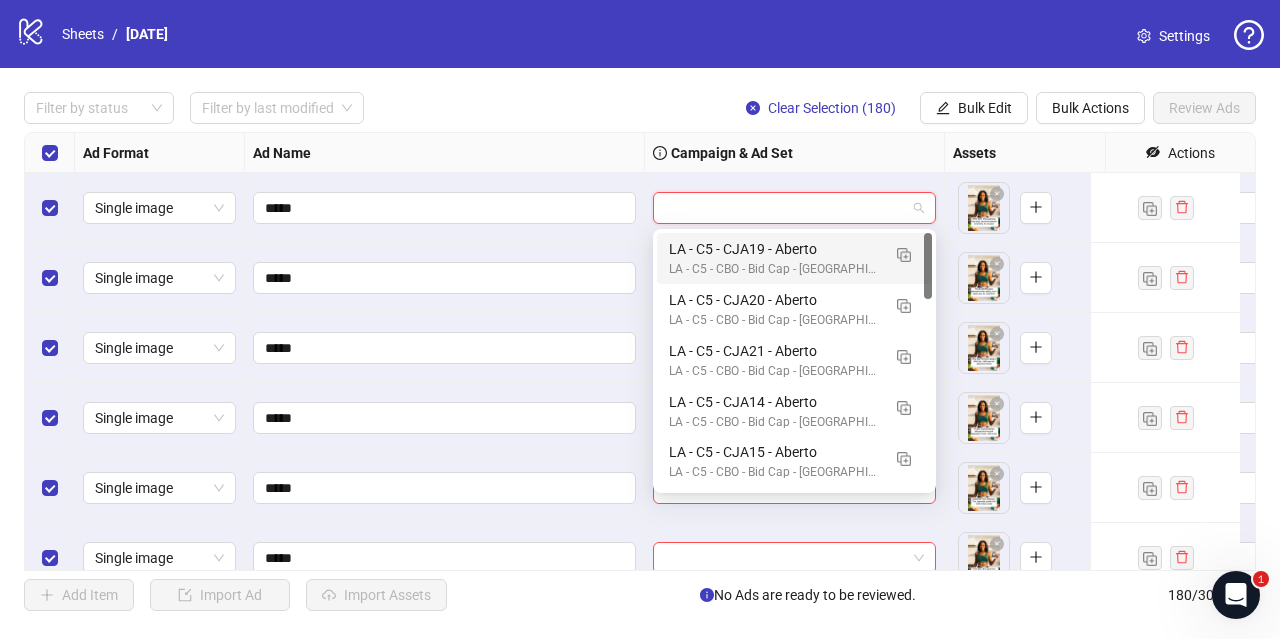 click at bounding box center [794, 208] 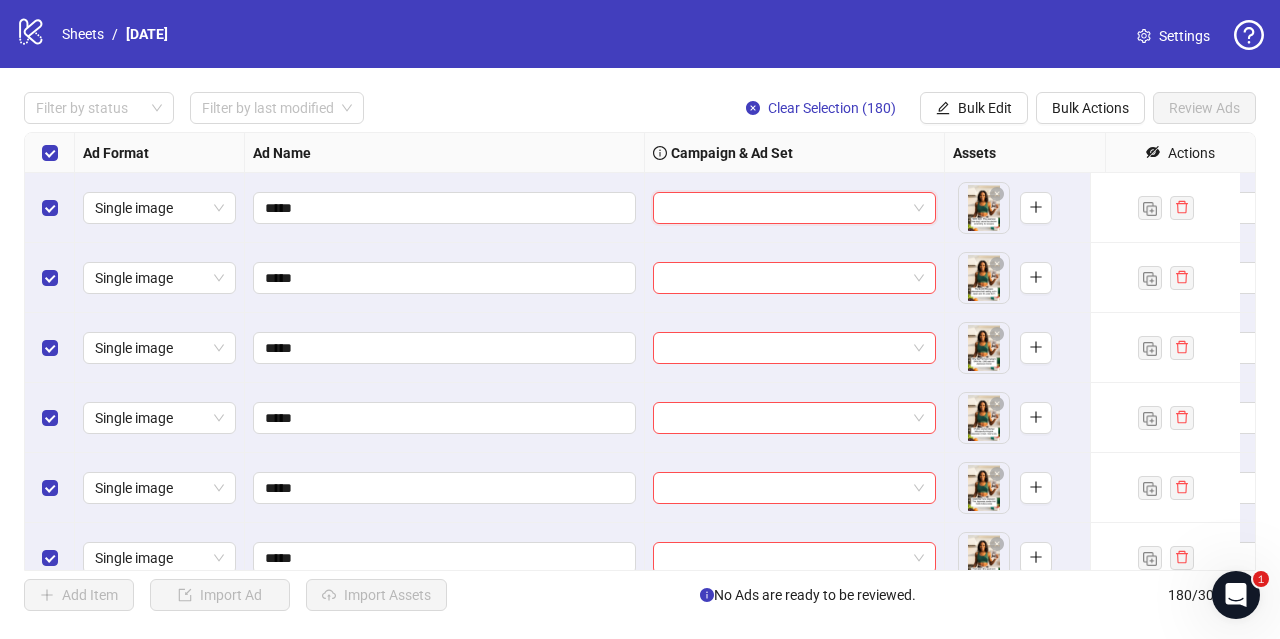 click at bounding box center [794, 208] 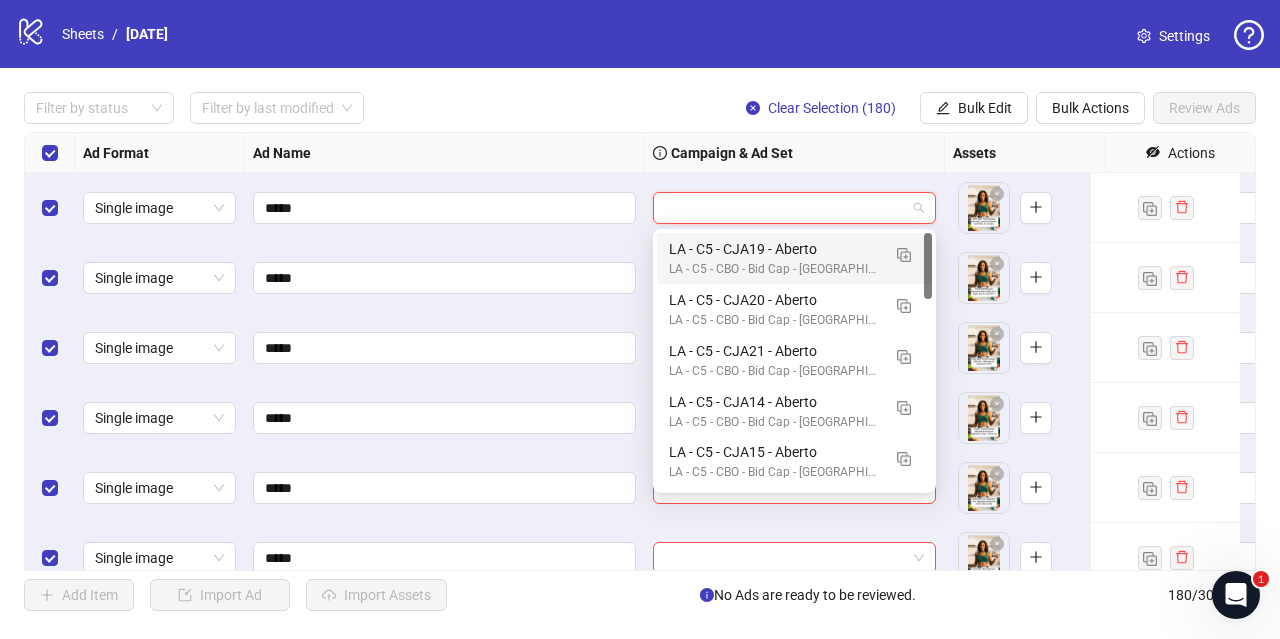 click on "Campaign & Ad Set" at bounding box center [795, 153] 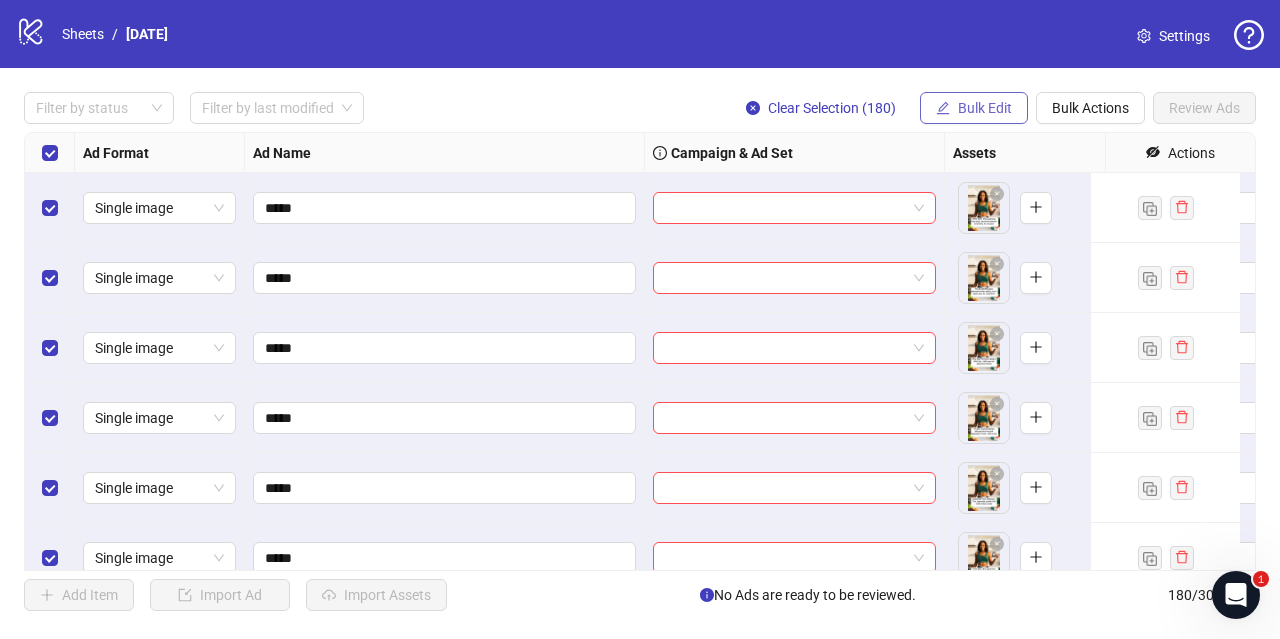 click on "Bulk Edit" at bounding box center [985, 108] 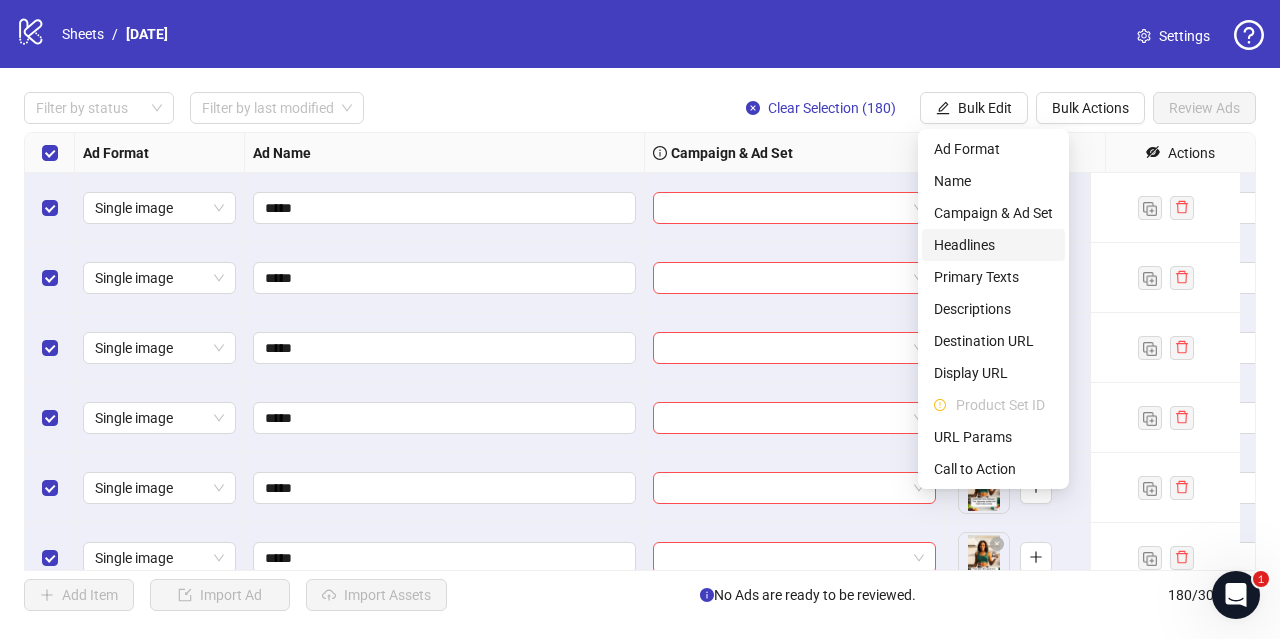 click on "Headlines" at bounding box center (993, 245) 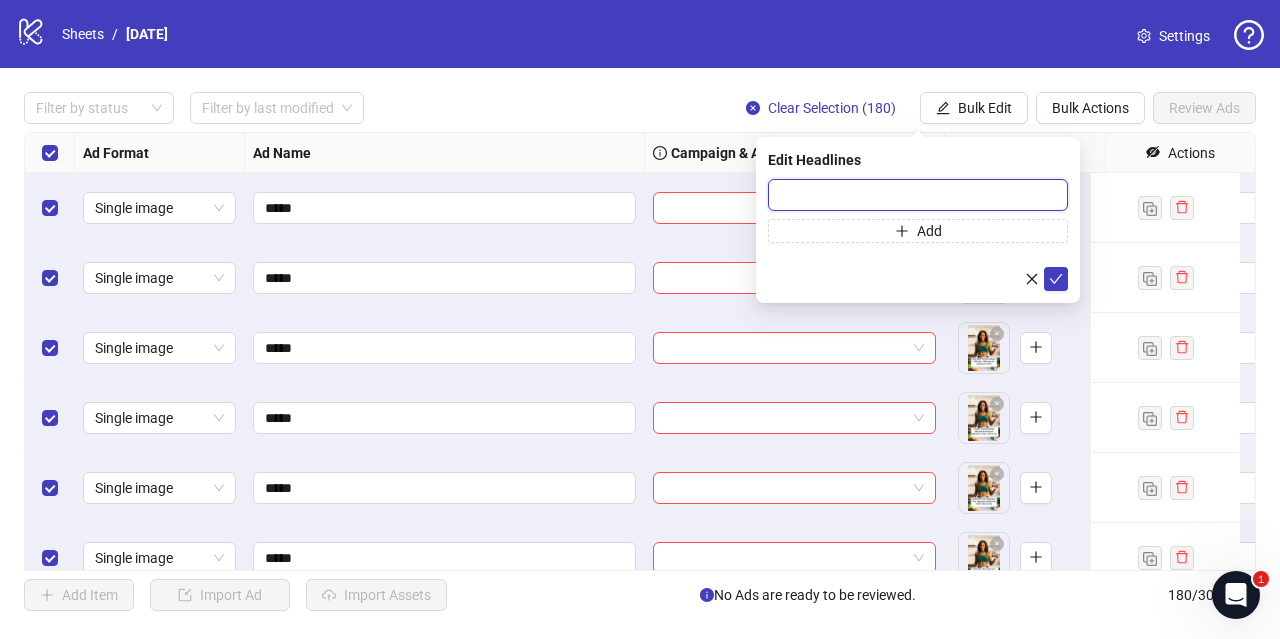 click at bounding box center (918, 195) 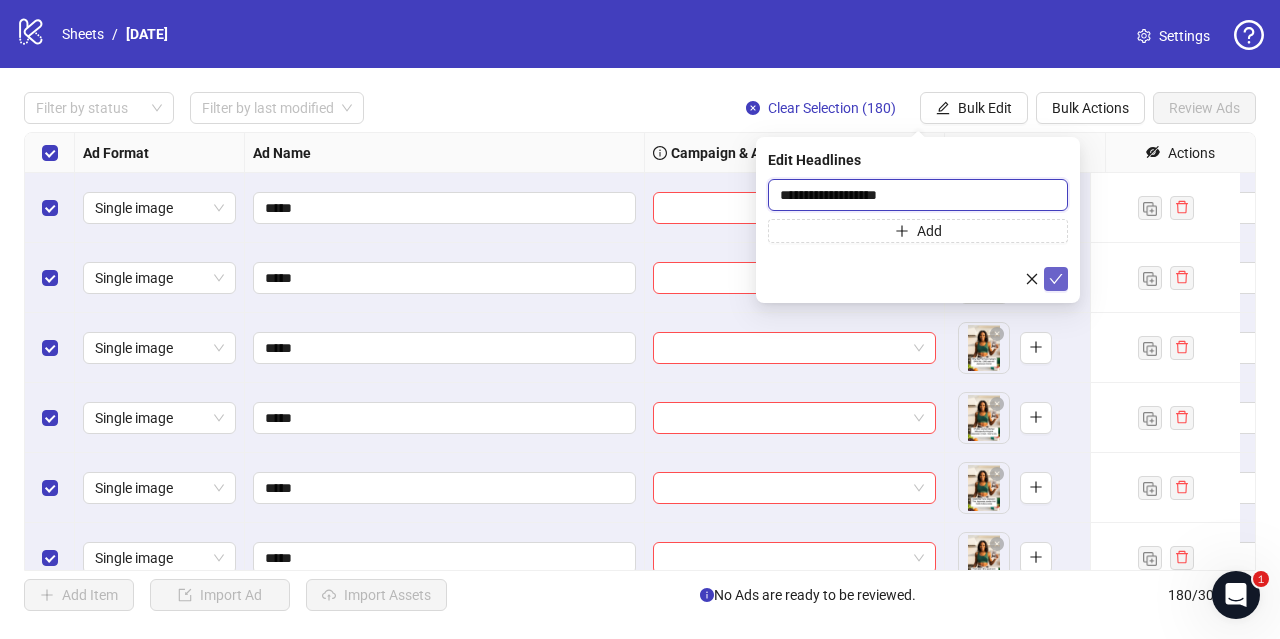 type on "**********" 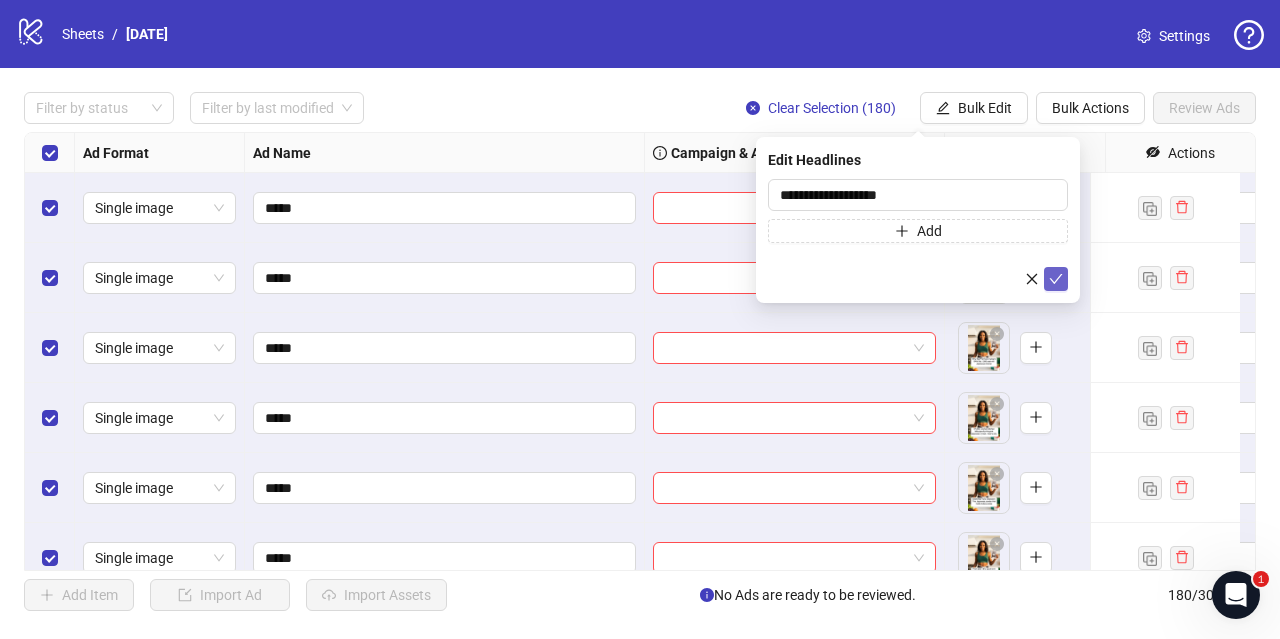 click 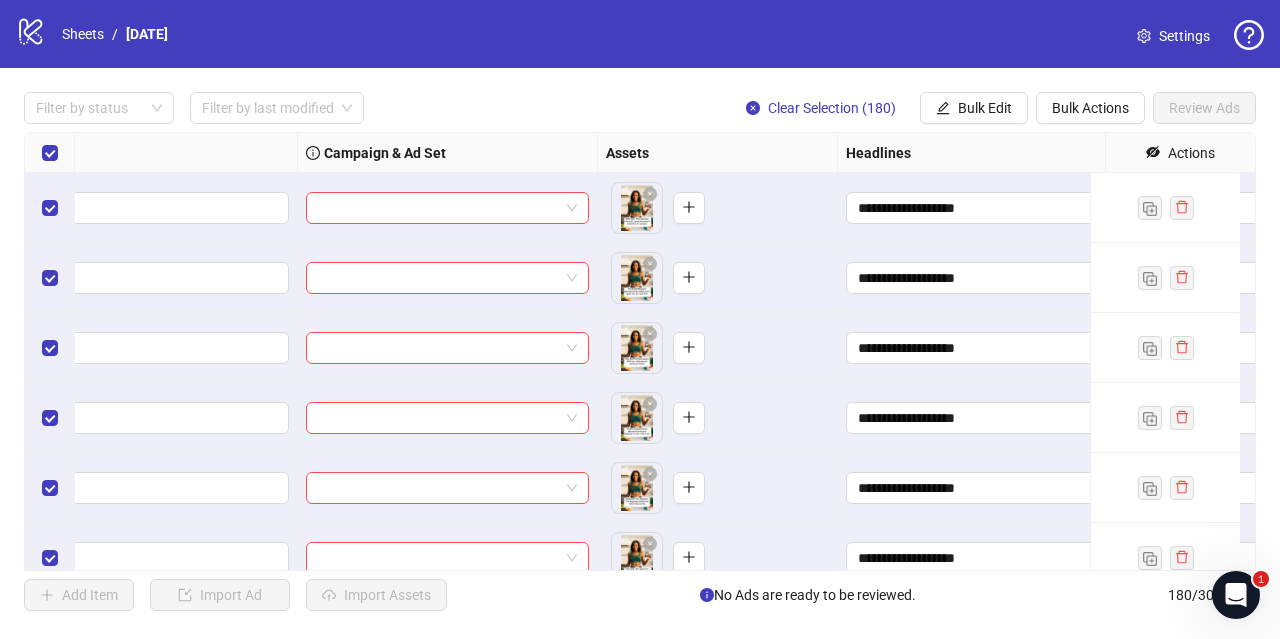 scroll, scrollTop: 2, scrollLeft: 720, axis: both 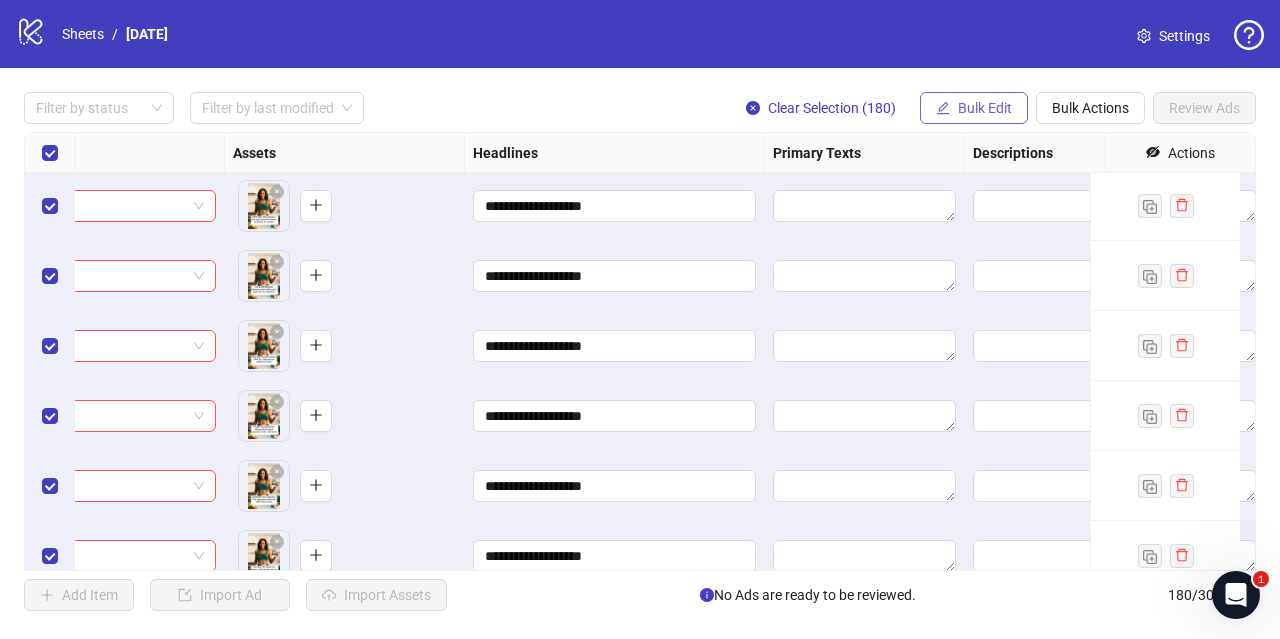 click on "Bulk Edit" at bounding box center [985, 108] 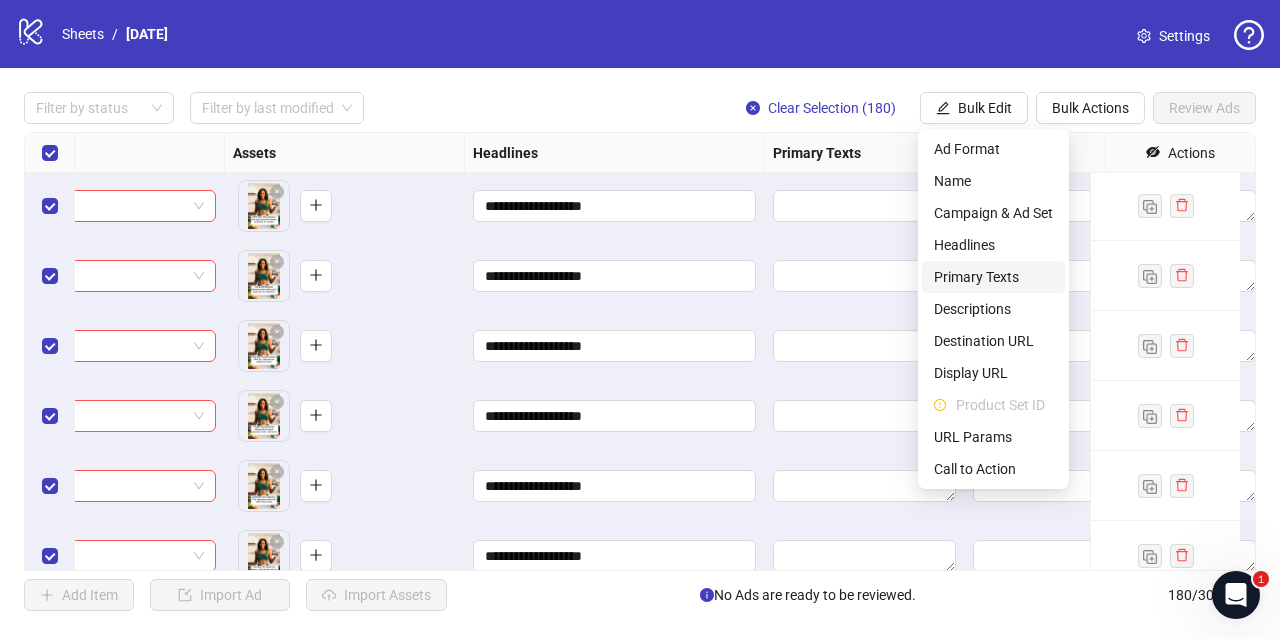 click on "Primary Texts" at bounding box center (993, 277) 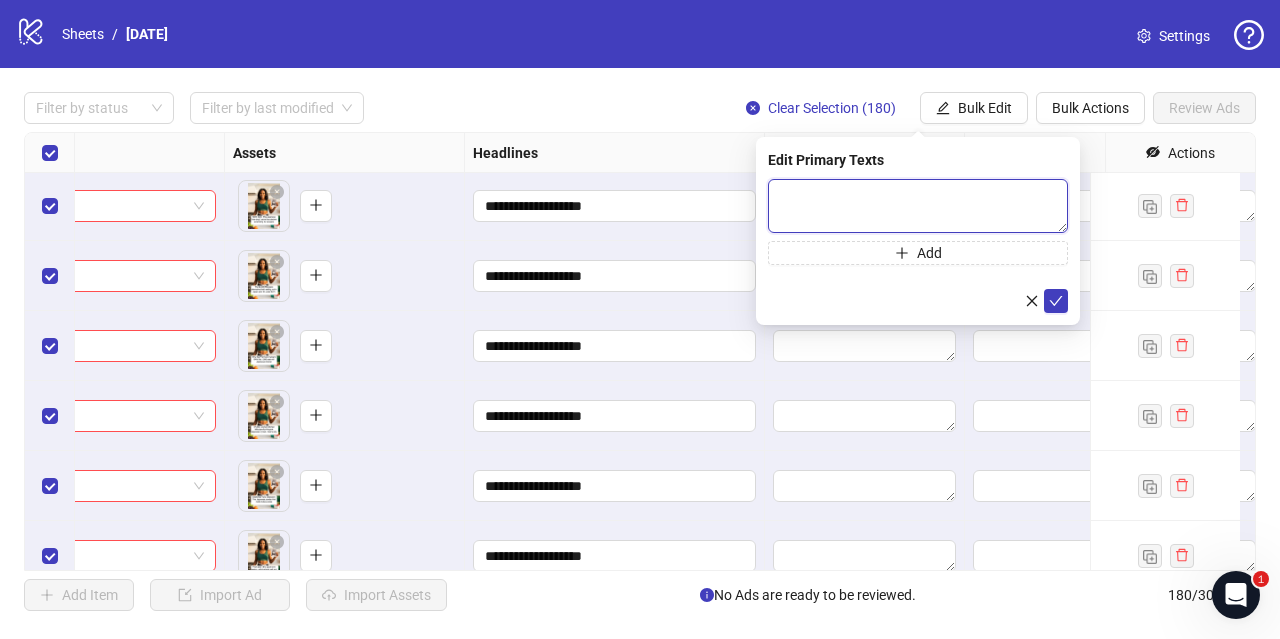 click at bounding box center [918, 206] 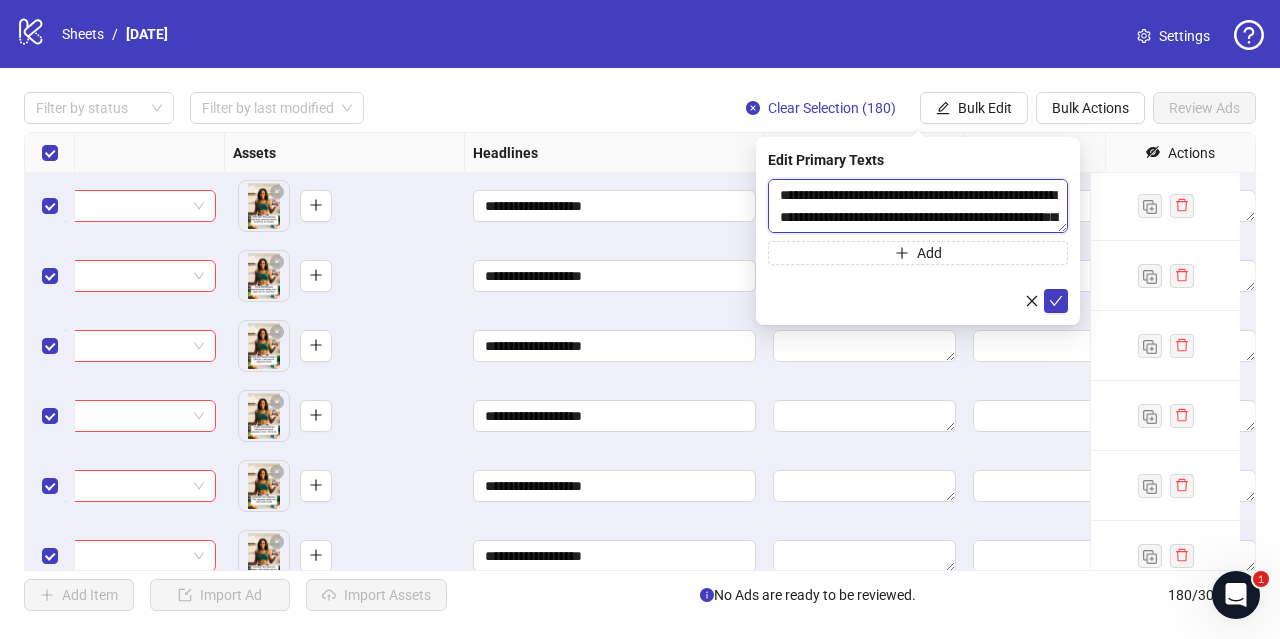 scroll, scrollTop: 15, scrollLeft: 0, axis: vertical 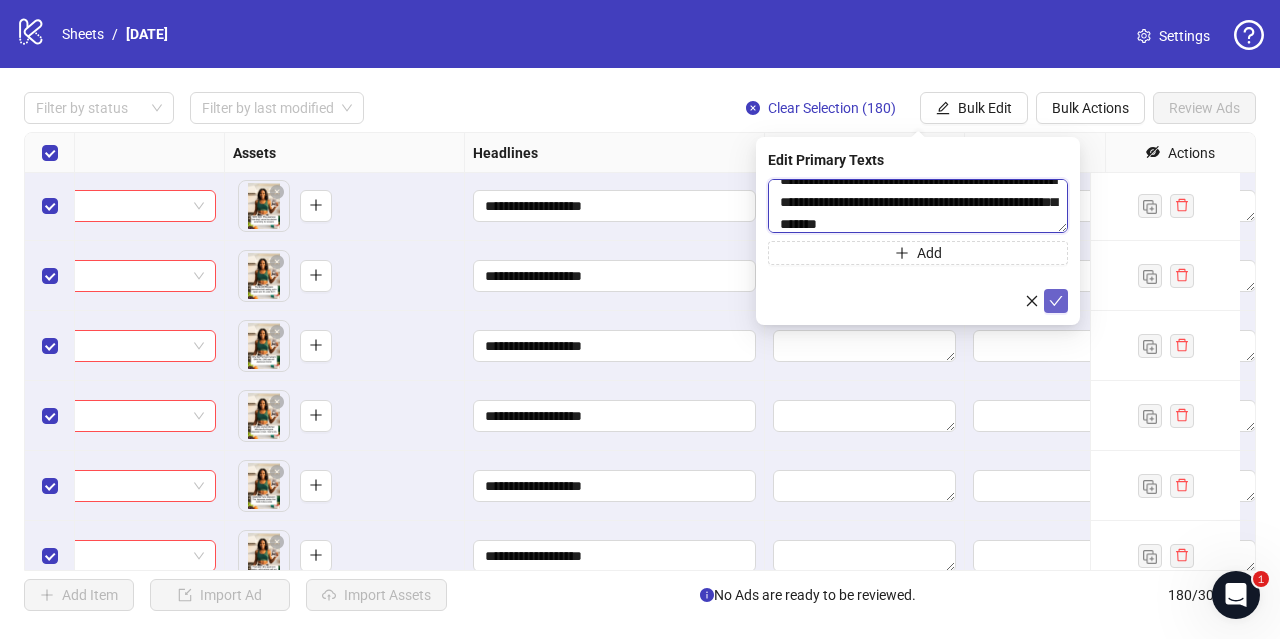 type on "**********" 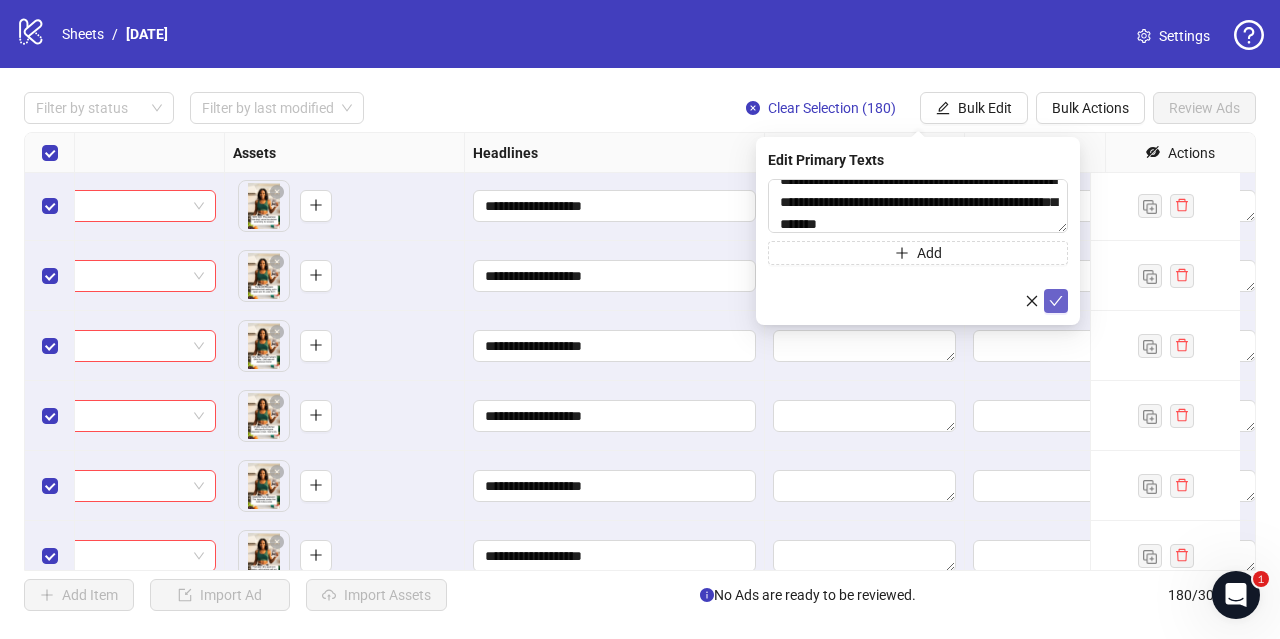 click 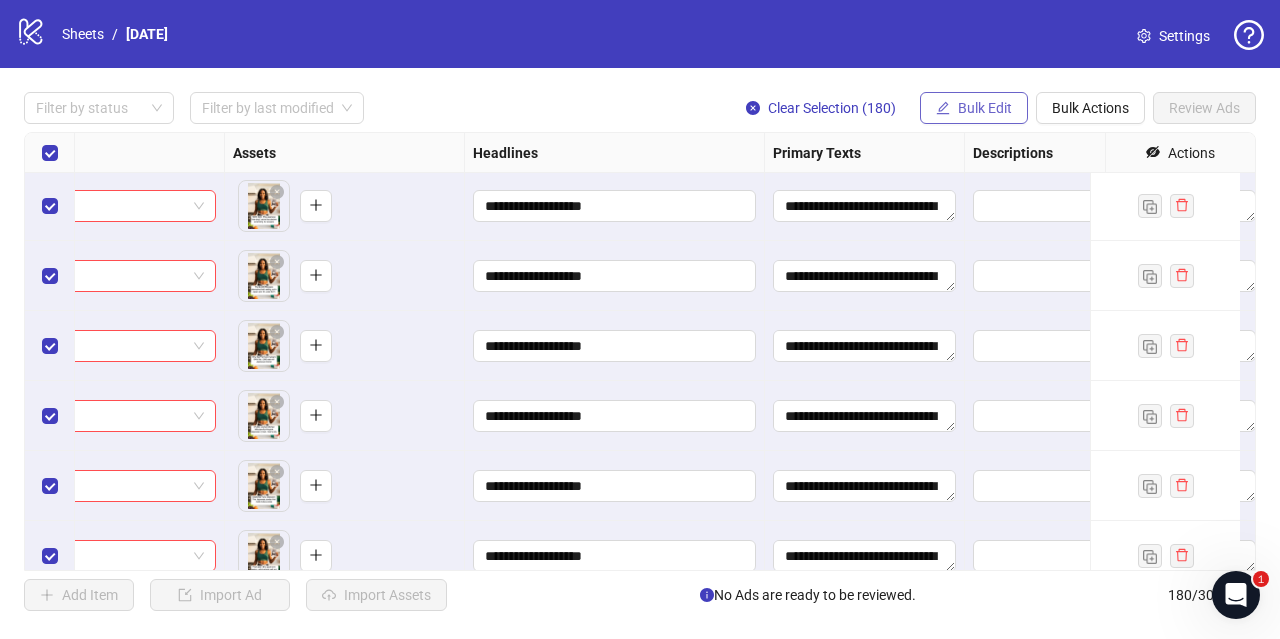 click on "Bulk Edit" at bounding box center [974, 108] 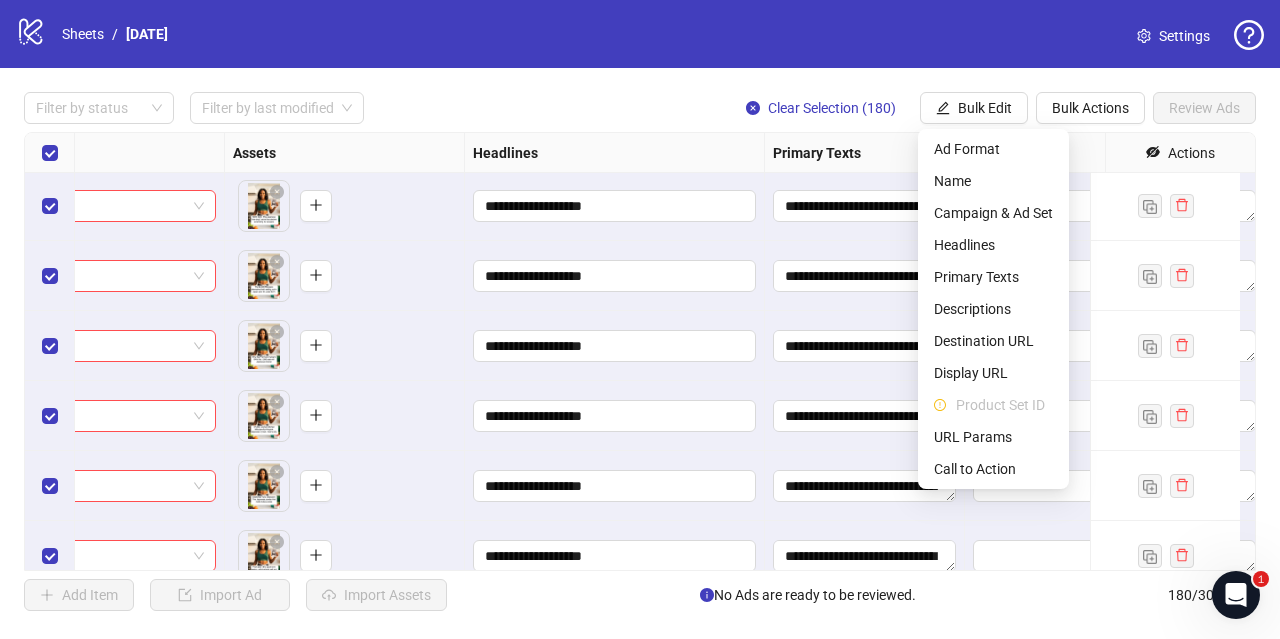 click on "Primary Texts" at bounding box center (865, 153) 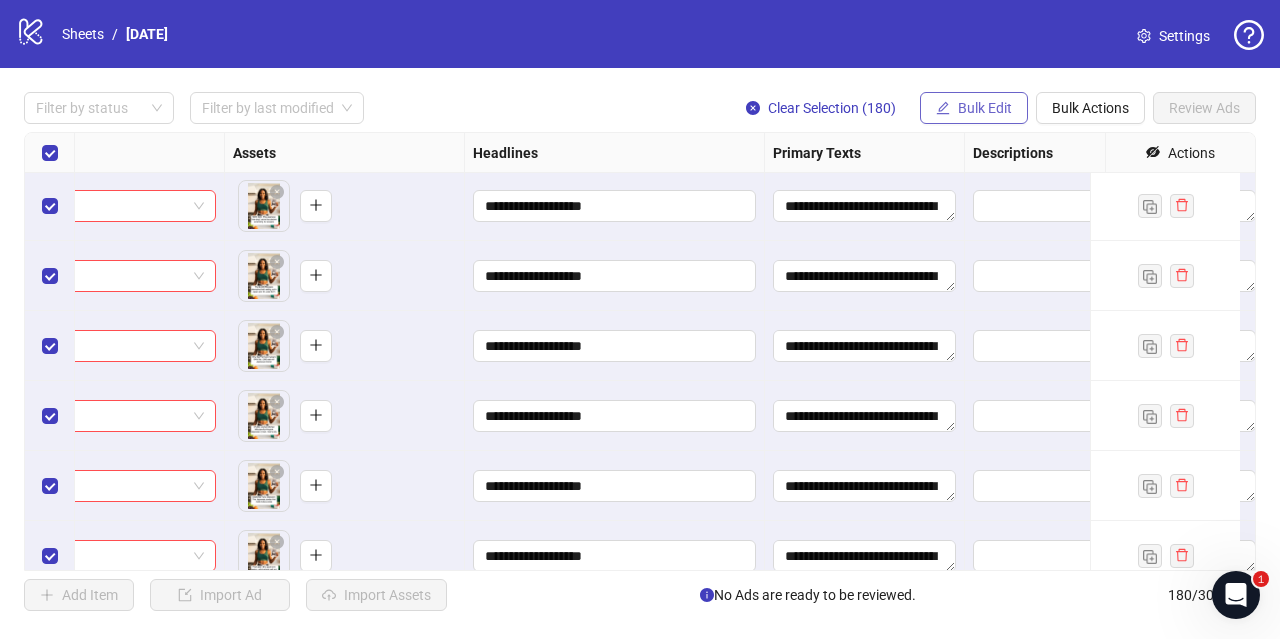 scroll, scrollTop: 1, scrollLeft: 1179, axis: both 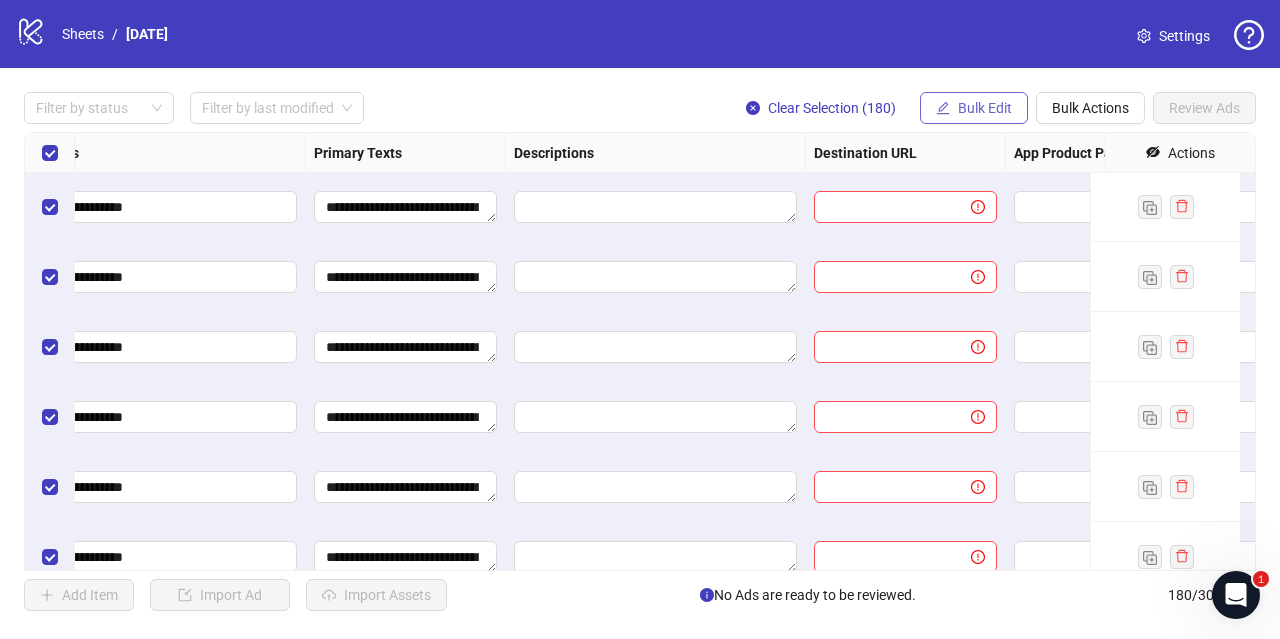 click on "Bulk Edit" at bounding box center (974, 108) 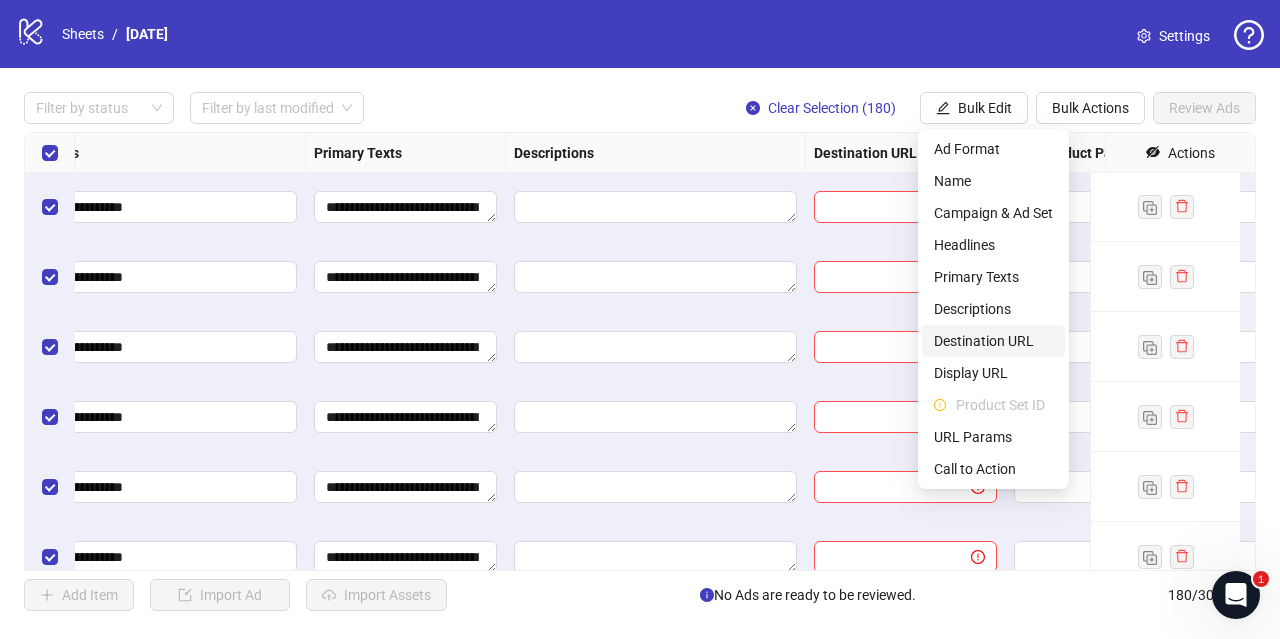 click on "Destination URL" at bounding box center [993, 341] 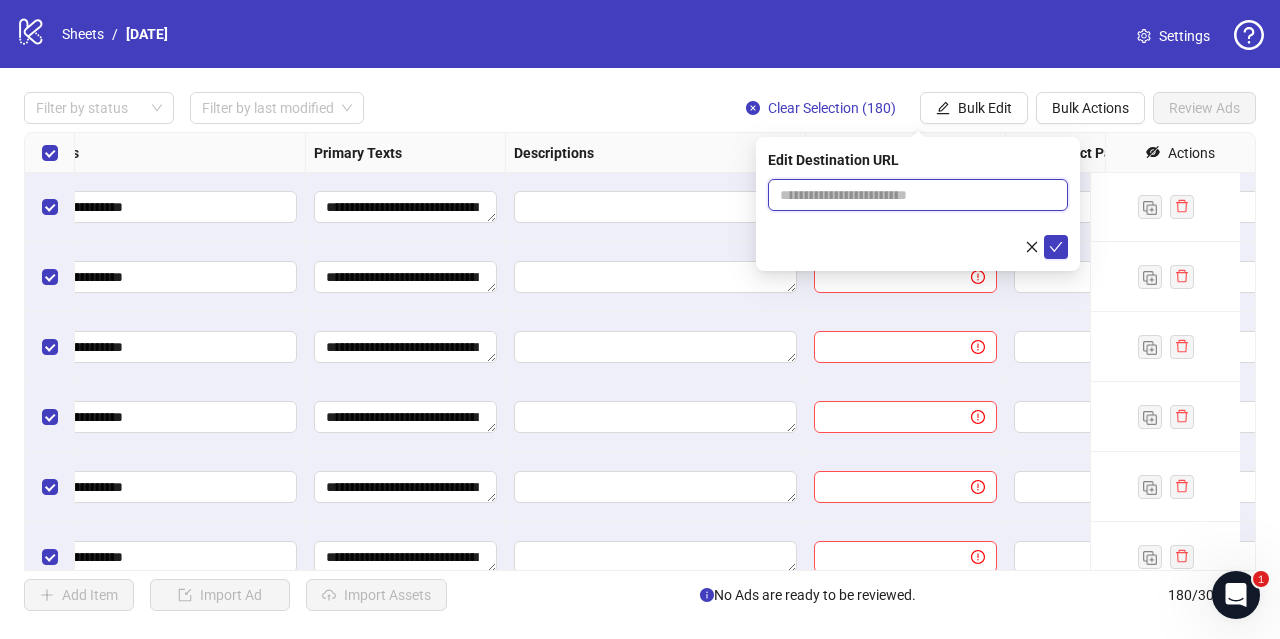 click at bounding box center [910, 195] 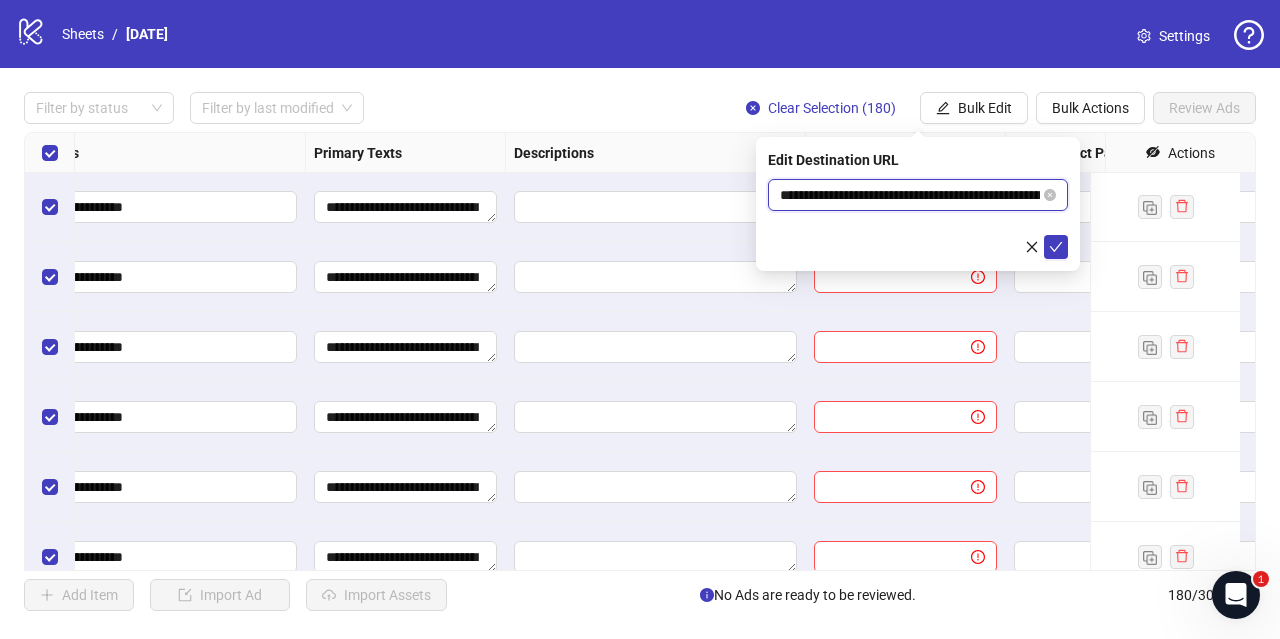 scroll, scrollTop: 0, scrollLeft: 1619, axis: horizontal 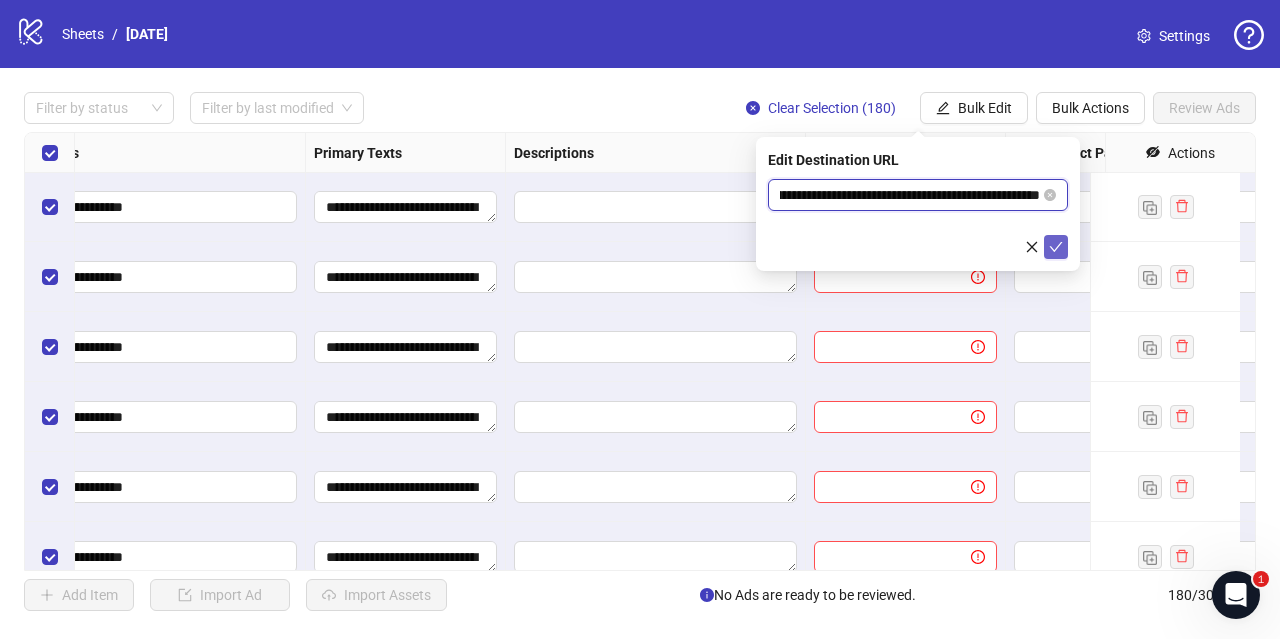 type on "**********" 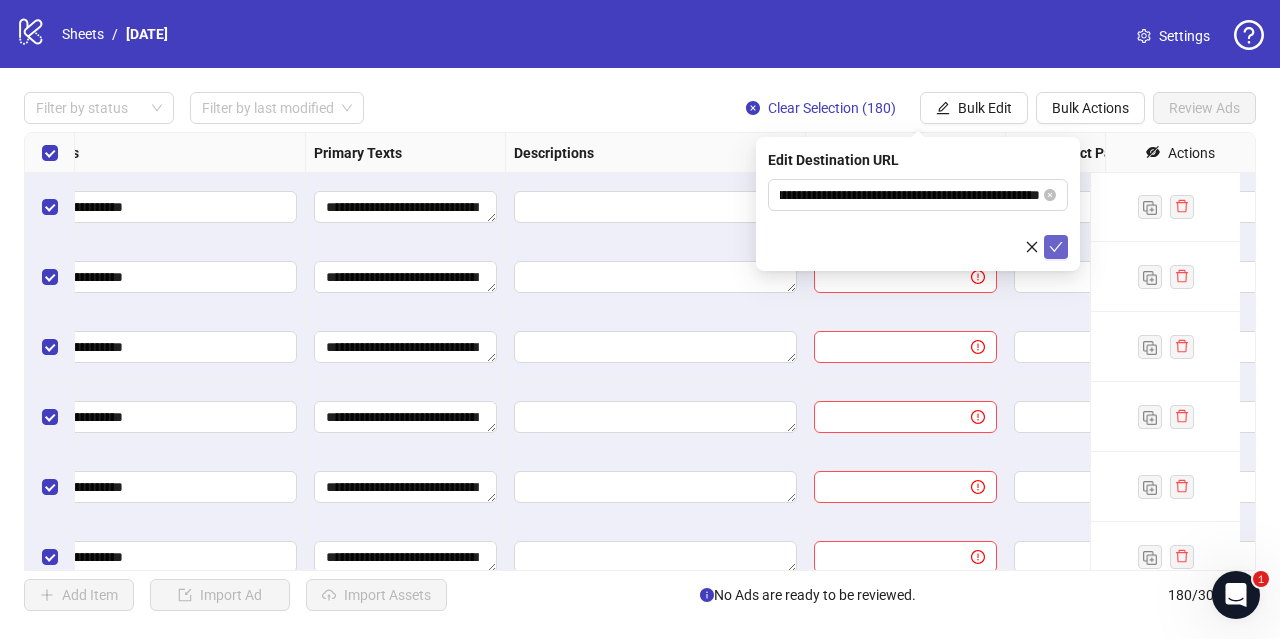 click 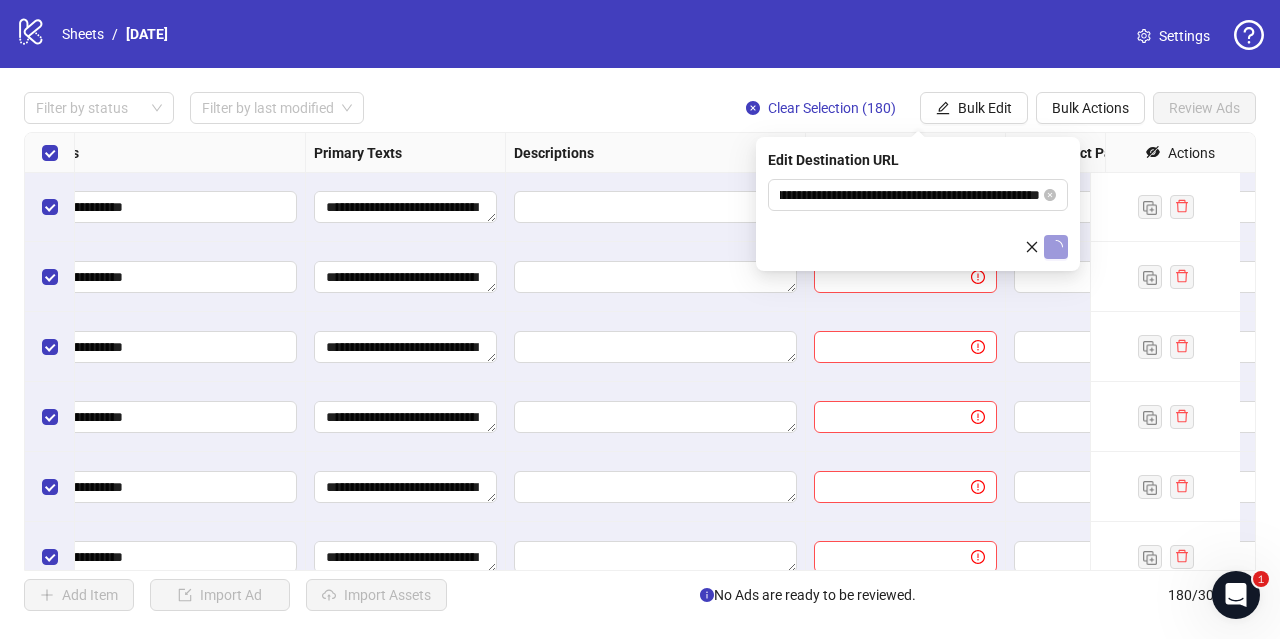 scroll, scrollTop: 0, scrollLeft: 0, axis: both 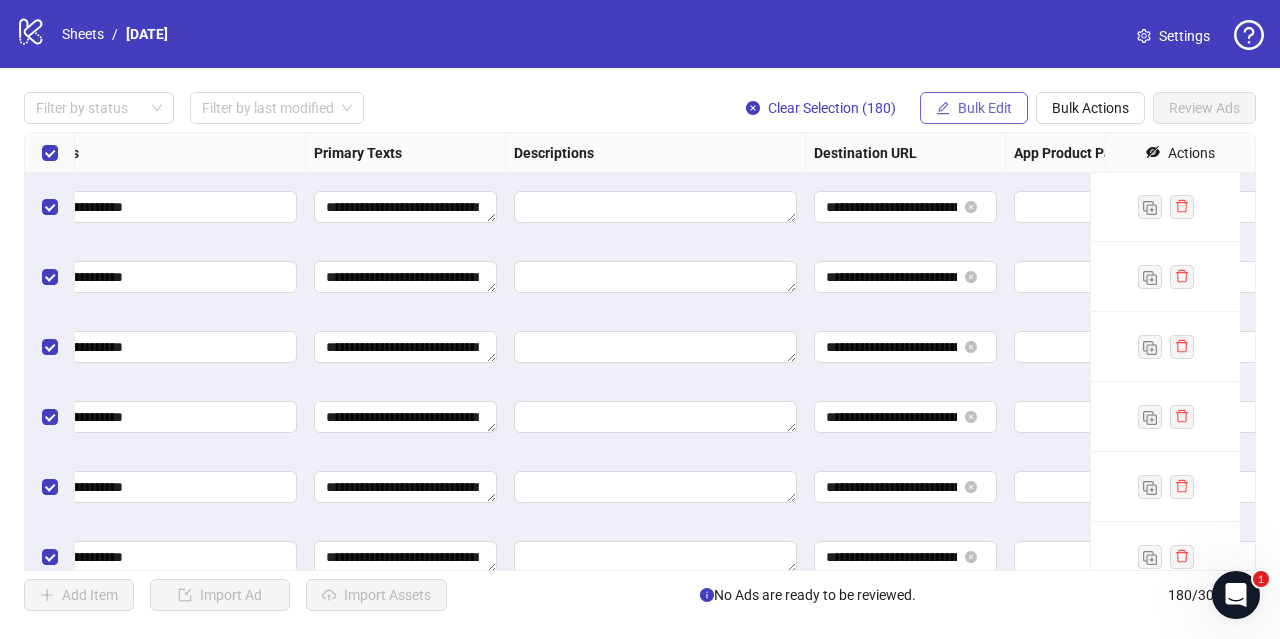 click on "Bulk Edit" at bounding box center (985, 108) 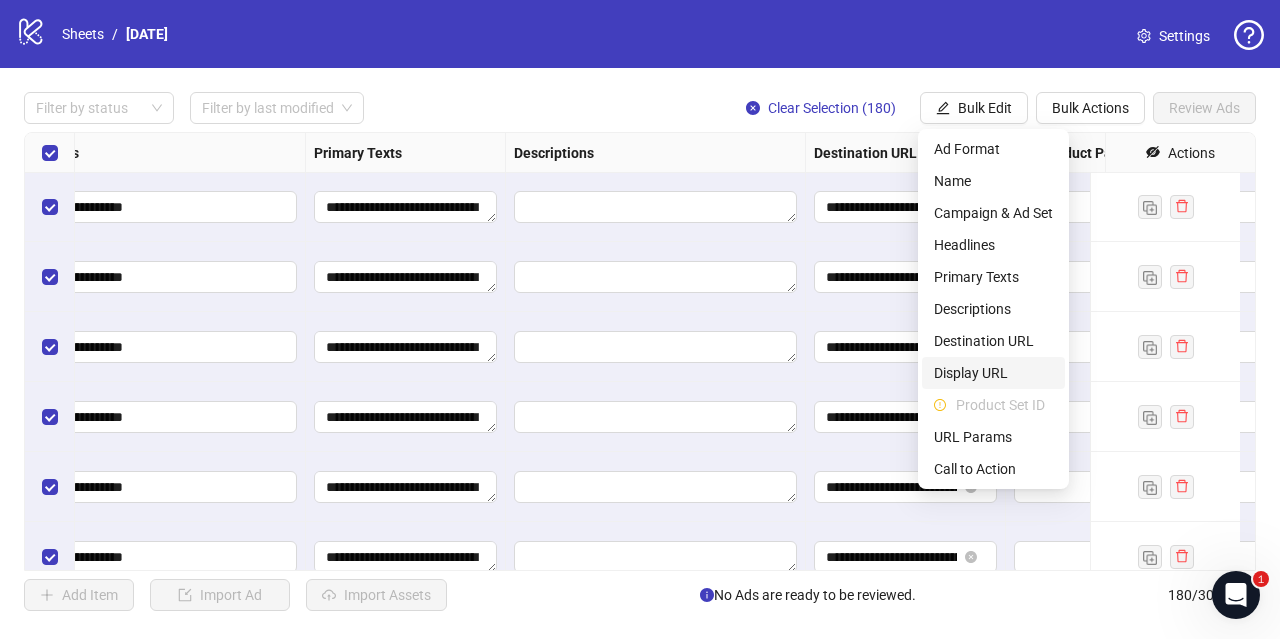 click on "Display URL" at bounding box center (993, 373) 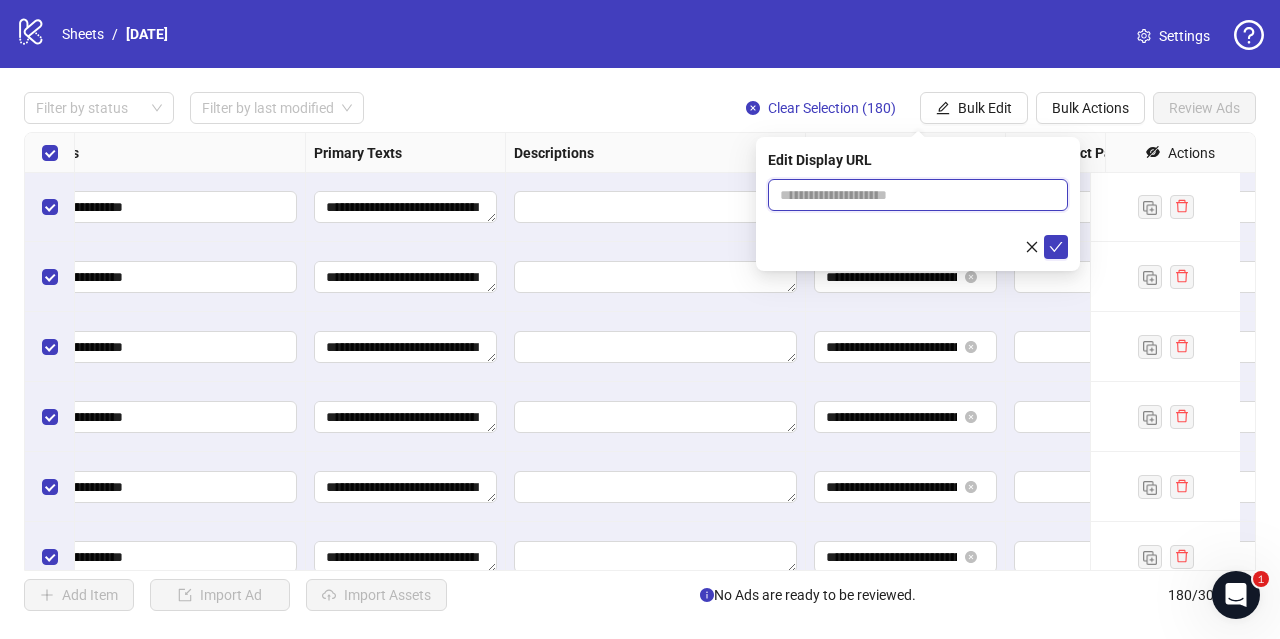 click at bounding box center (918, 195) 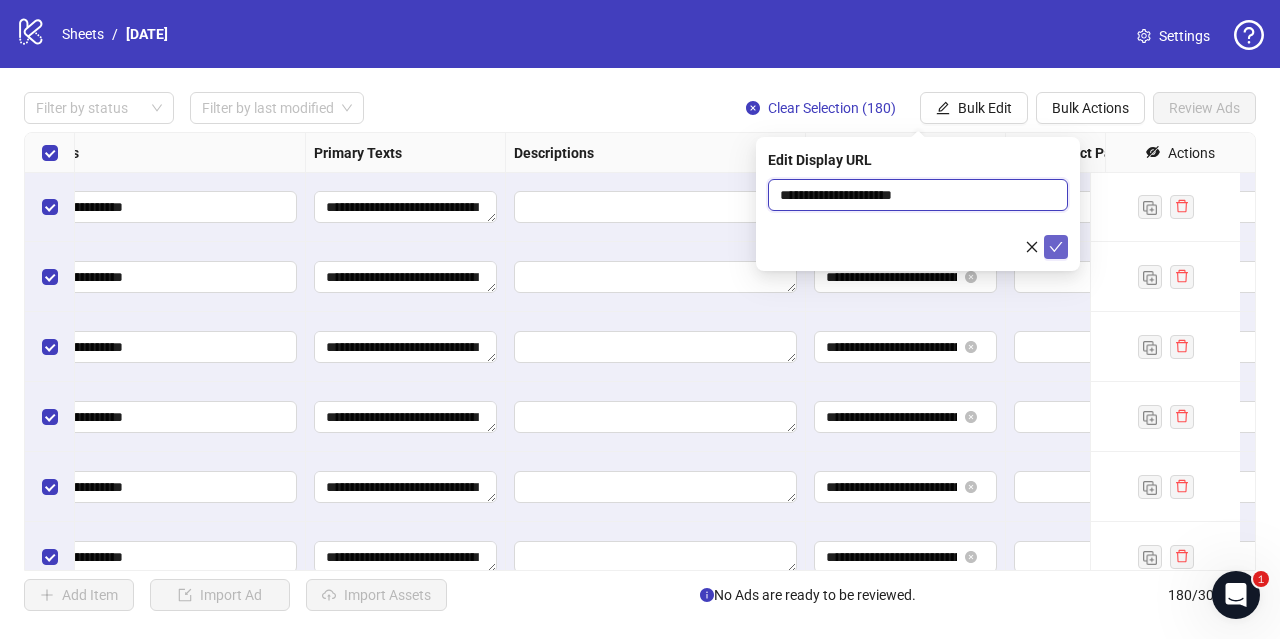 type on "**********" 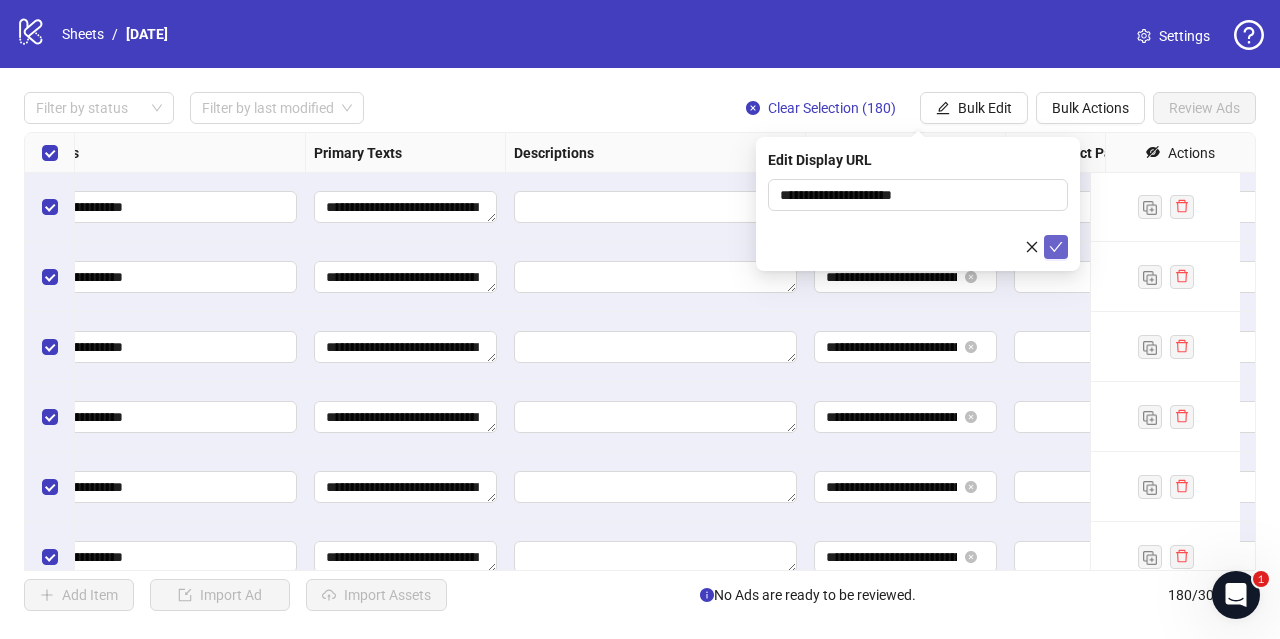 click 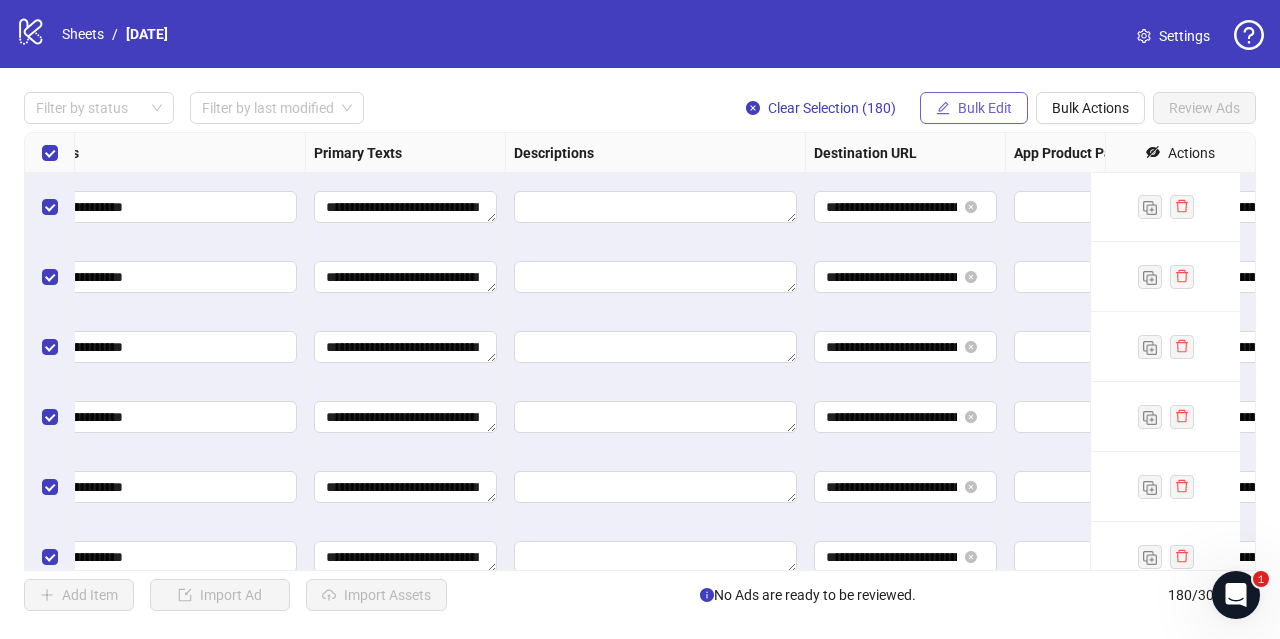 click on "Bulk Edit" at bounding box center [985, 108] 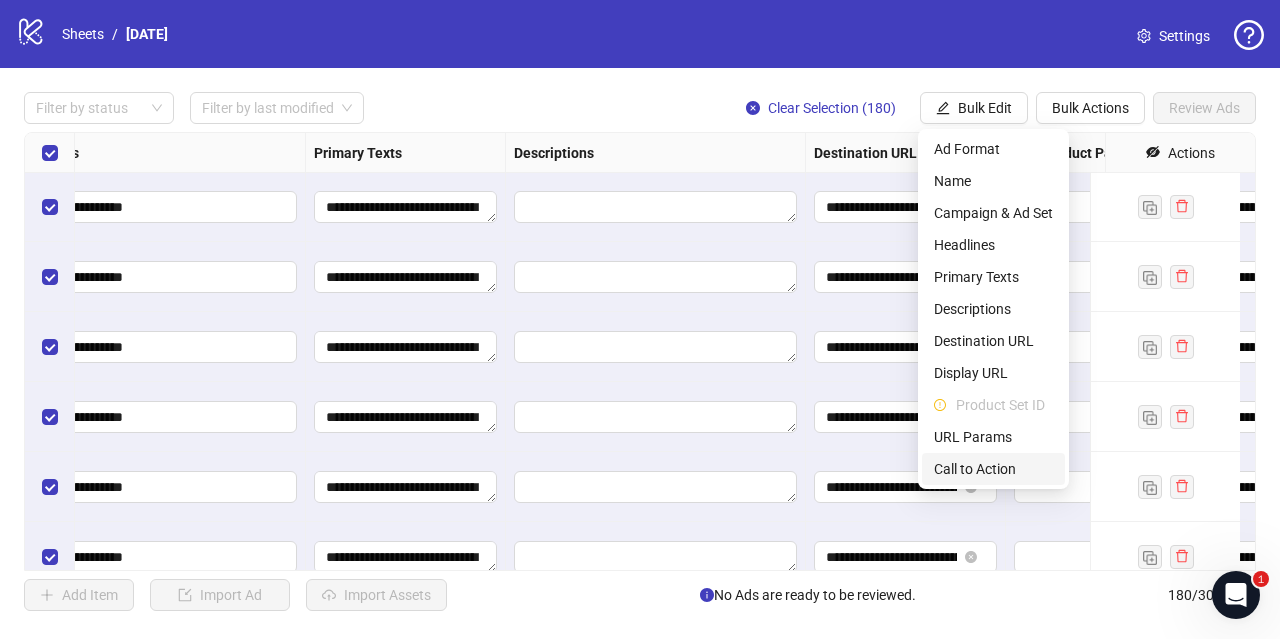 click on "Call to Action" at bounding box center [993, 469] 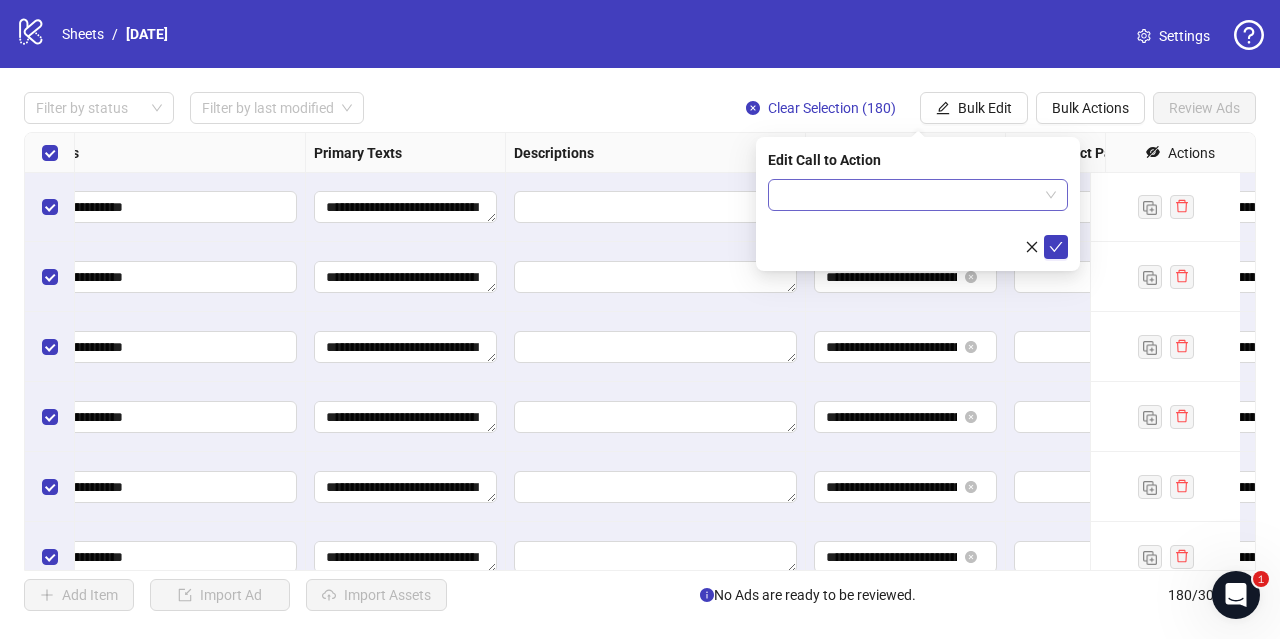 click at bounding box center [909, 195] 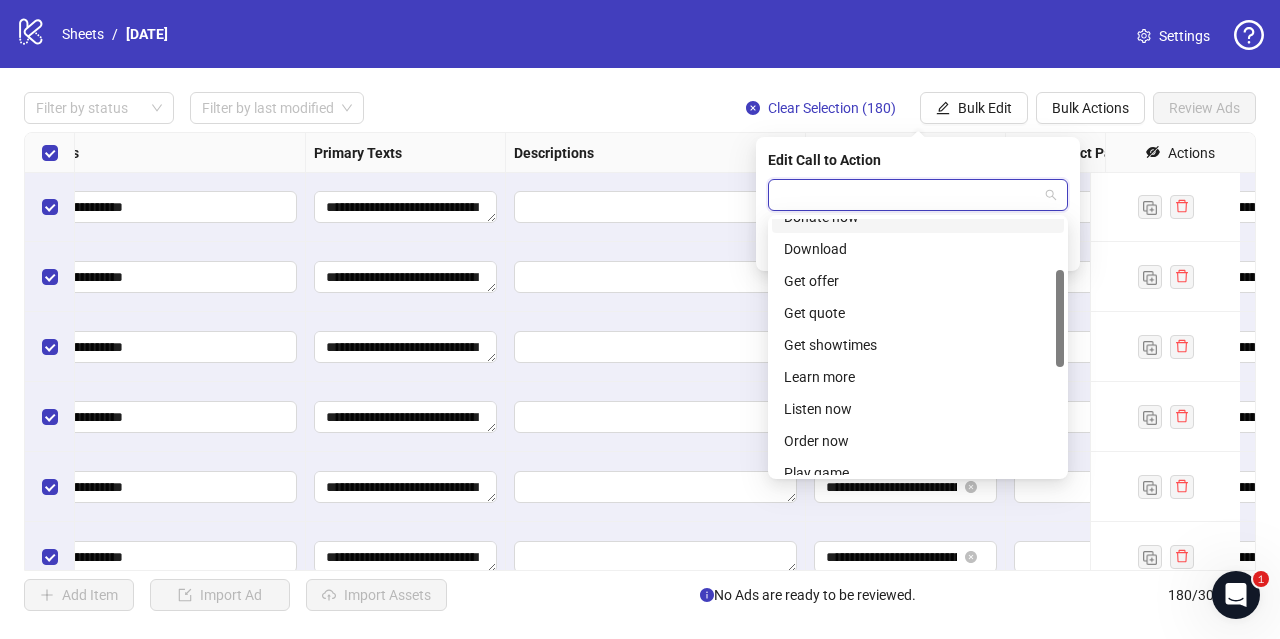 scroll, scrollTop: 156, scrollLeft: 0, axis: vertical 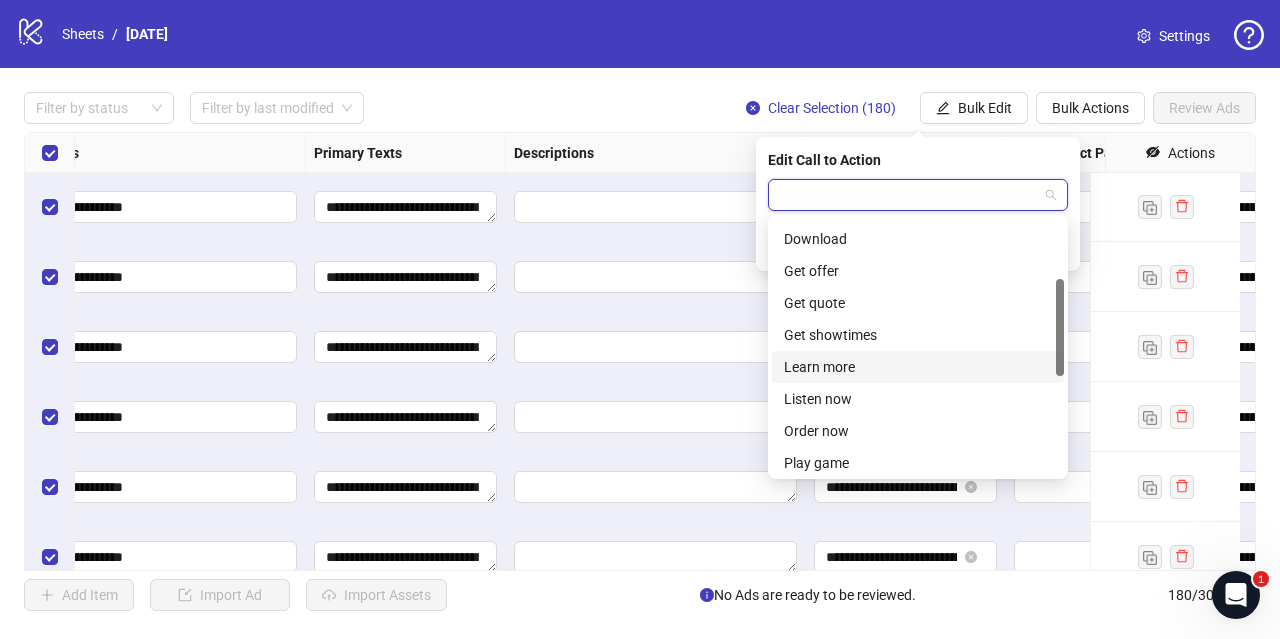 click on "Learn more" at bounding box center [918, 367] 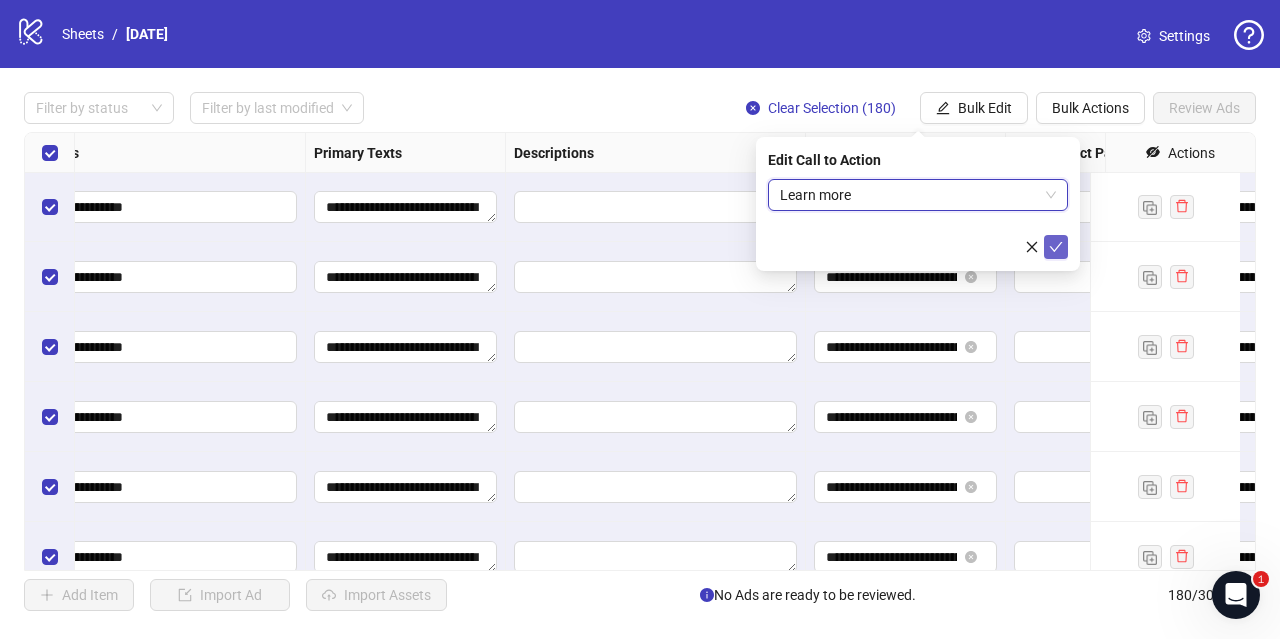 click 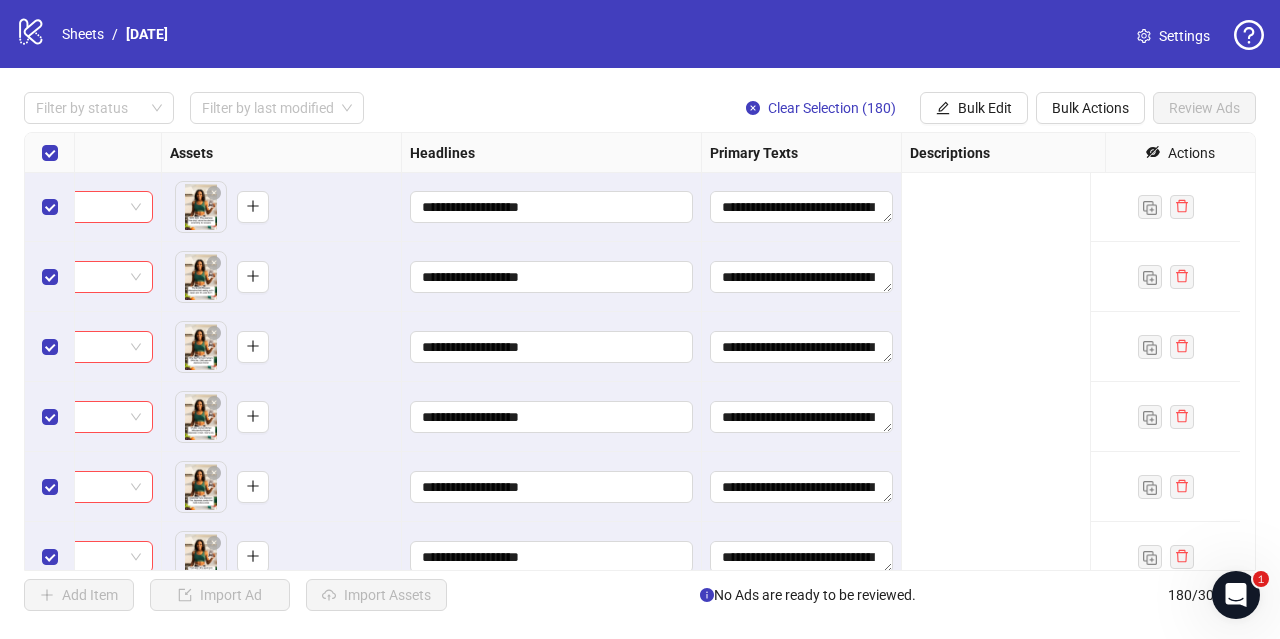 scroll, scrollTop: 1, scrollLeft: 0, axis: vertical 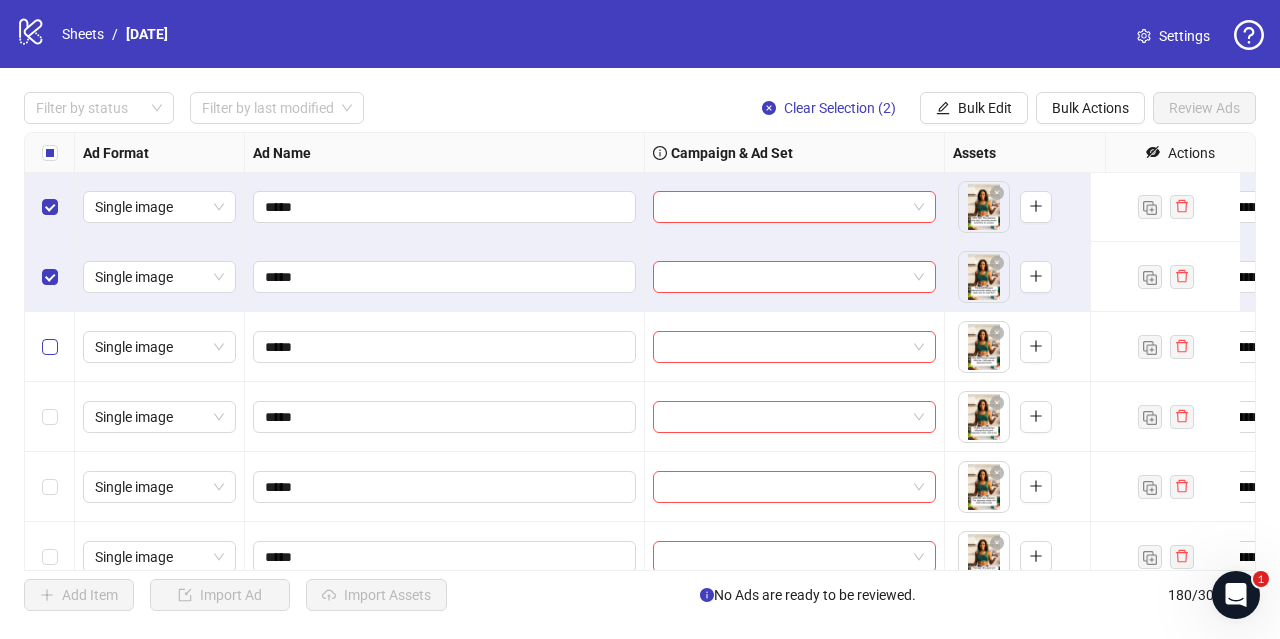 click at bounding box center (50, 347) 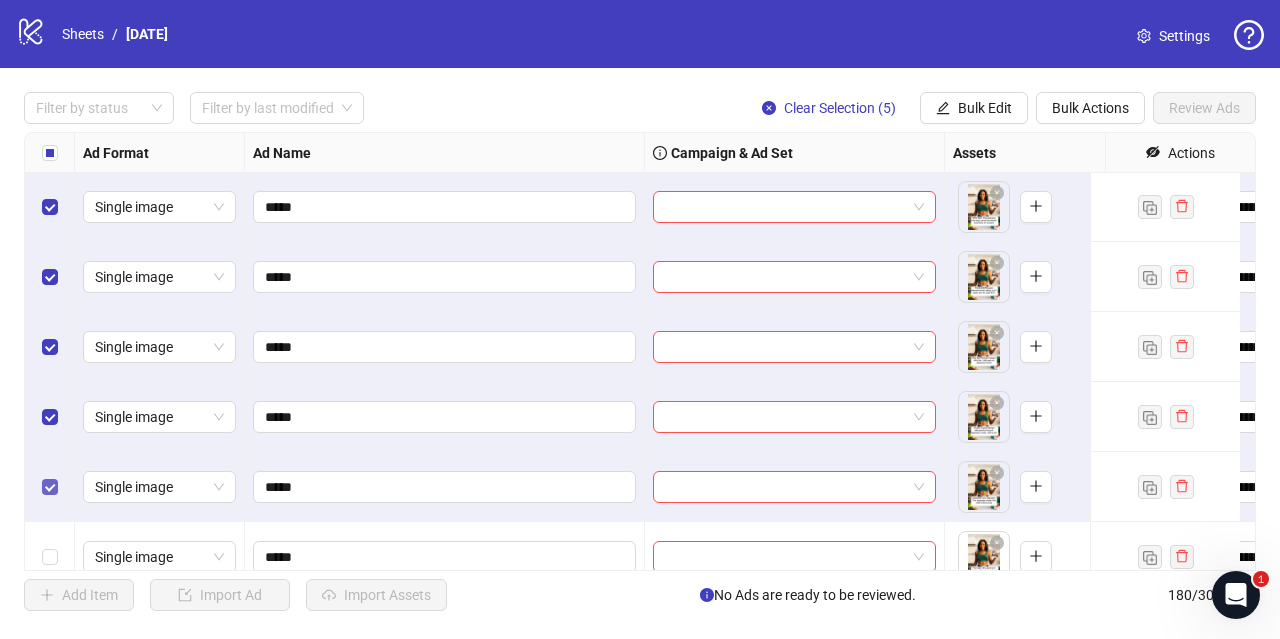 scroll, scrollTop: 112, scrollLeft: 0, axis: vertical 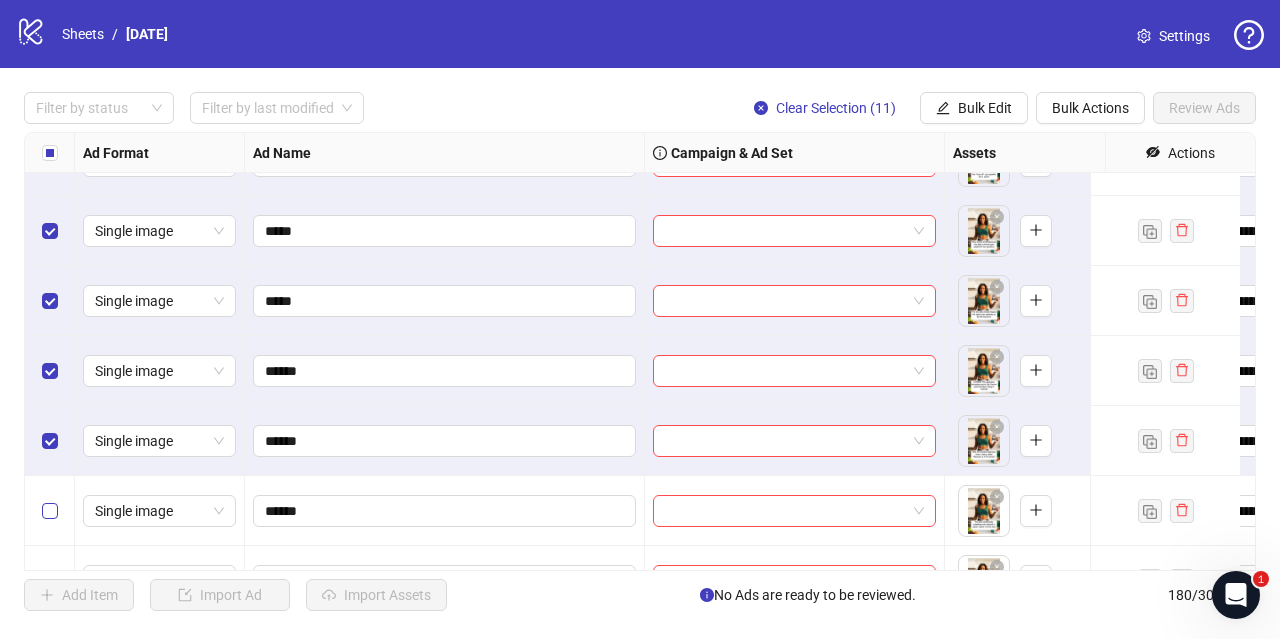 click at bounding box center [50, 511] 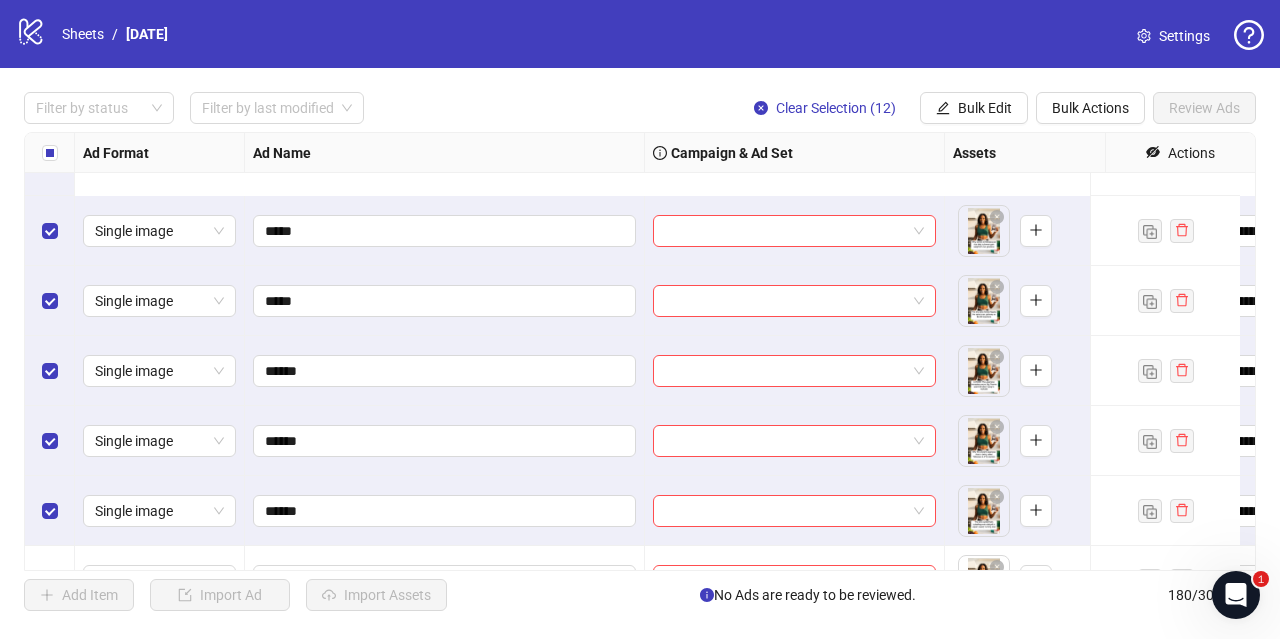 scroll, scrollTop: 642, scrollLeft: 0, axis: vertical 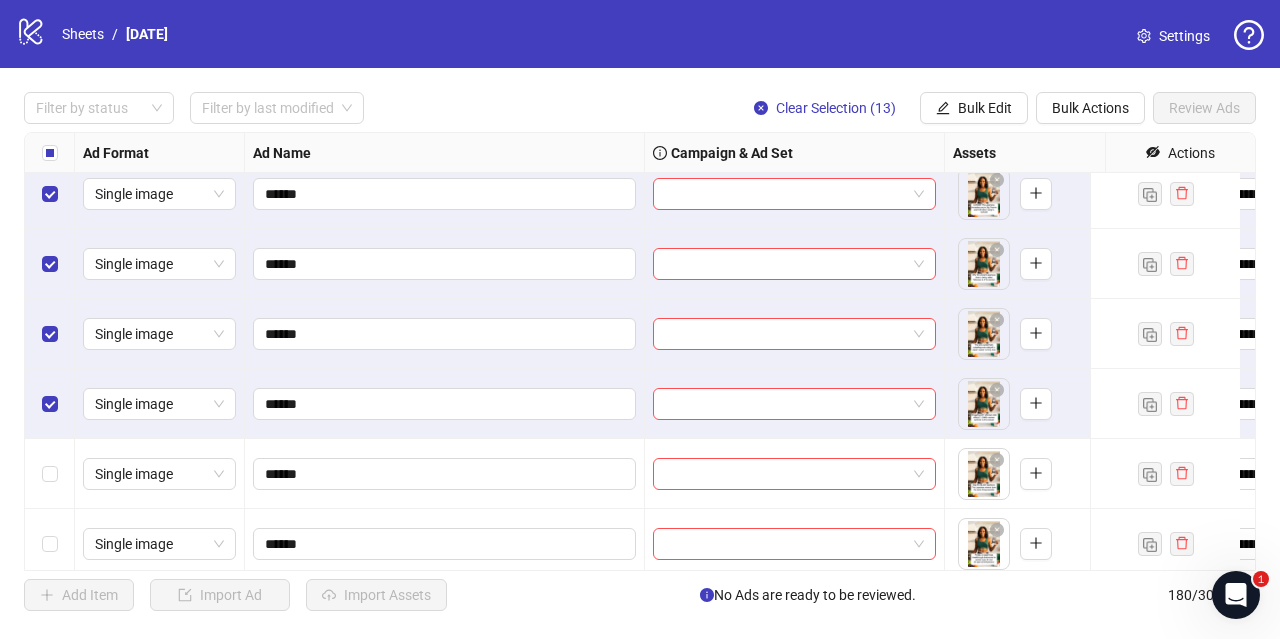 click at bounding box center (50, 474) 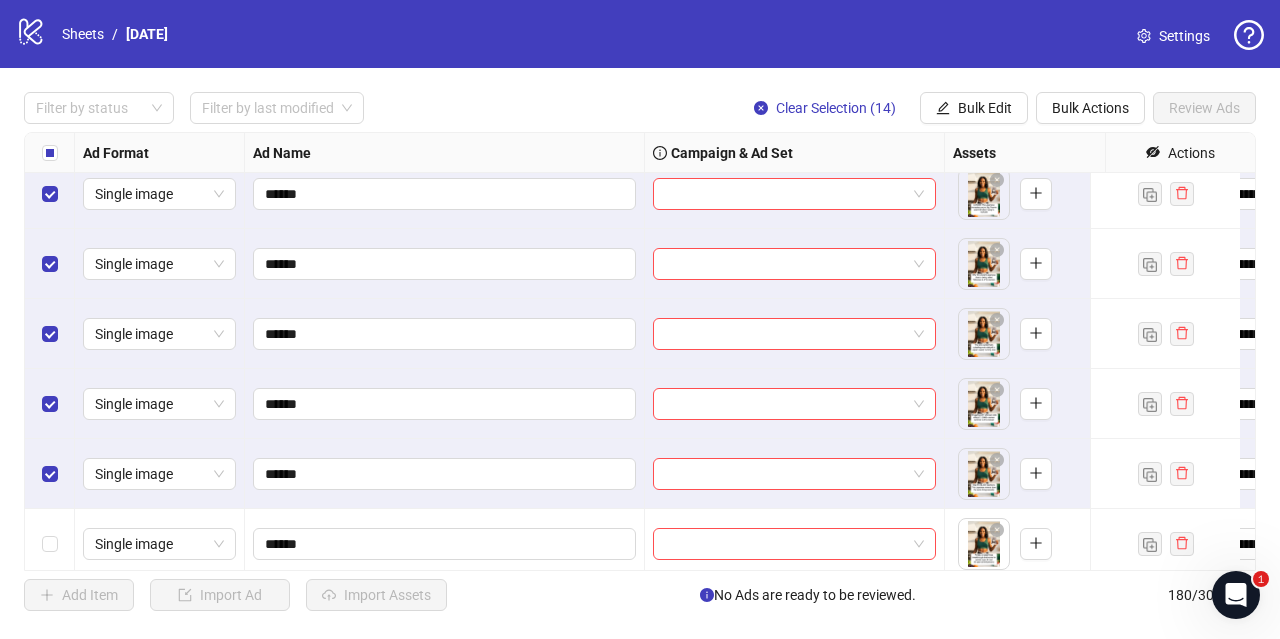 click at bounding box center [50, 544] 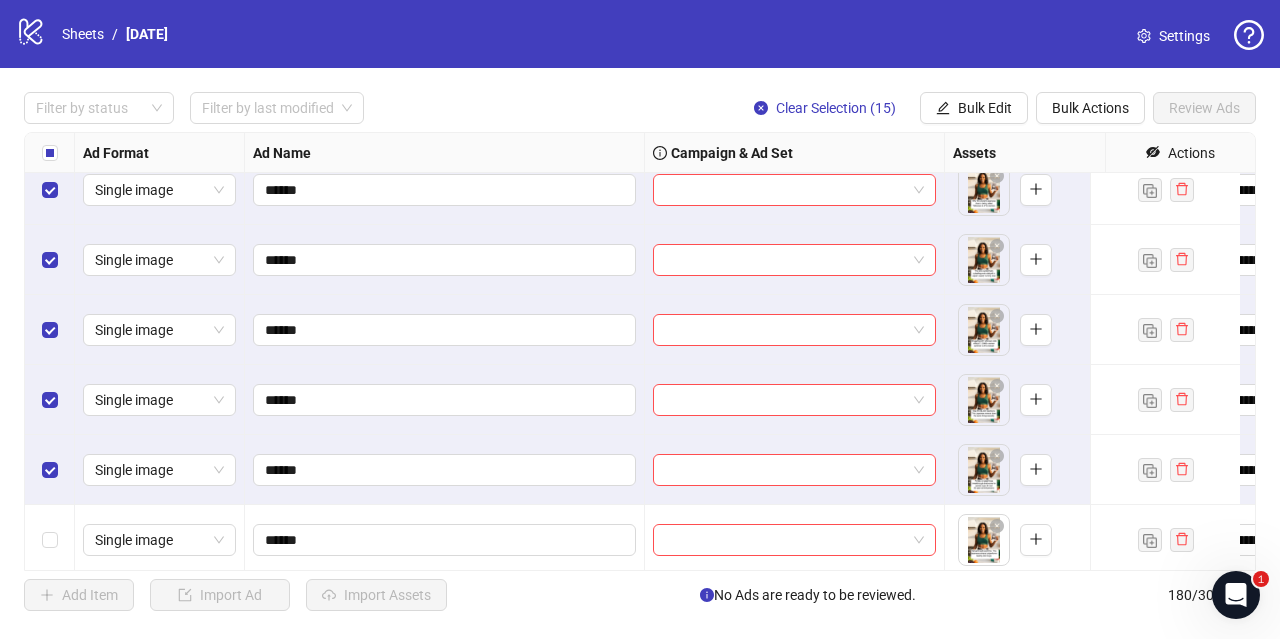 scroll, scrollTop: 804, scrollLeft: 0, axis: vertical 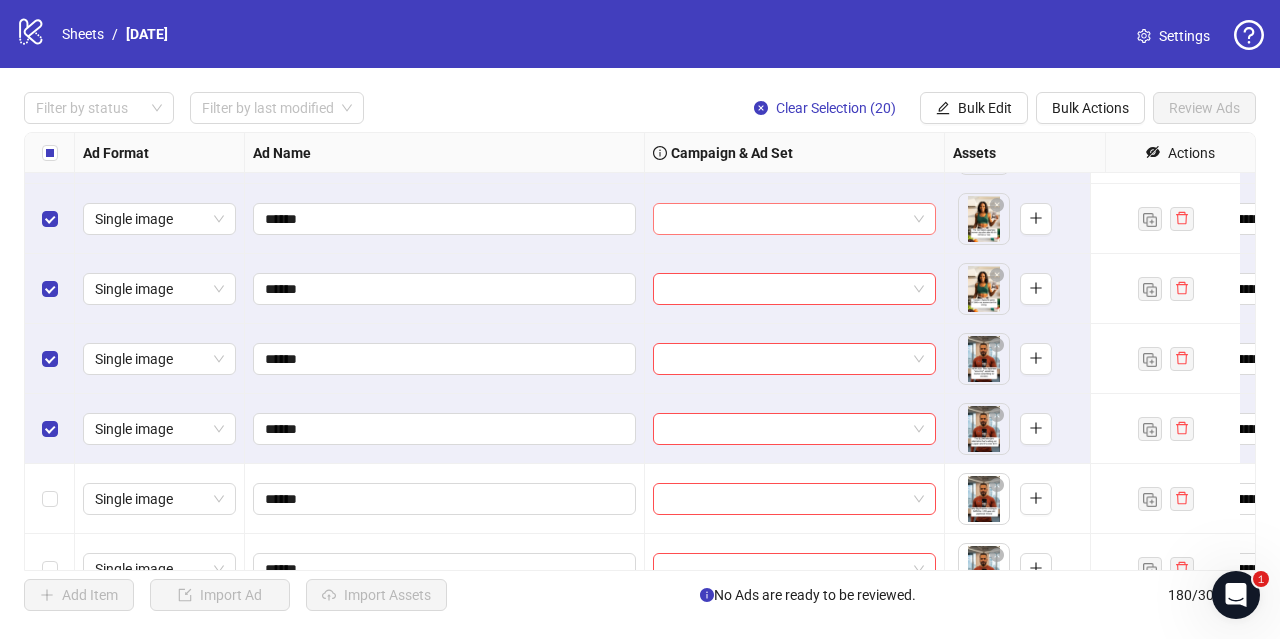 click at bounding box center [794, 219] 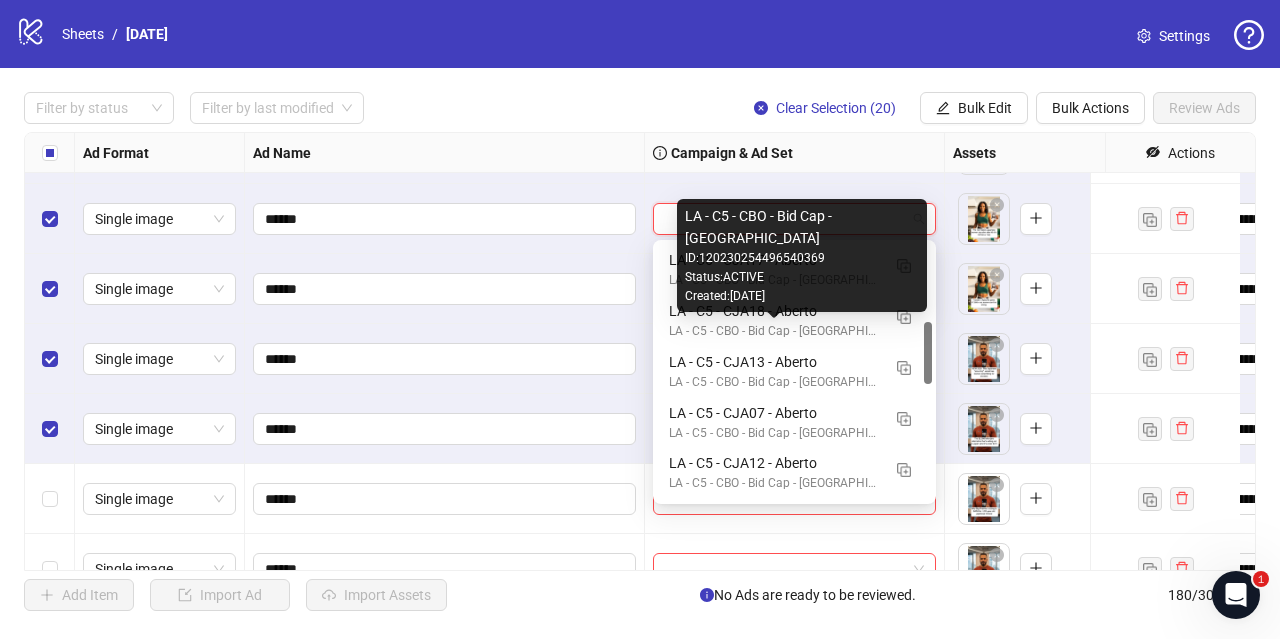 scroll, scrollTop: 317, scrollLeft: 0, axis: vertical 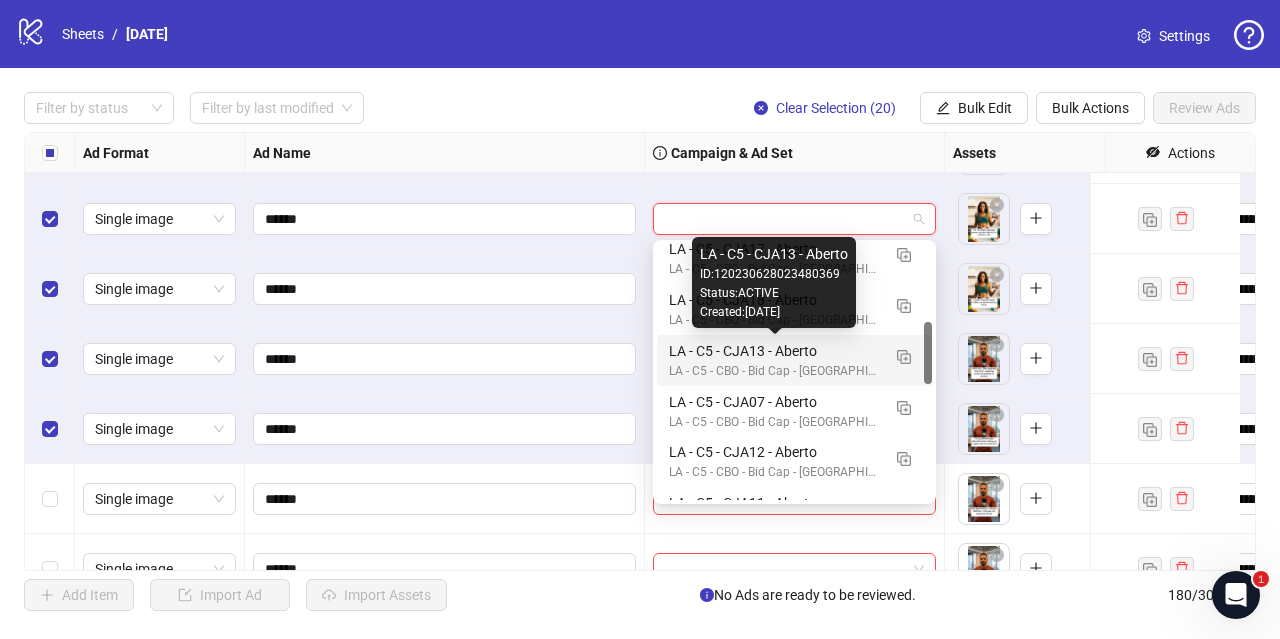 click on "LA - C5 - CJA13 - Aberto" at bounding box center (774, 351) 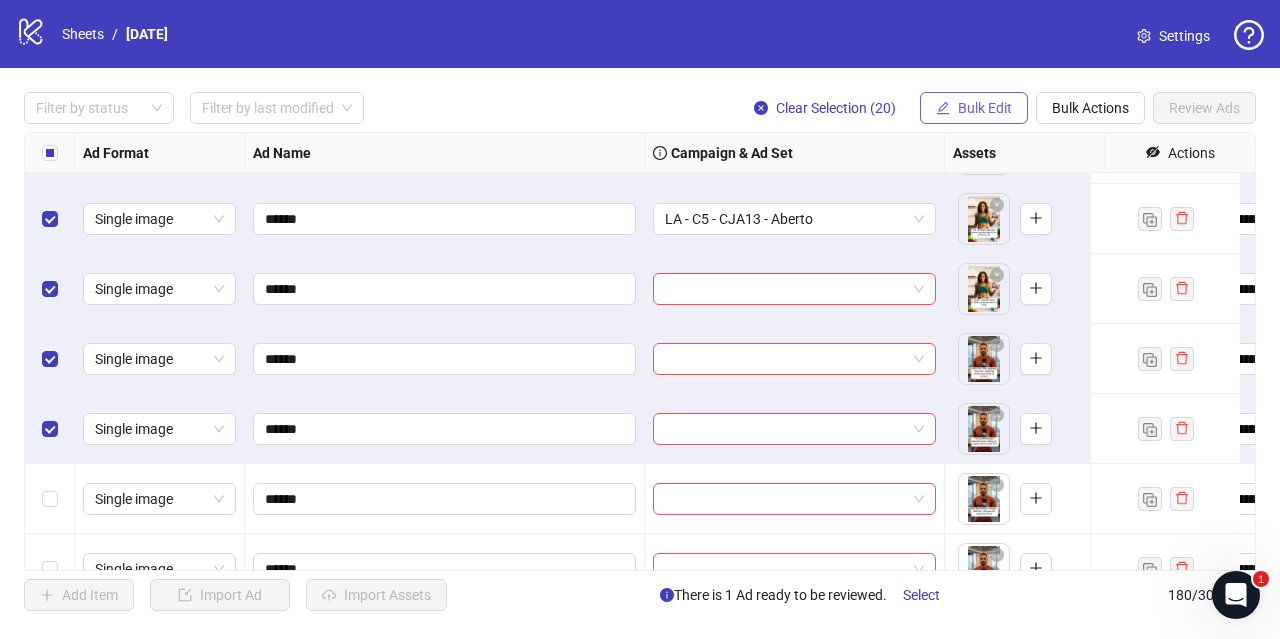 click on "Bulk Edit" at bounding box center (985, 108) 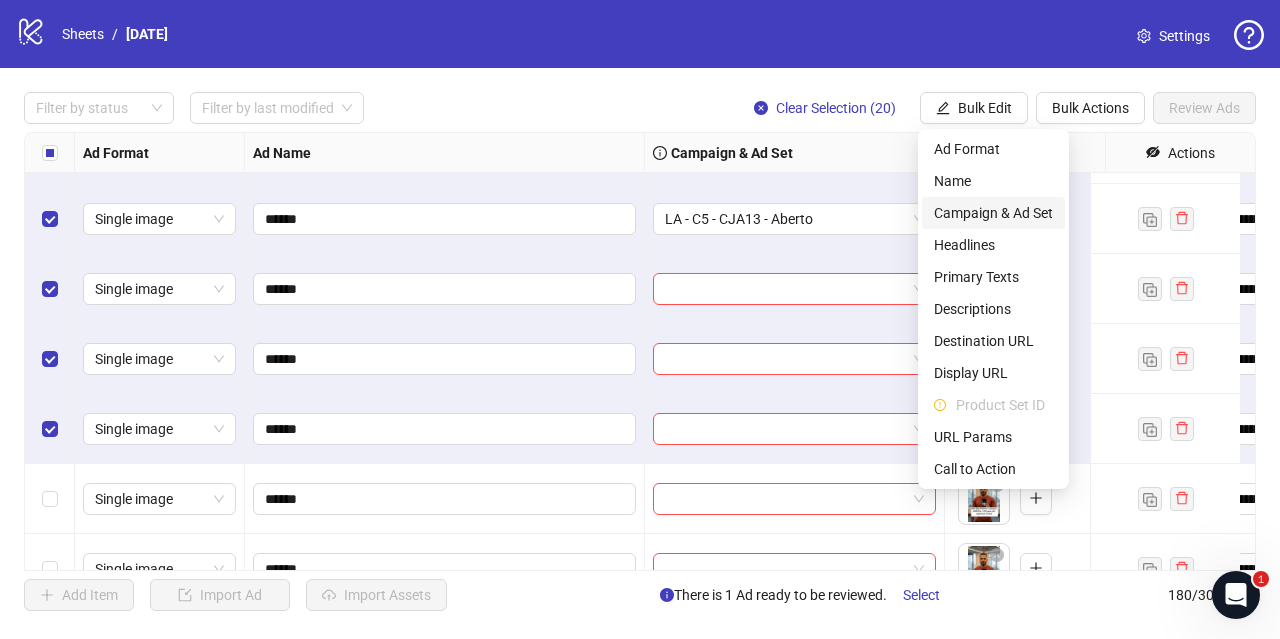 click on "Campaign & Ad Set" at bounding box center (993, 213) 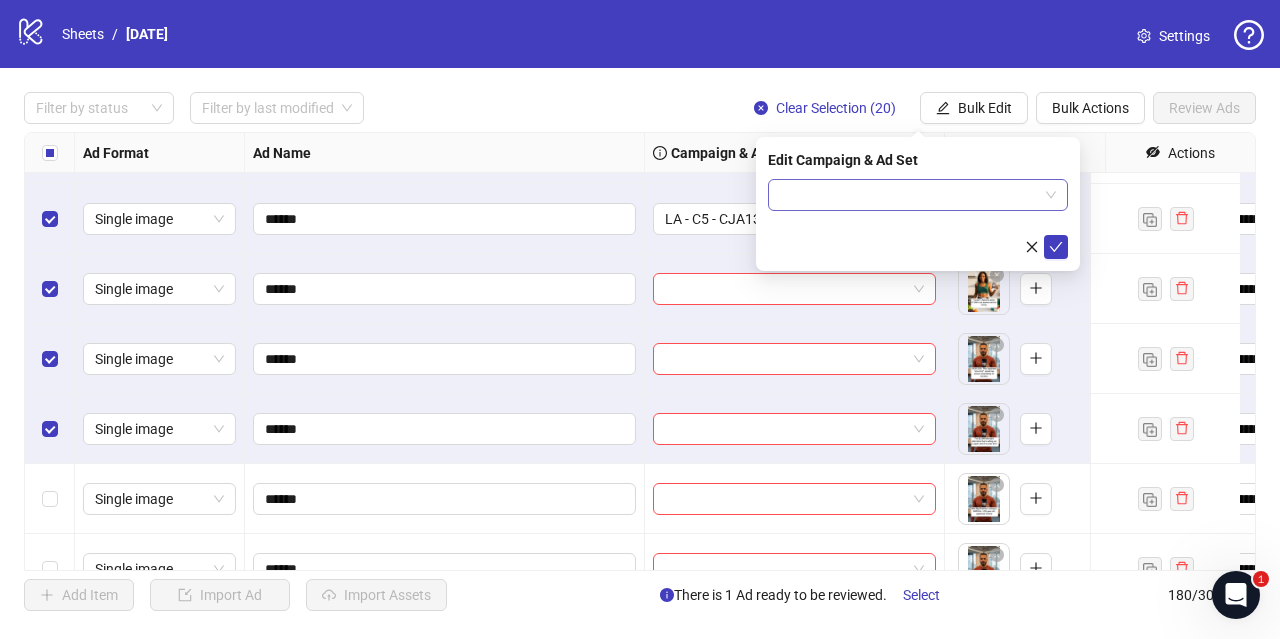click at bounding box center [909, 195] 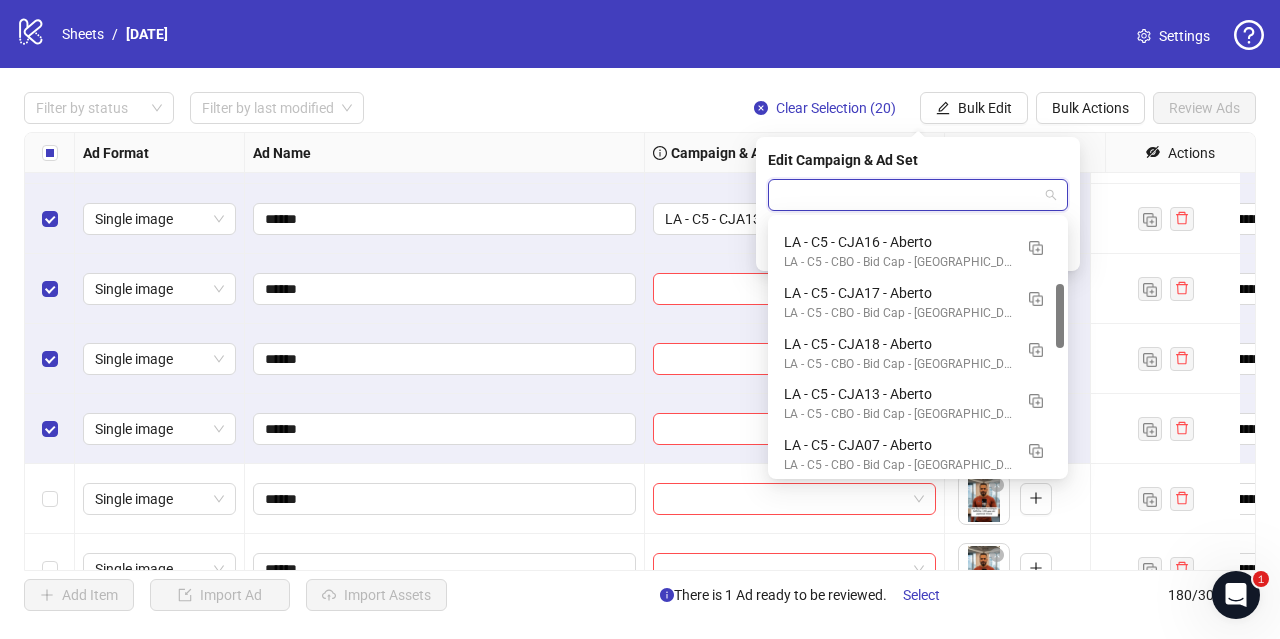 scroll, scrollTop: 253, scrollLeft: 0, axis: vertical 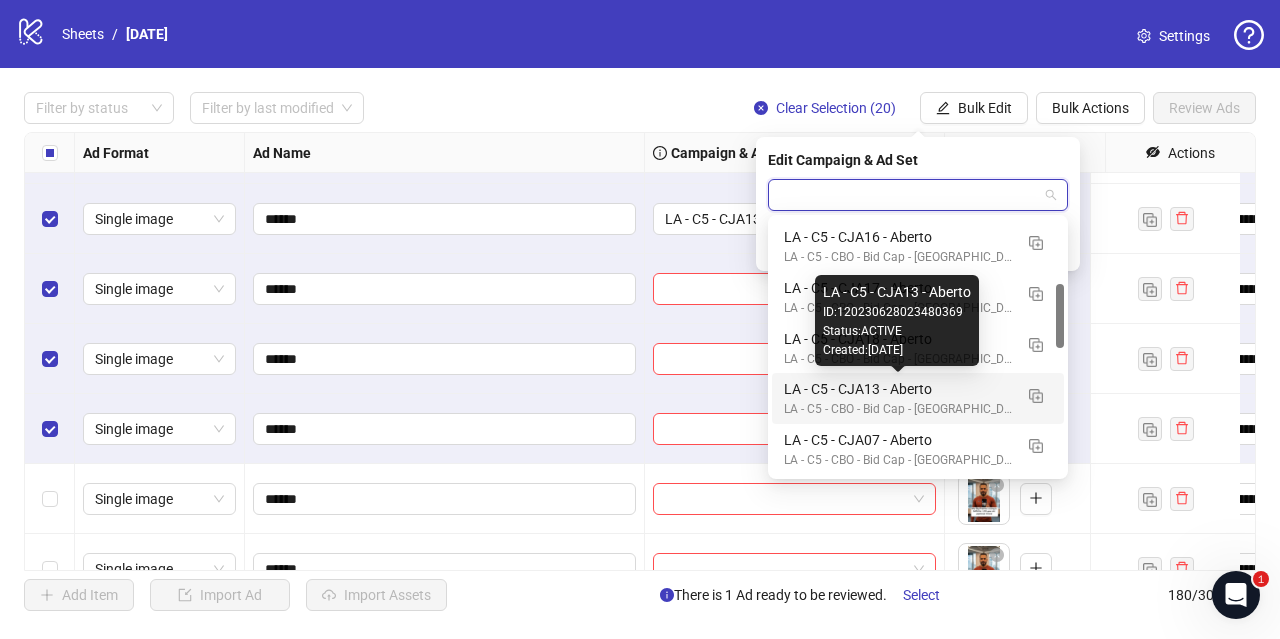 click on "LA - C5 - CJA13 - Aberto" at bounding box center [898, 389] 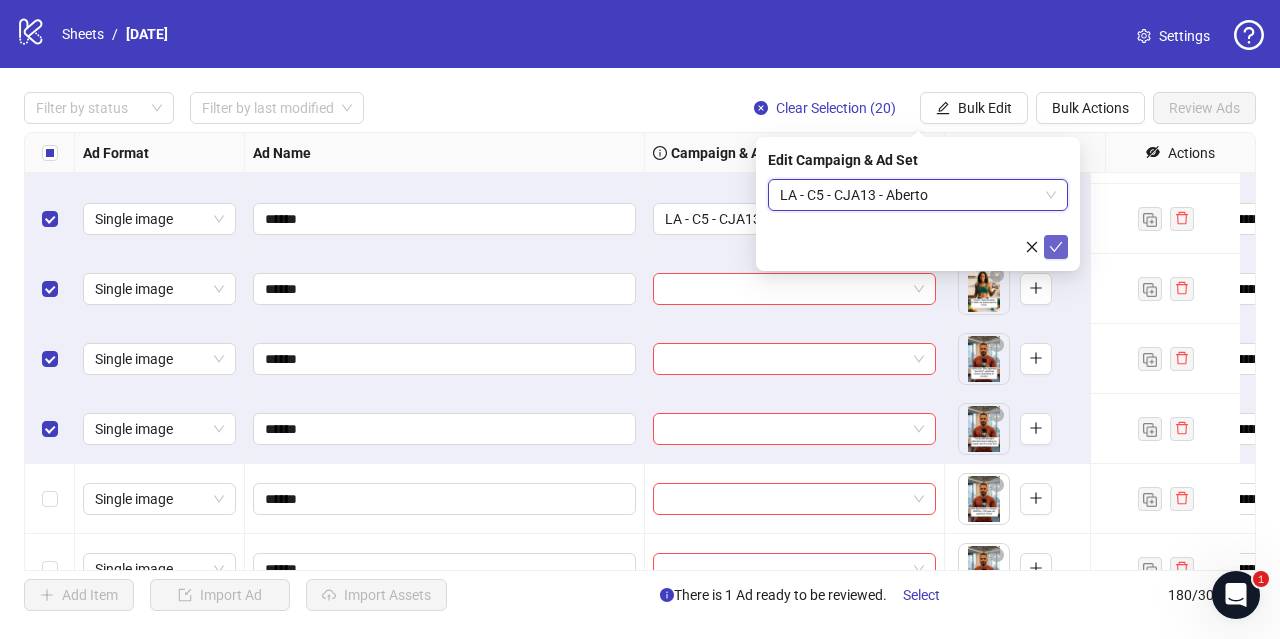 click 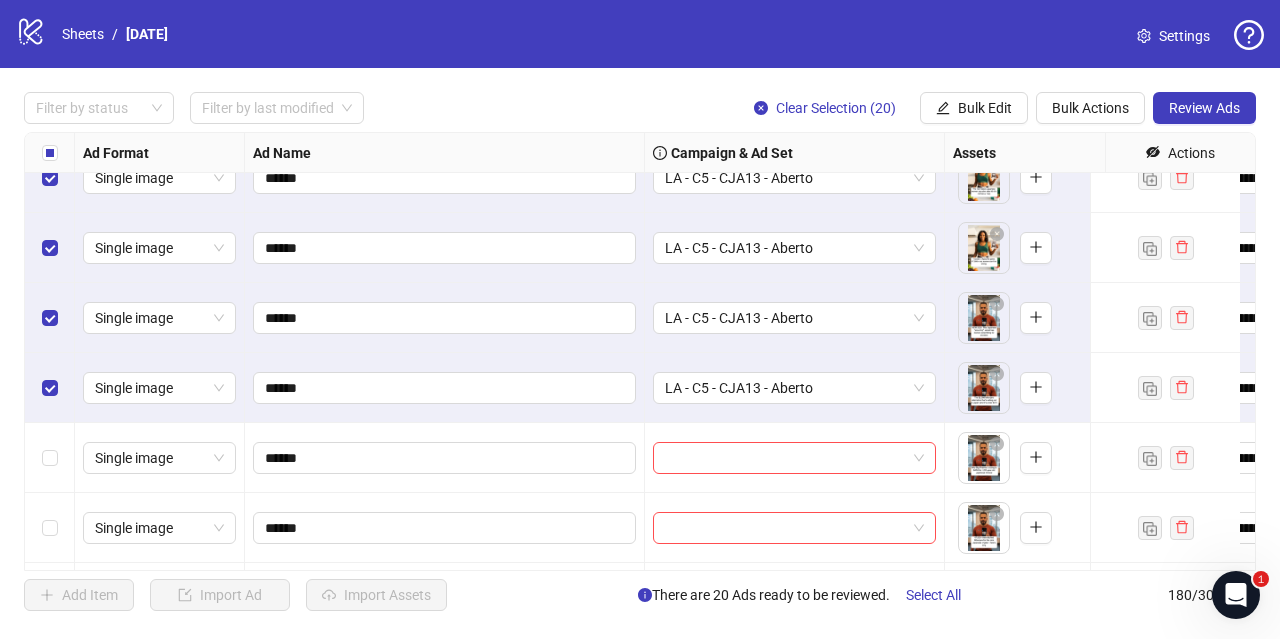 scroll, scrollTop: 1183, scrollLeft: 0, axis: vertical 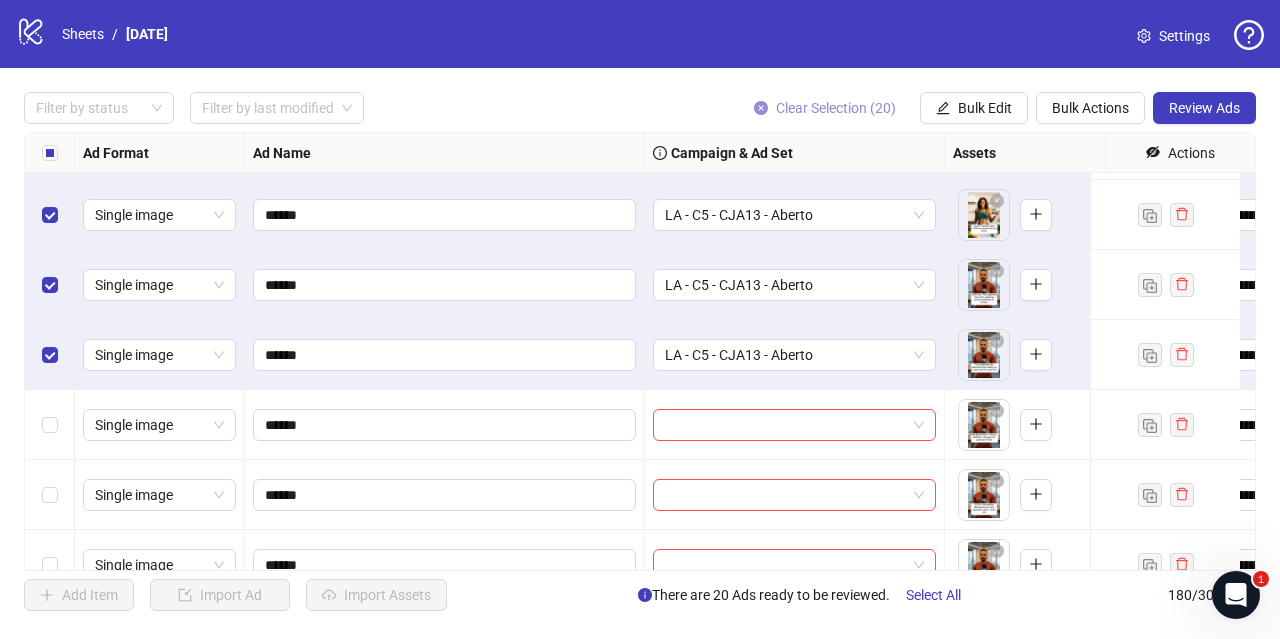 click 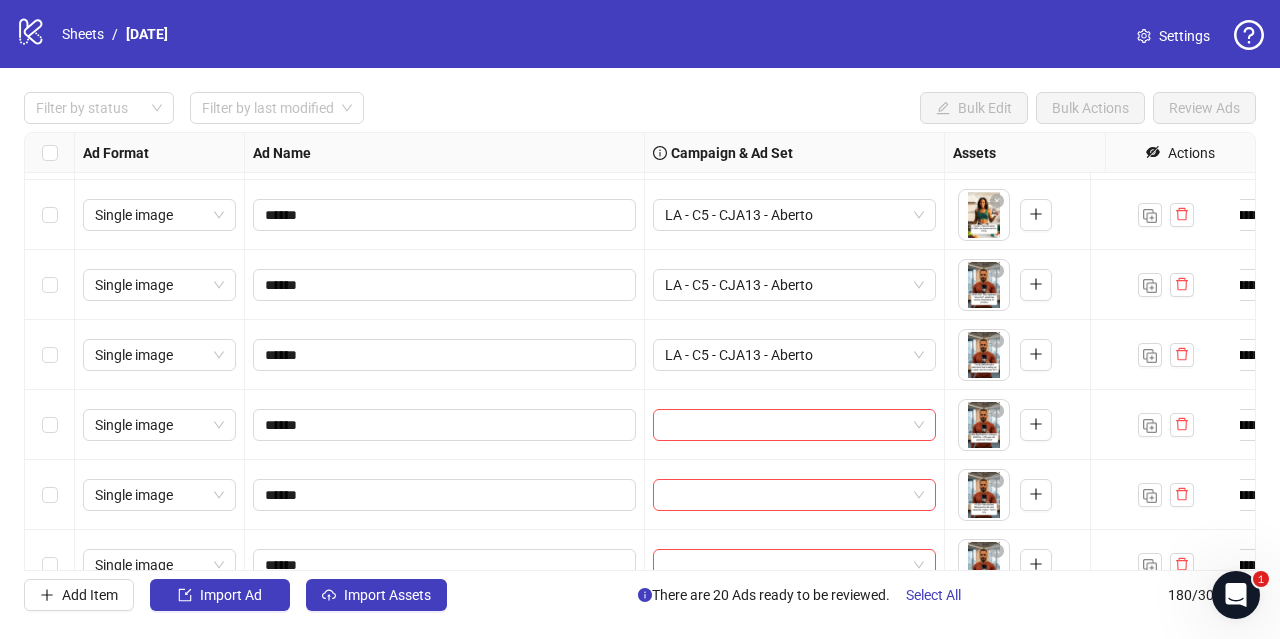 scroll, scrollTop: 1284, scrollLeft: 0, axis: vertical 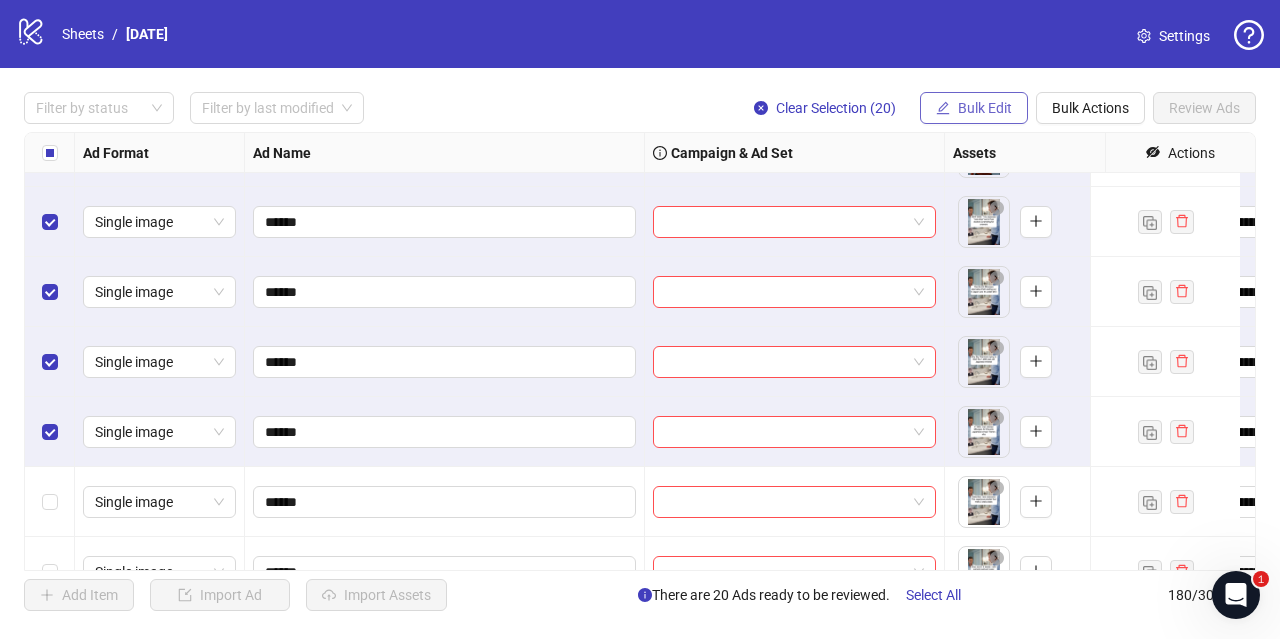 click on "Bulk Edit" at bounding box center [985, 108] 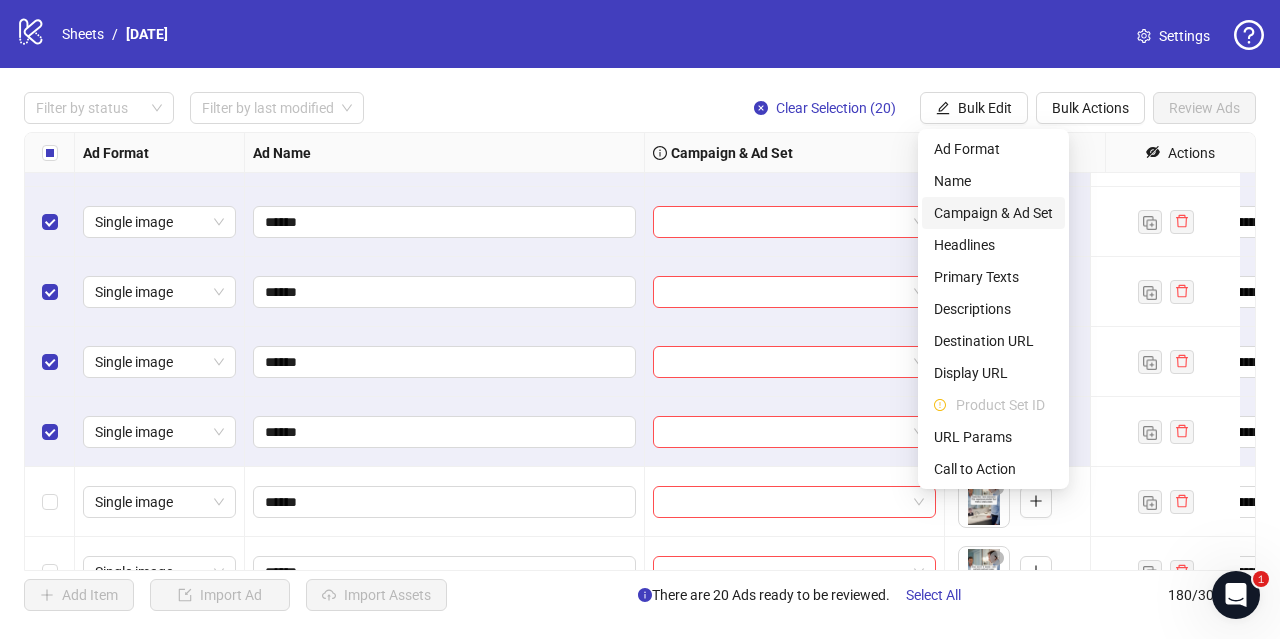 click on "Campaign & Ad Set" at bounding box center [993, 213] 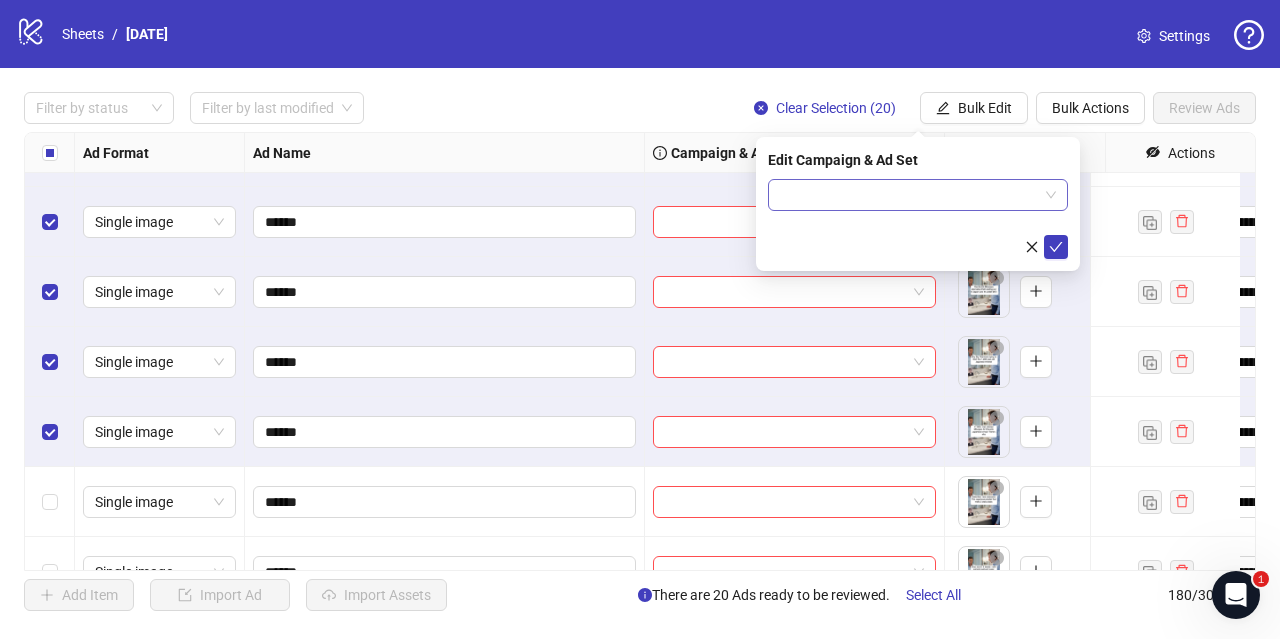 click at bounding box center (909, 195) 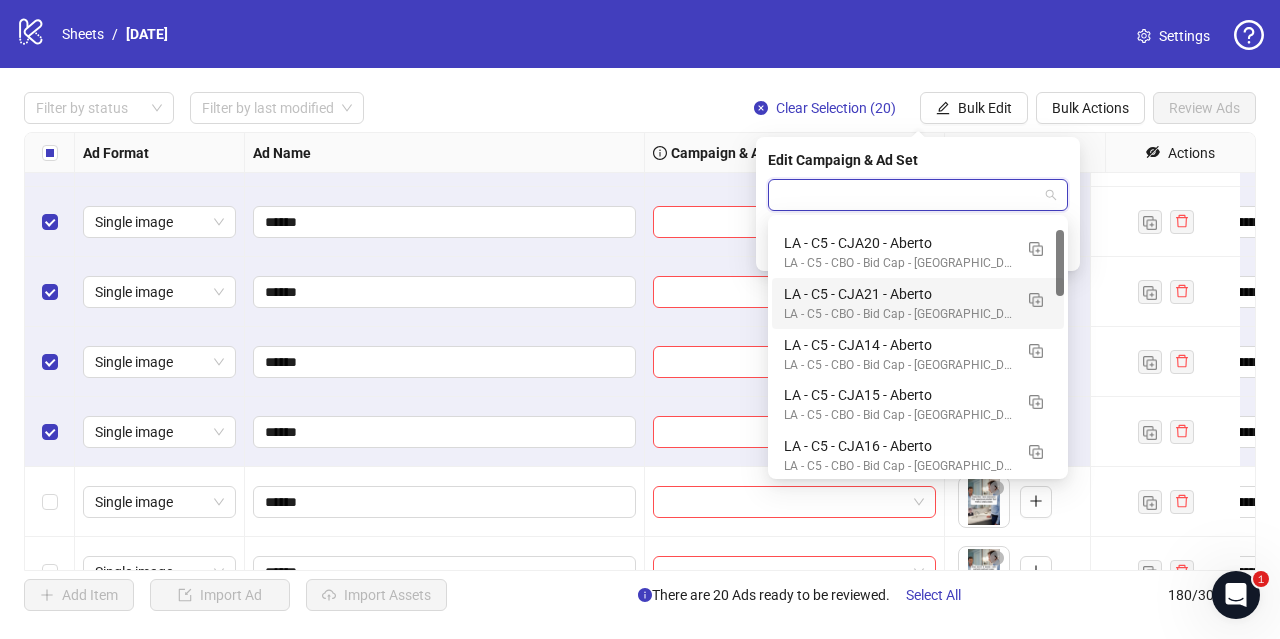 scroll, scrollTop: 43, scrollLeft: 0, axis: vertical 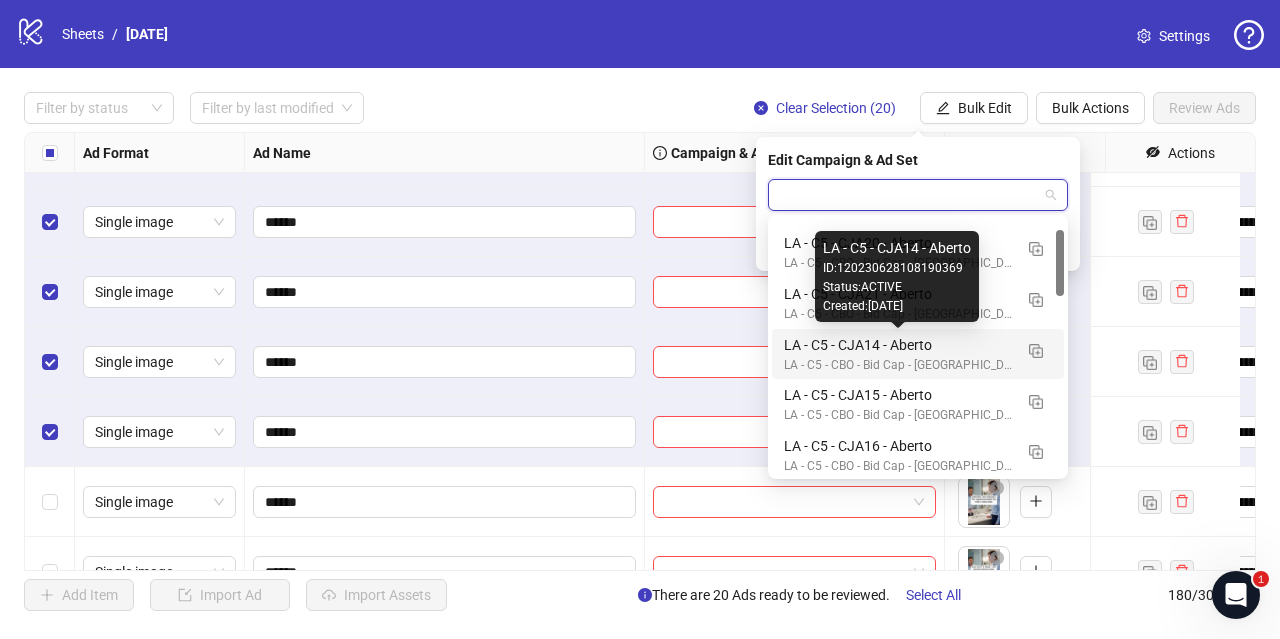 click on "LA - C5 - CJA14 - Aberto" at bounding box center (898, 345) 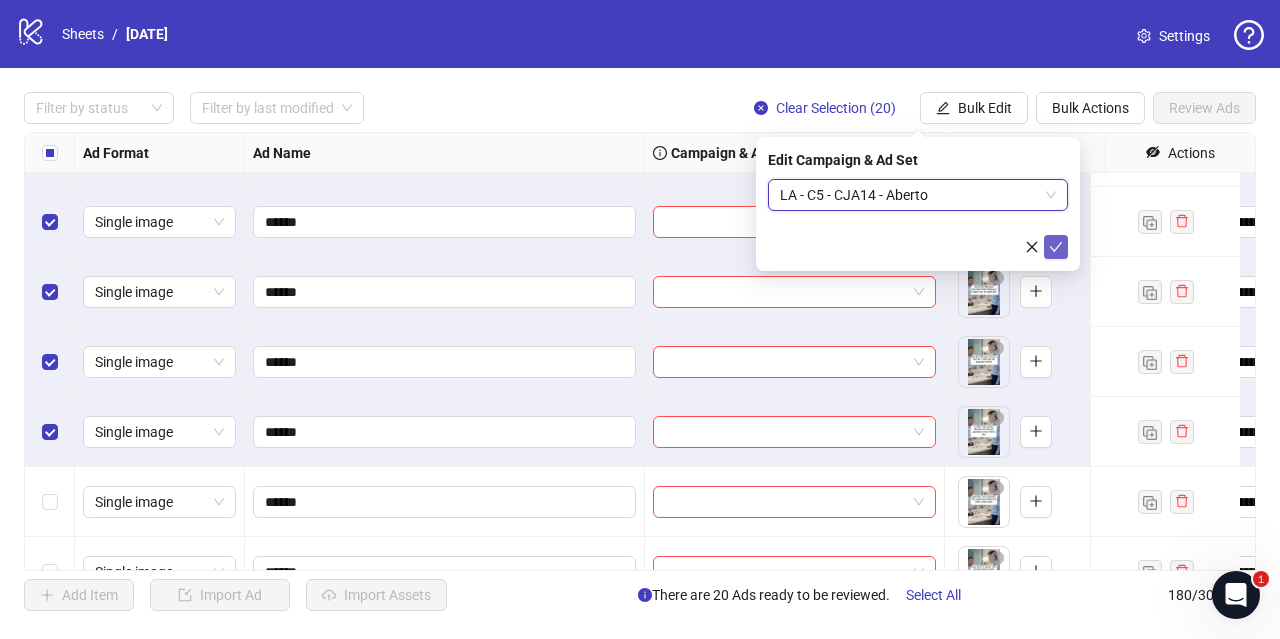 click 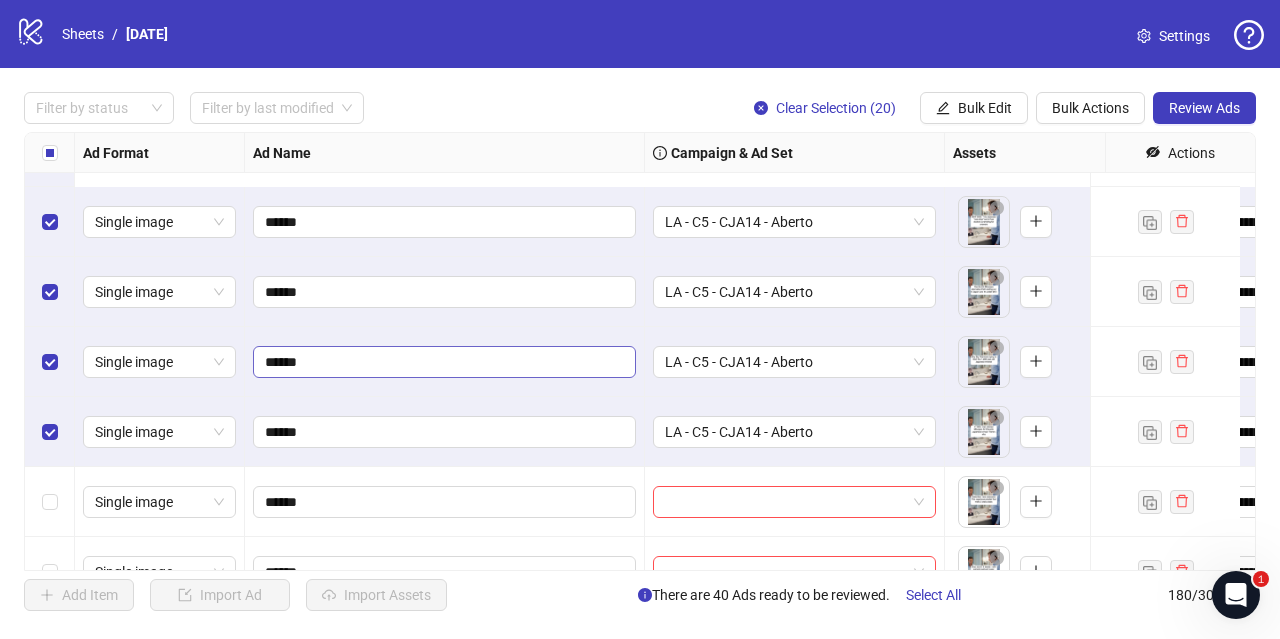 scroll, scrollTop: 2699, scrollLeft: 0, axis: vertical 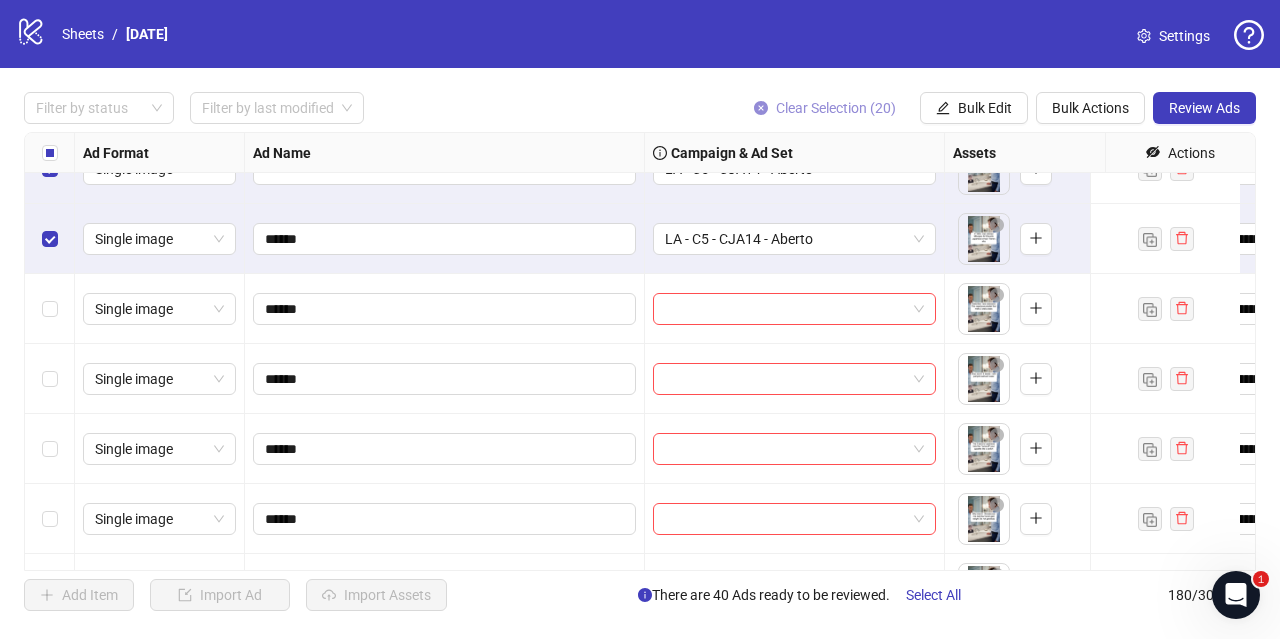 click 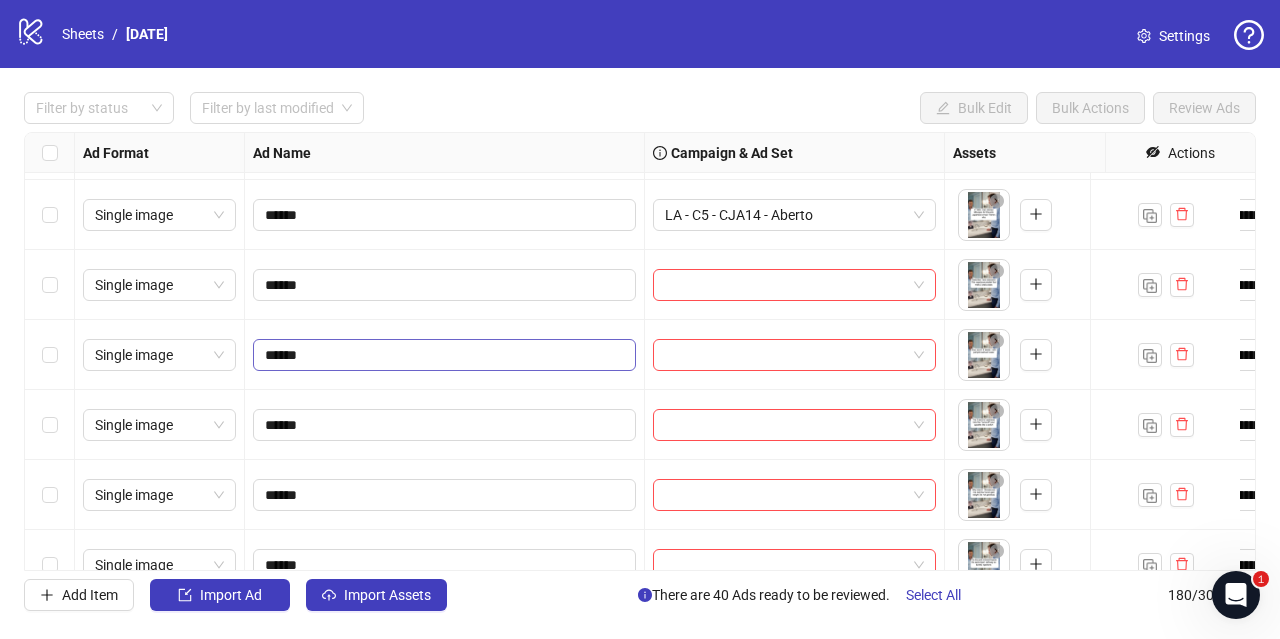 scroll, scrollTop: 2748, scrollLeft: 0, axis: vertical 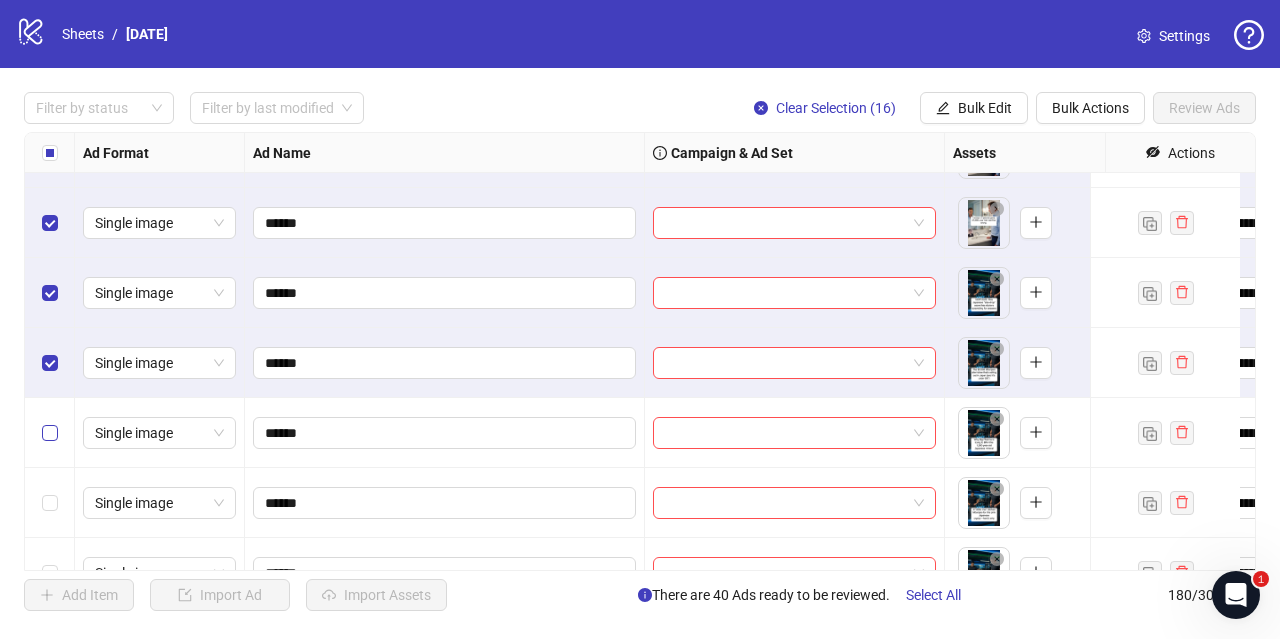 click at bounding box center (50, 433) 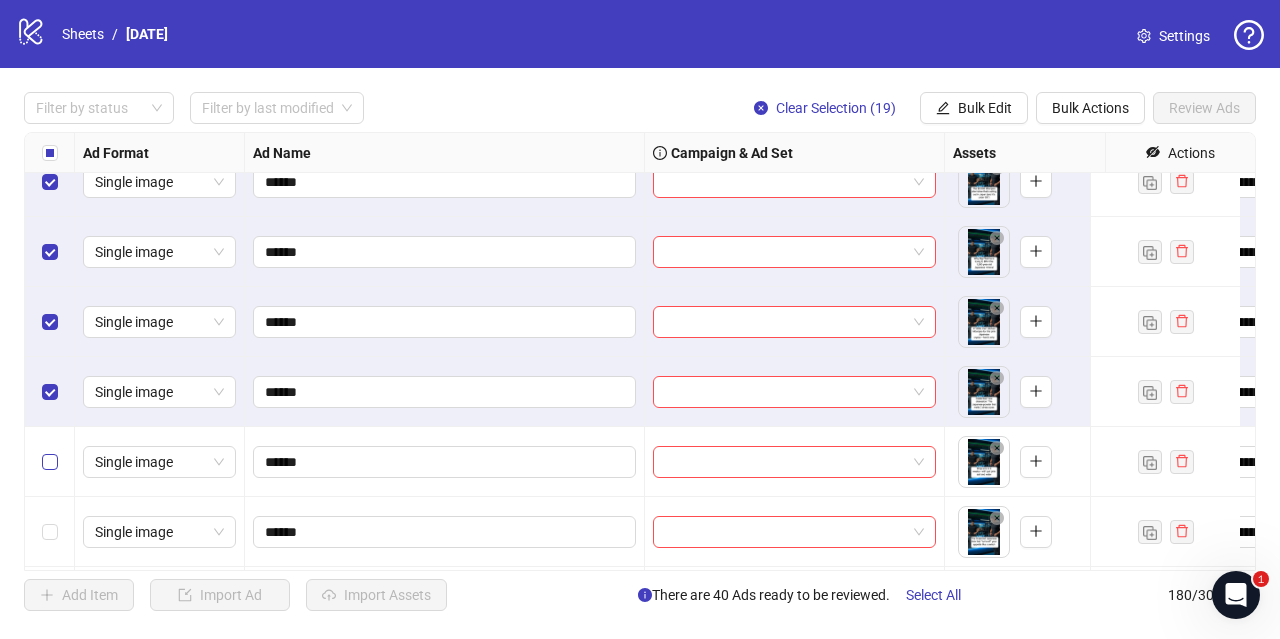 scroll, scrollTop: 3916, scrollLeft: 0, axis: vertical 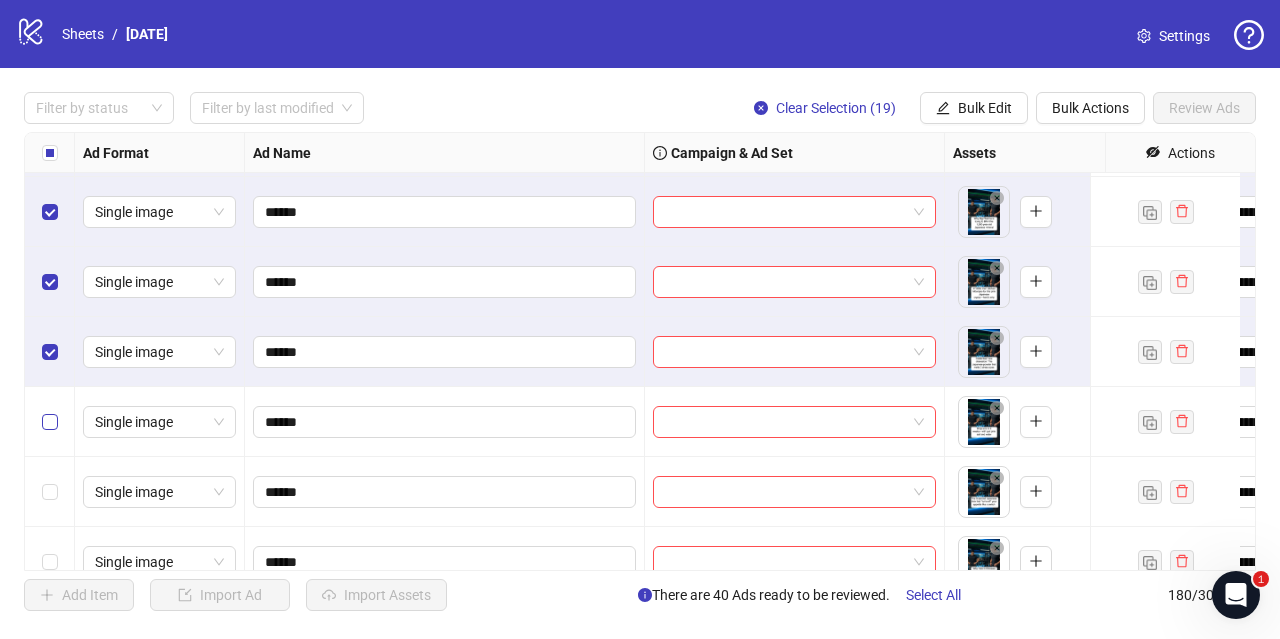 click at bounding box center [50, 422] 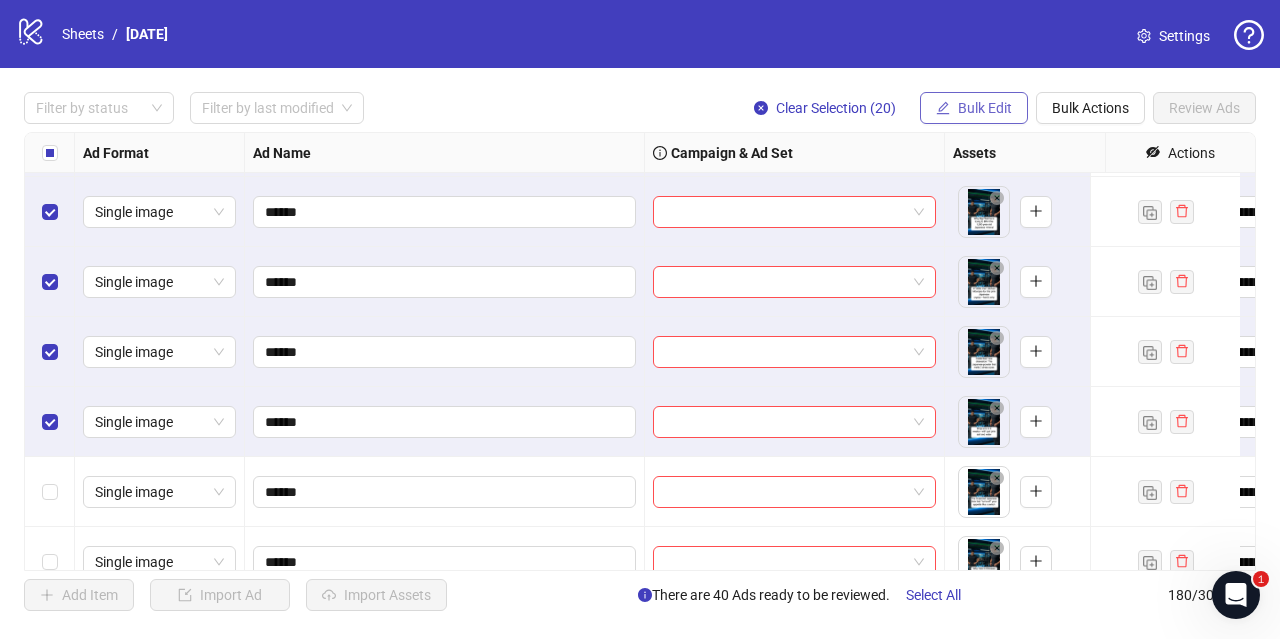 click on "Bulk Edit" at bounding box center (974, 108) 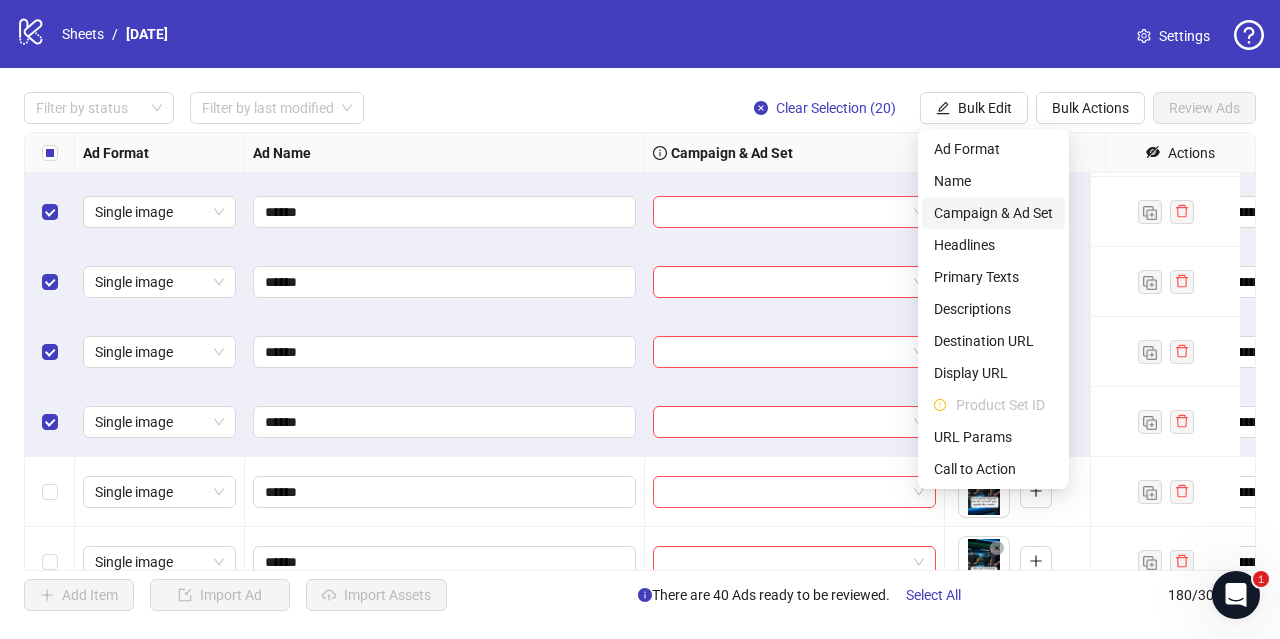 click on "Campaign & Ad Set" at bounding box center [993, 213] 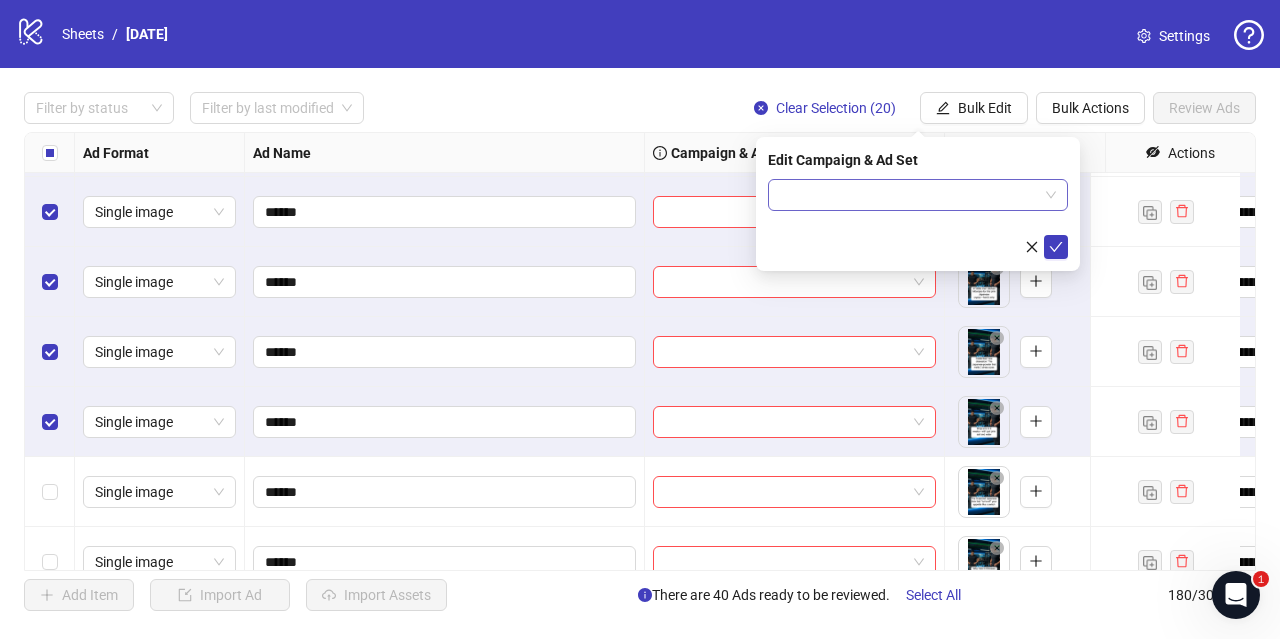 click at bounding box center (909, 195) 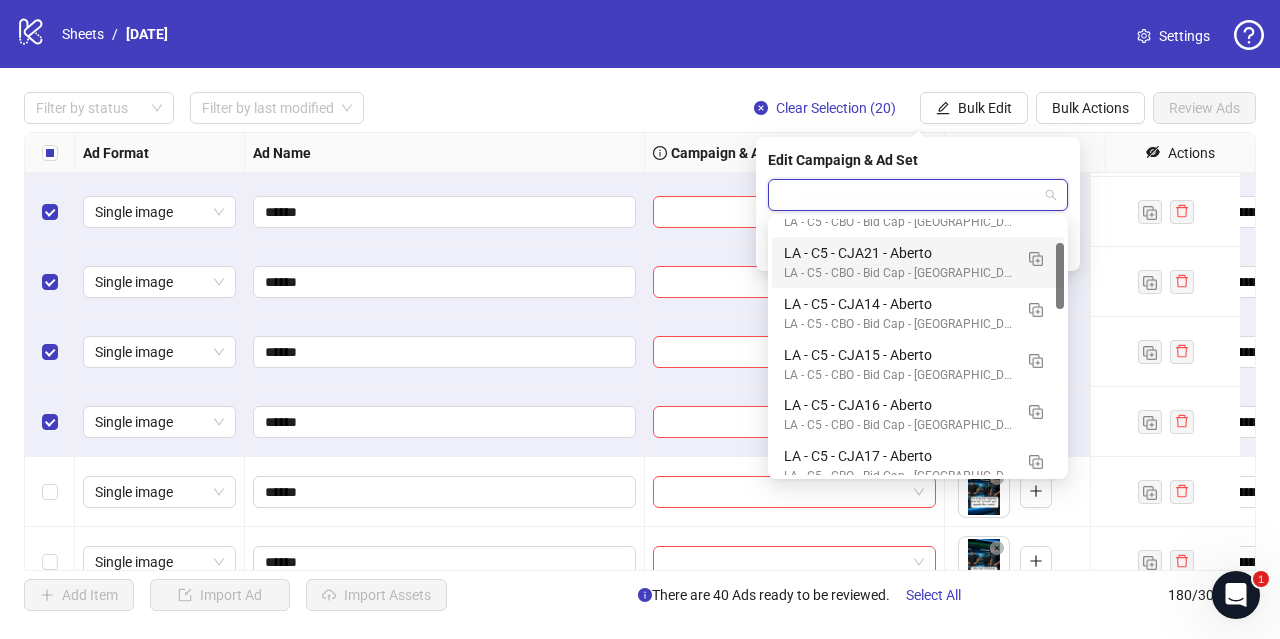 scroll, scrollTop: 94, scrollLeft: 0, axis: vertical 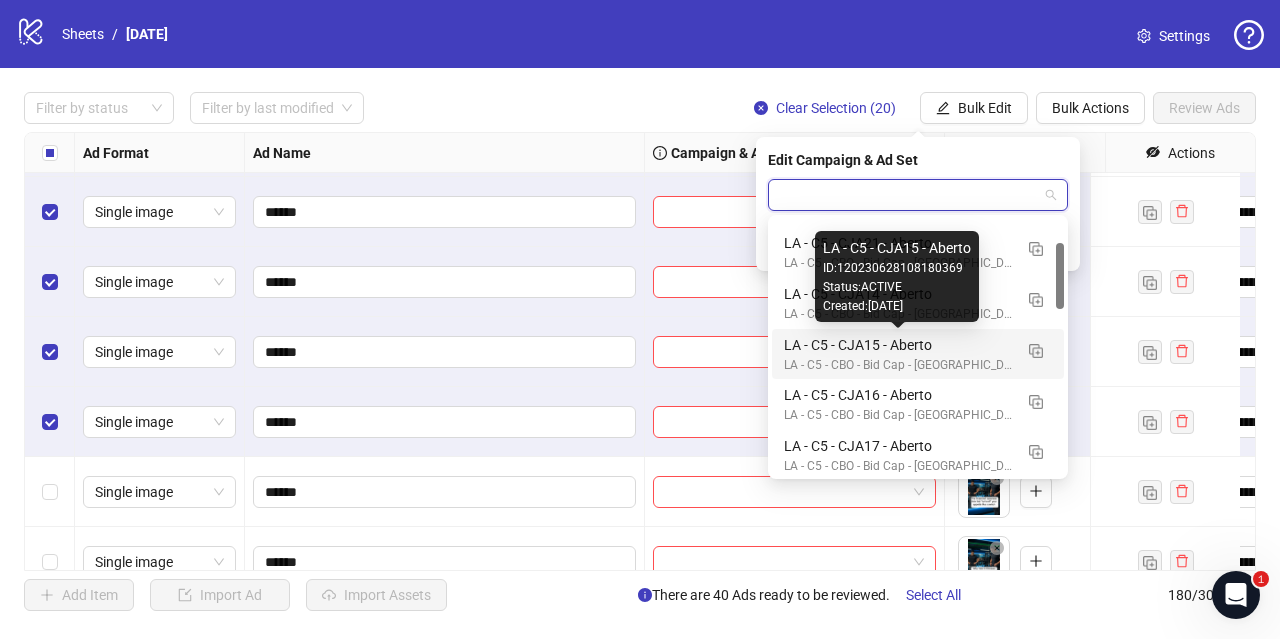 click on "LA - C5 - CJA15 - Aberto" at bounding box center (898, 345) 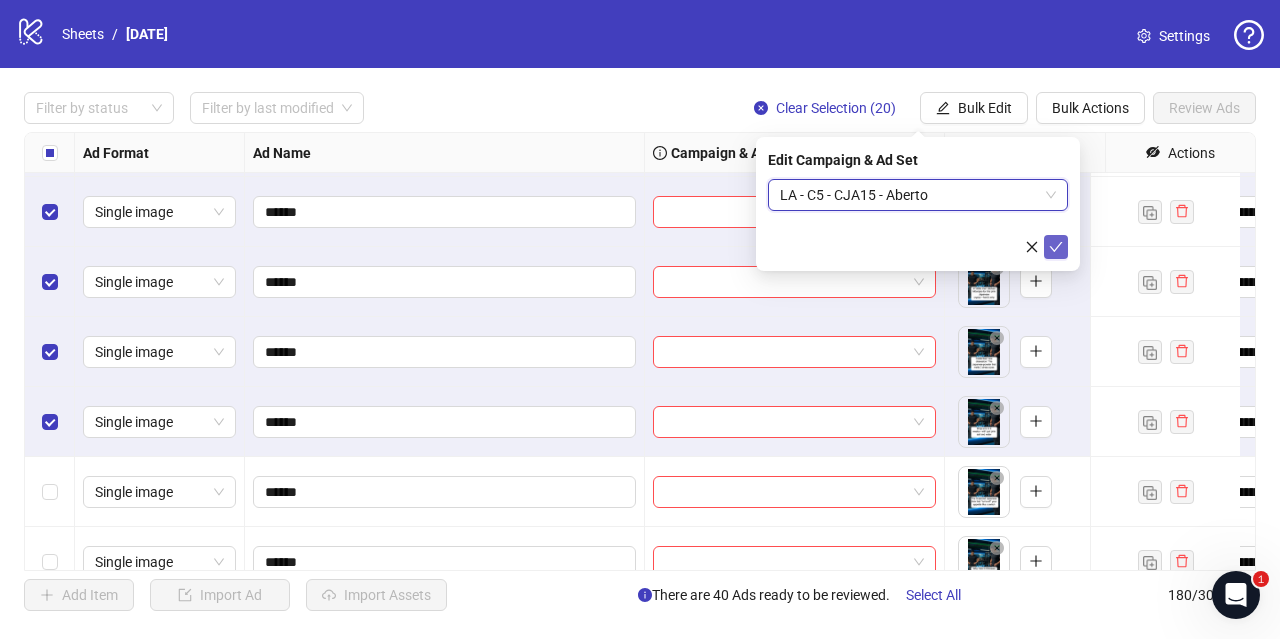 click at bounding box center [1056, 247] 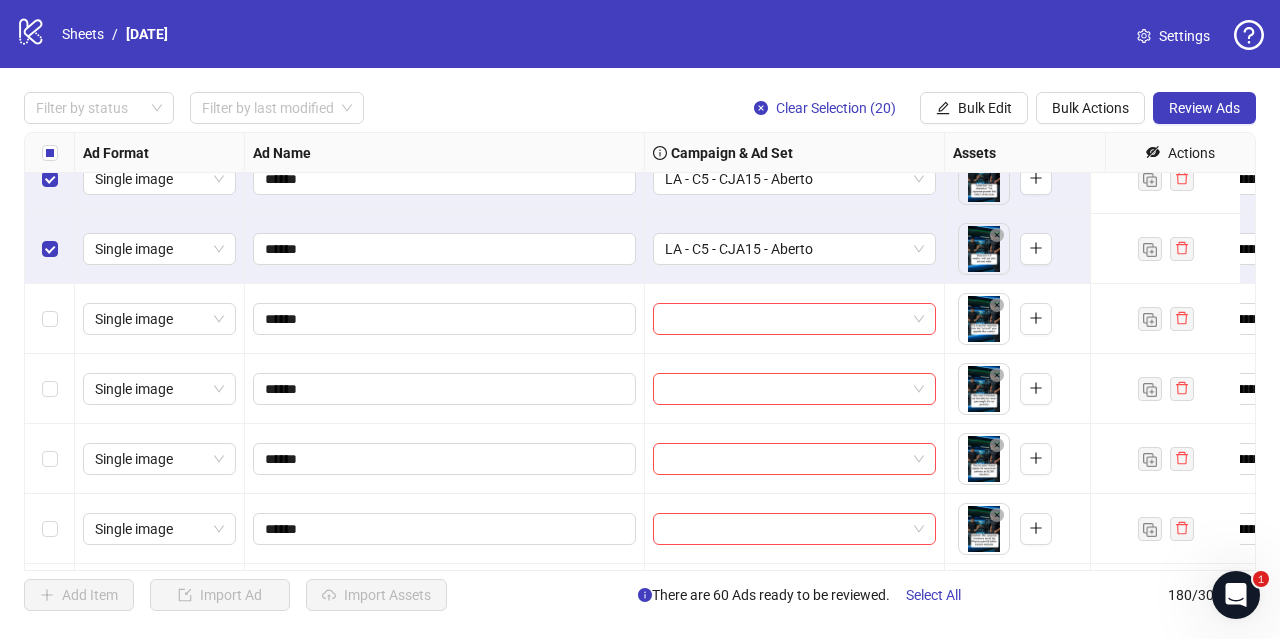 scroll, scrollTop: 4091, scrollLeft: 0, axis: vertical 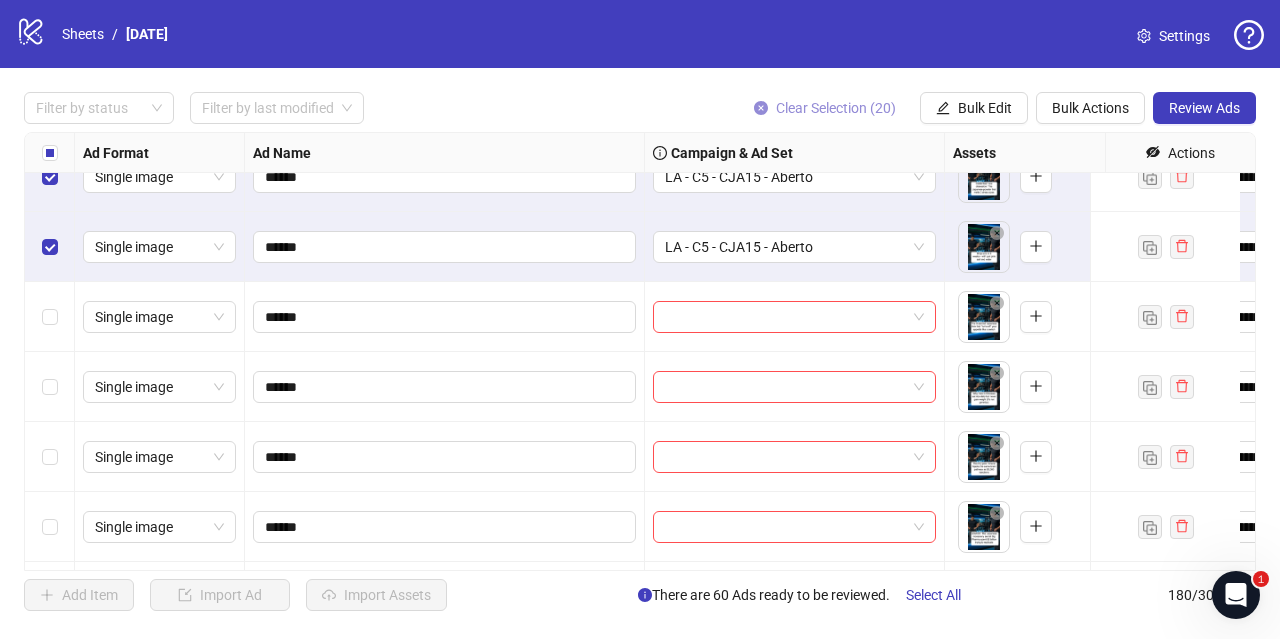 click 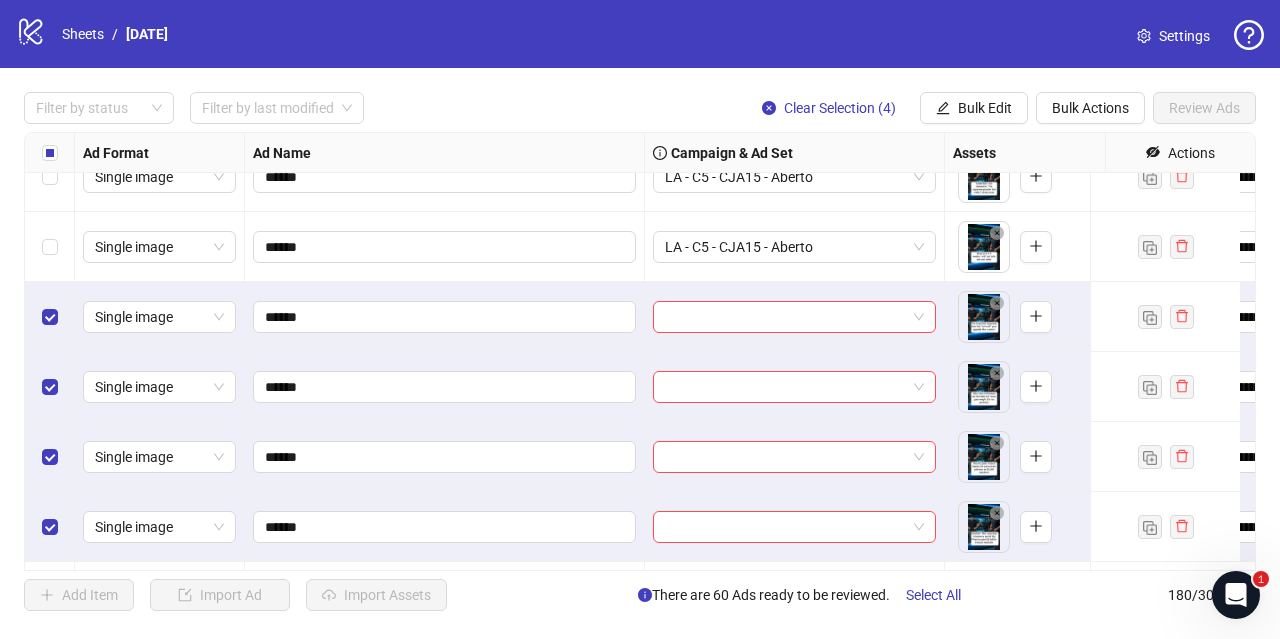 scroll, scrollTop: 4193, scrollLeft: 0, axis: vertical 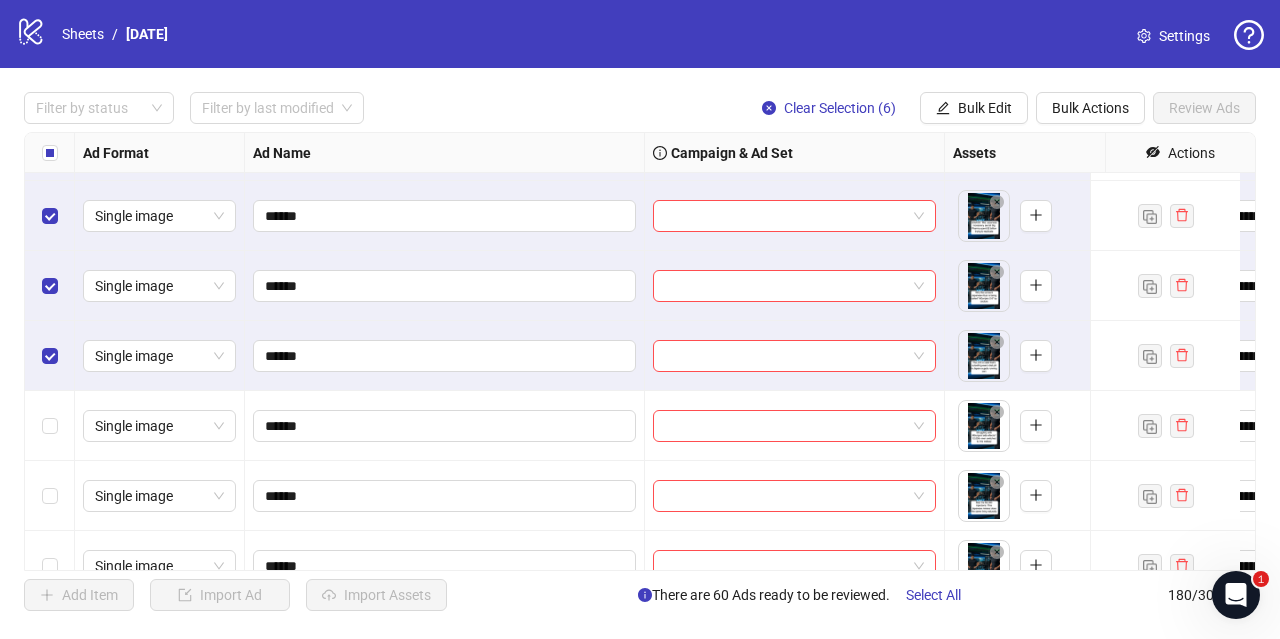 click at bounding box center [50, 426] 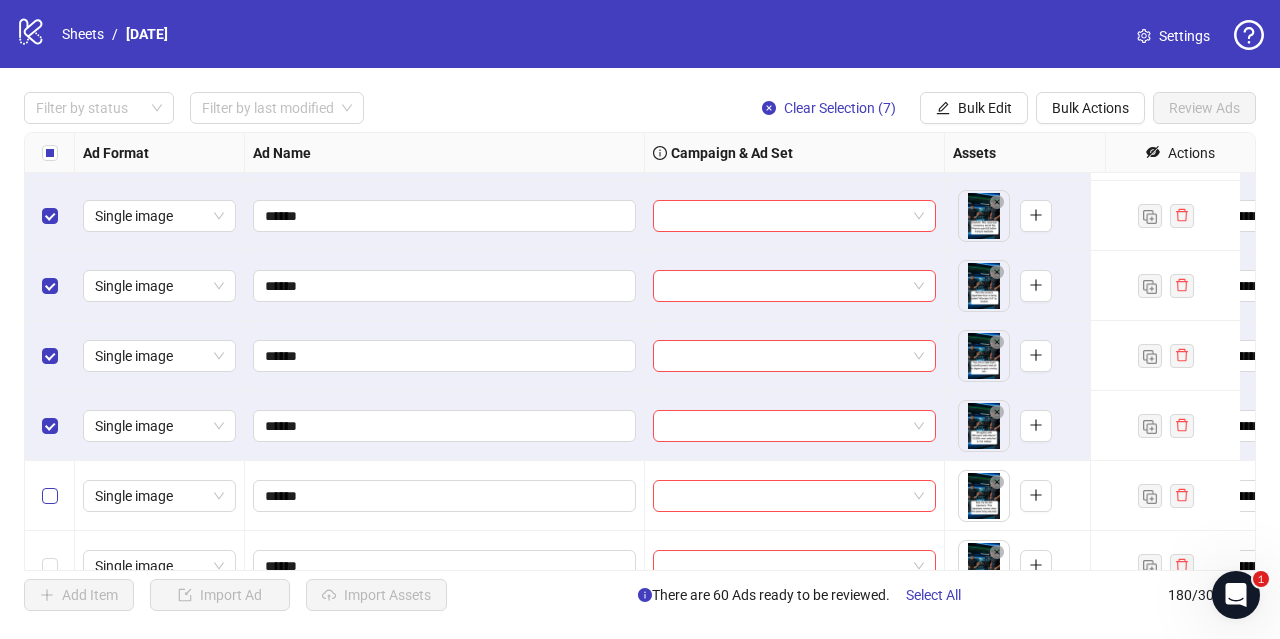 scroll, scrollTop: 4484, scrollLeft: 0, axis: vertical 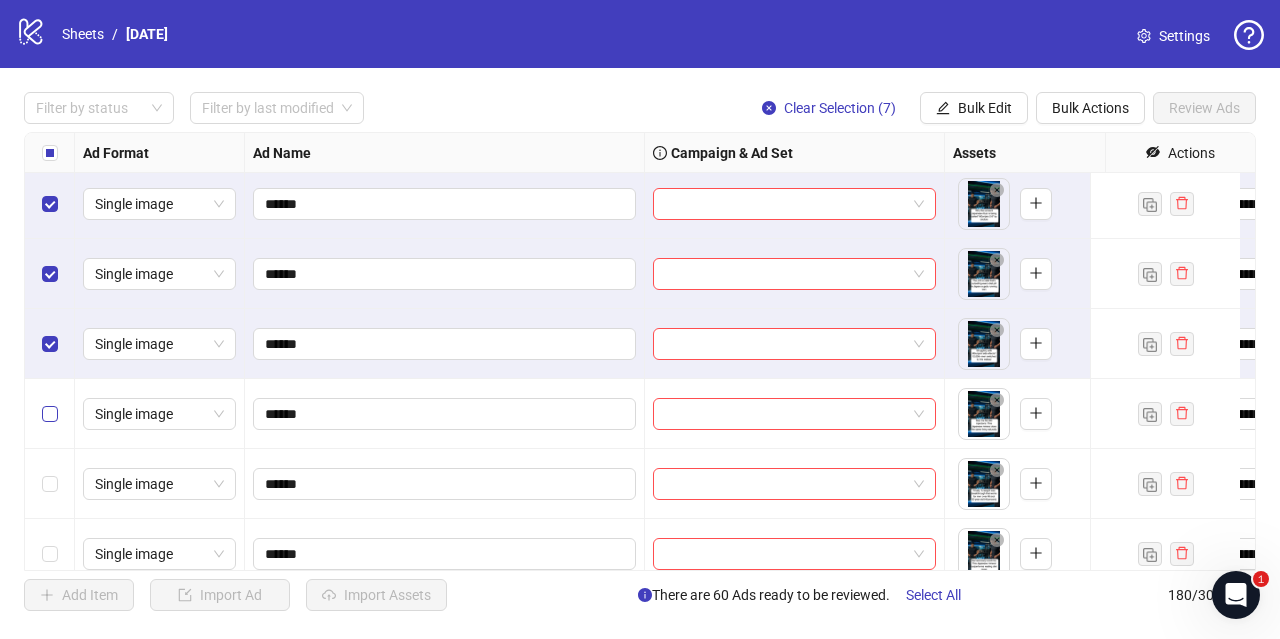 click at bounding box center (50, 414) 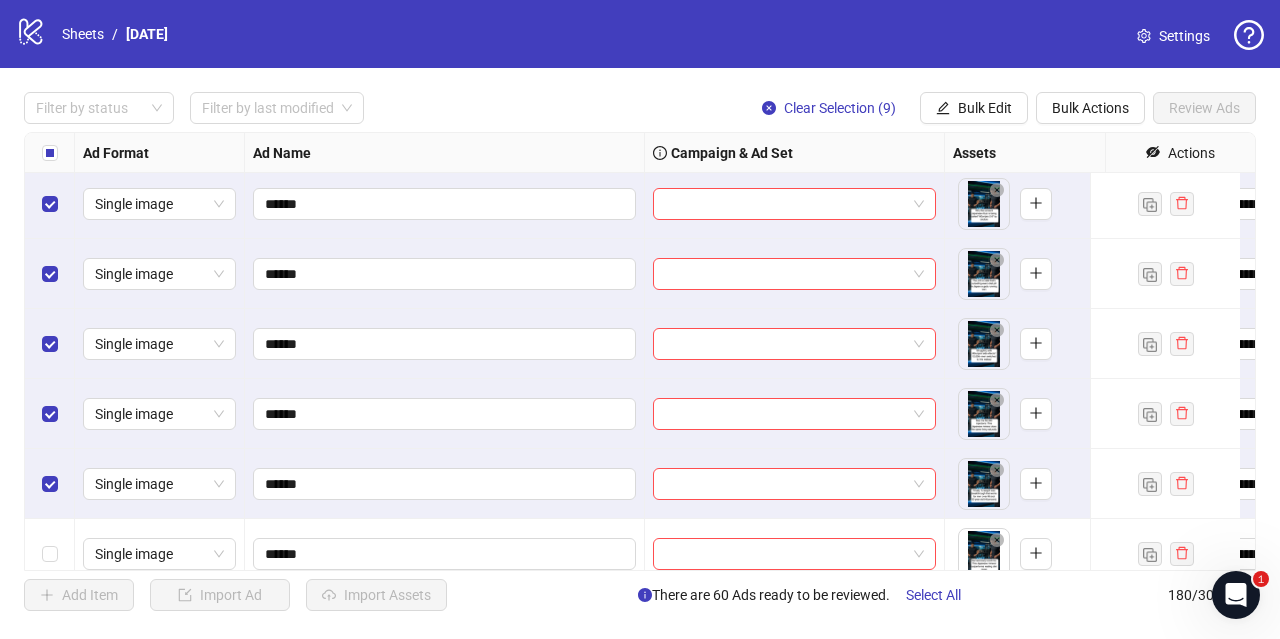 scroll, scrollTop: 4686, scrollLeft: 0, axis: vertical 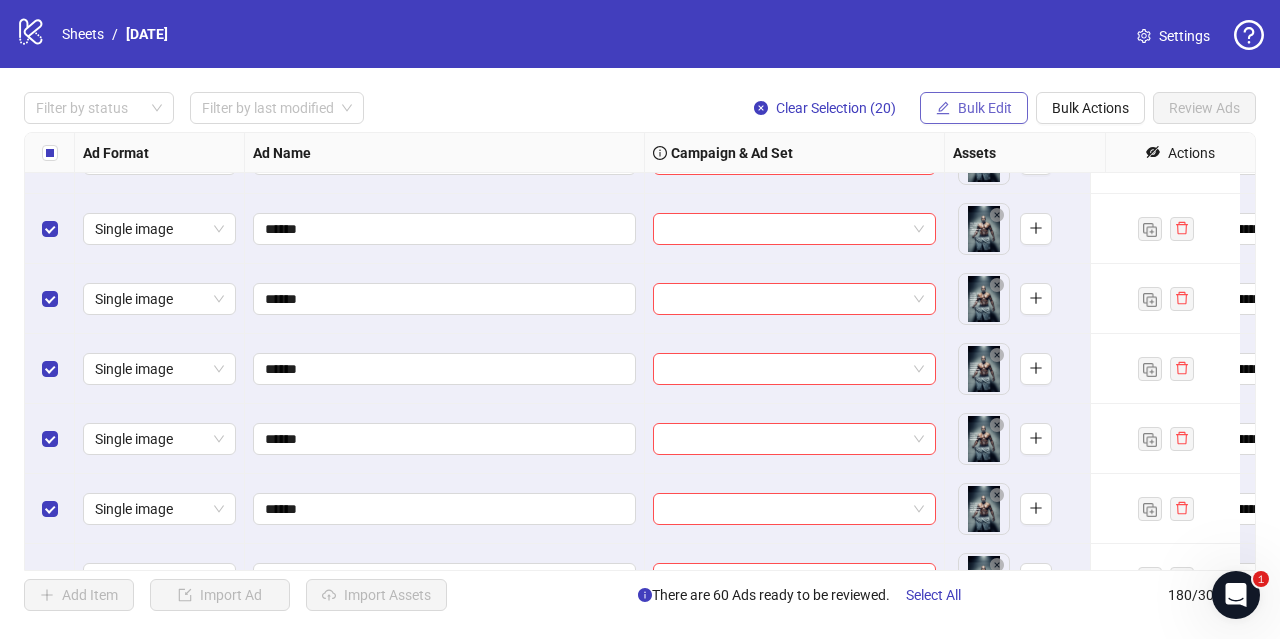 click on "Bulk Edit" at bounding box center (974, 108) 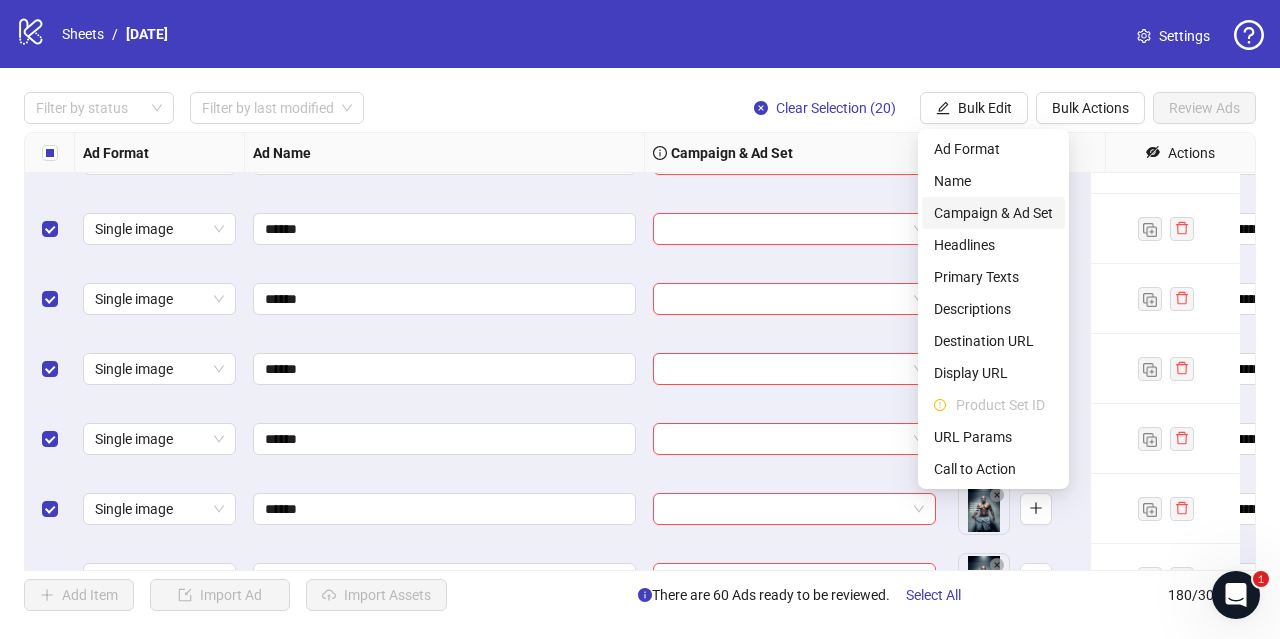 click on "Campaign & Ad Set" at bounding box center (993, 213) 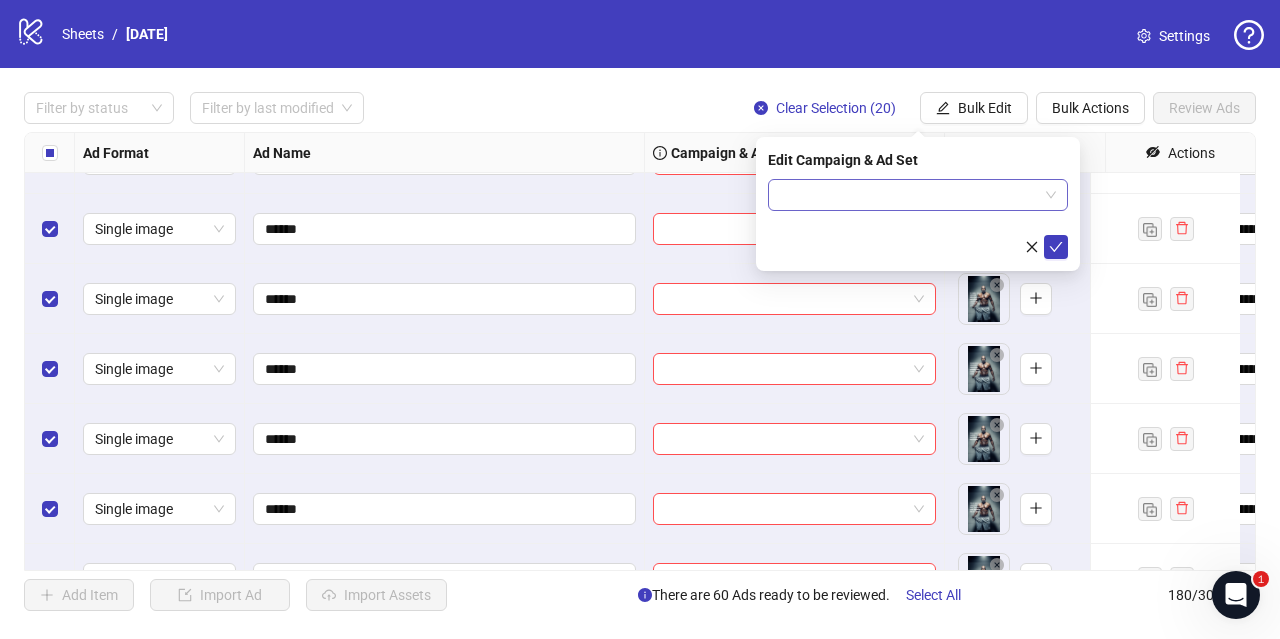 click at bounding box center (909, 195) 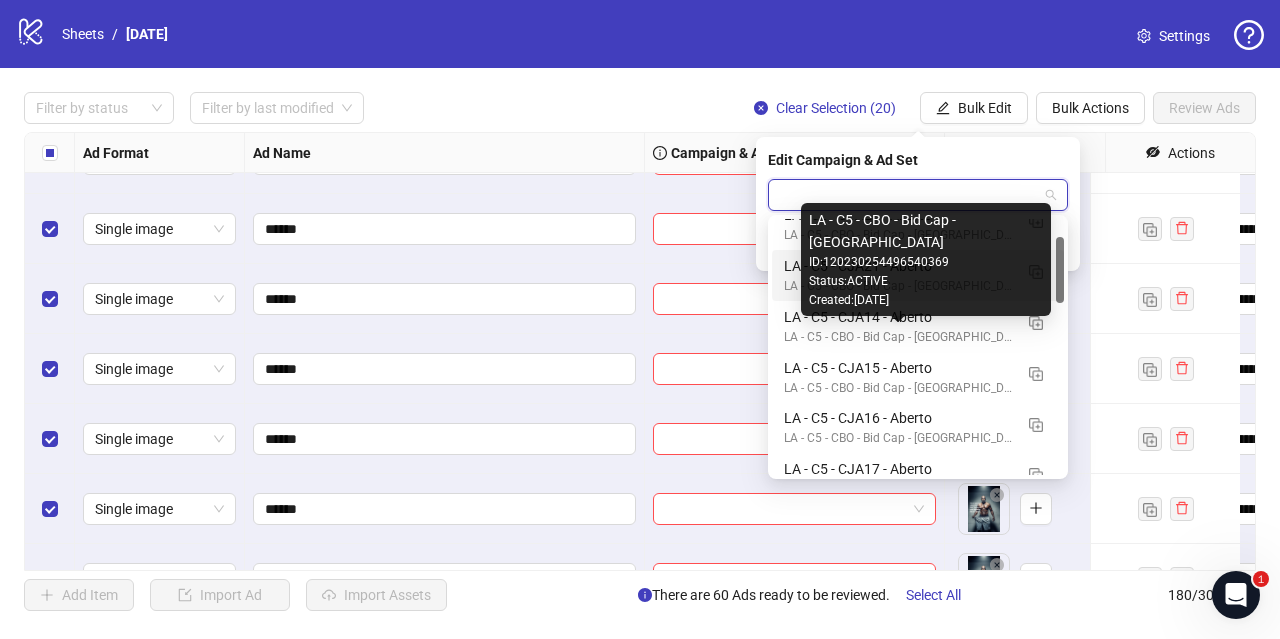 scroll, scrollTop: 50, scrollLeft: 0, axis: vertical 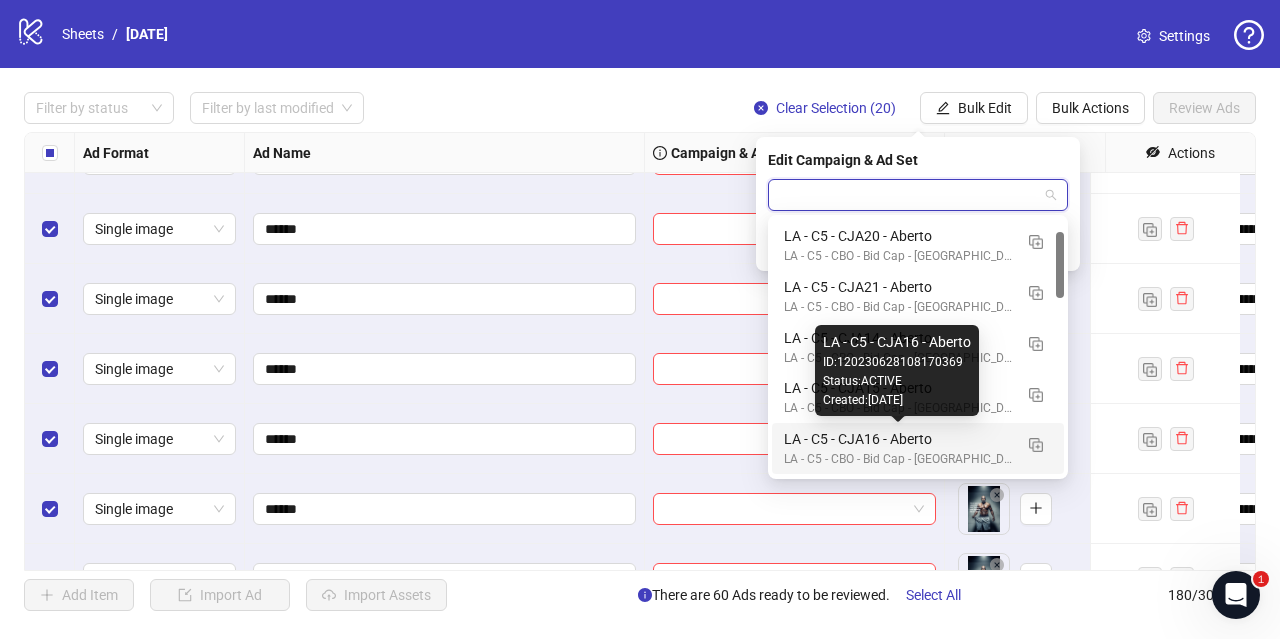 click on "LA - C5 - CJA16 - Aberto" at bounding box center [898, 439] 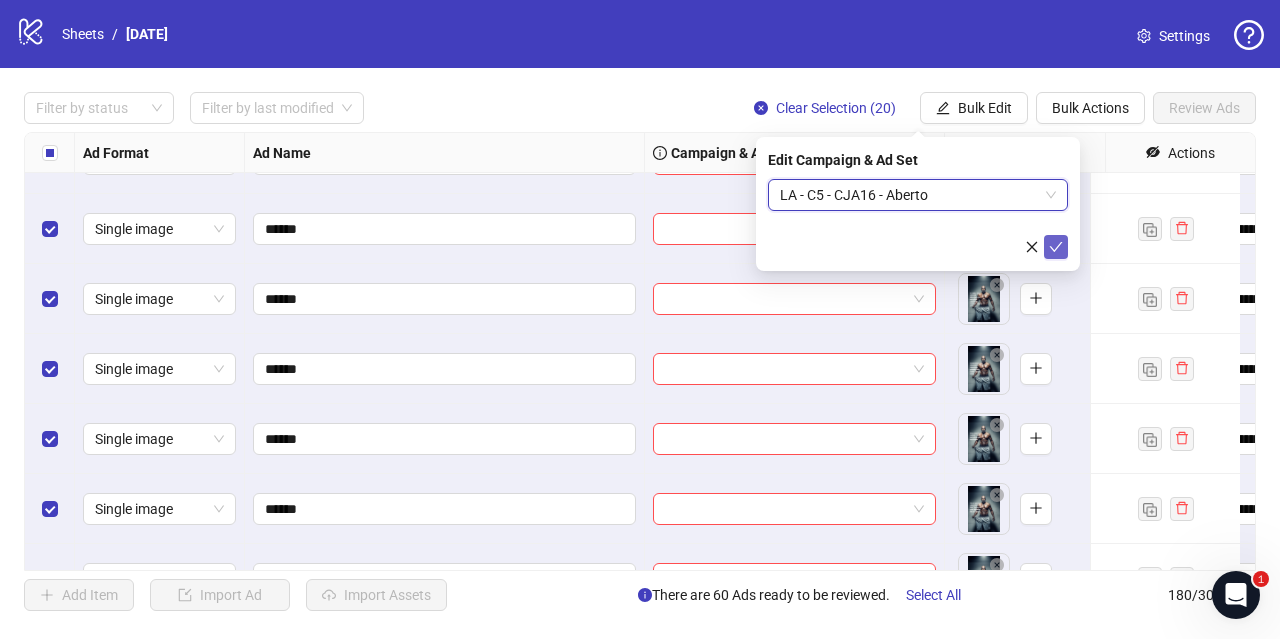 click 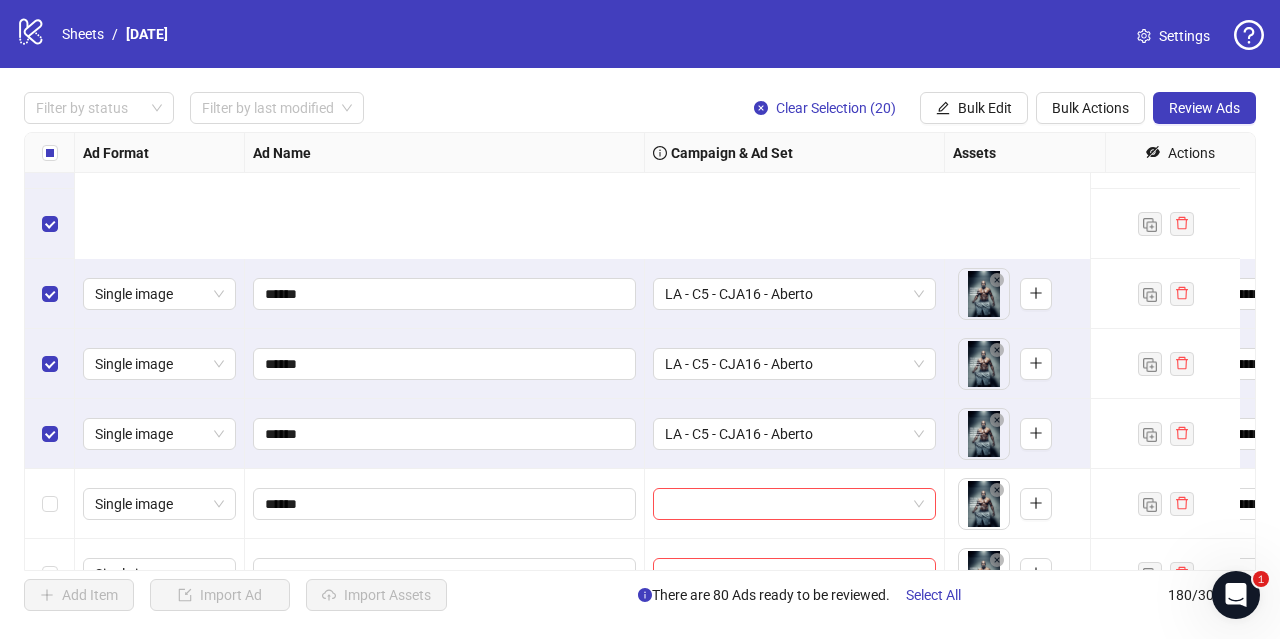 scroll, scrollTop: 5506, scrollLeft: 0, axis: vertical 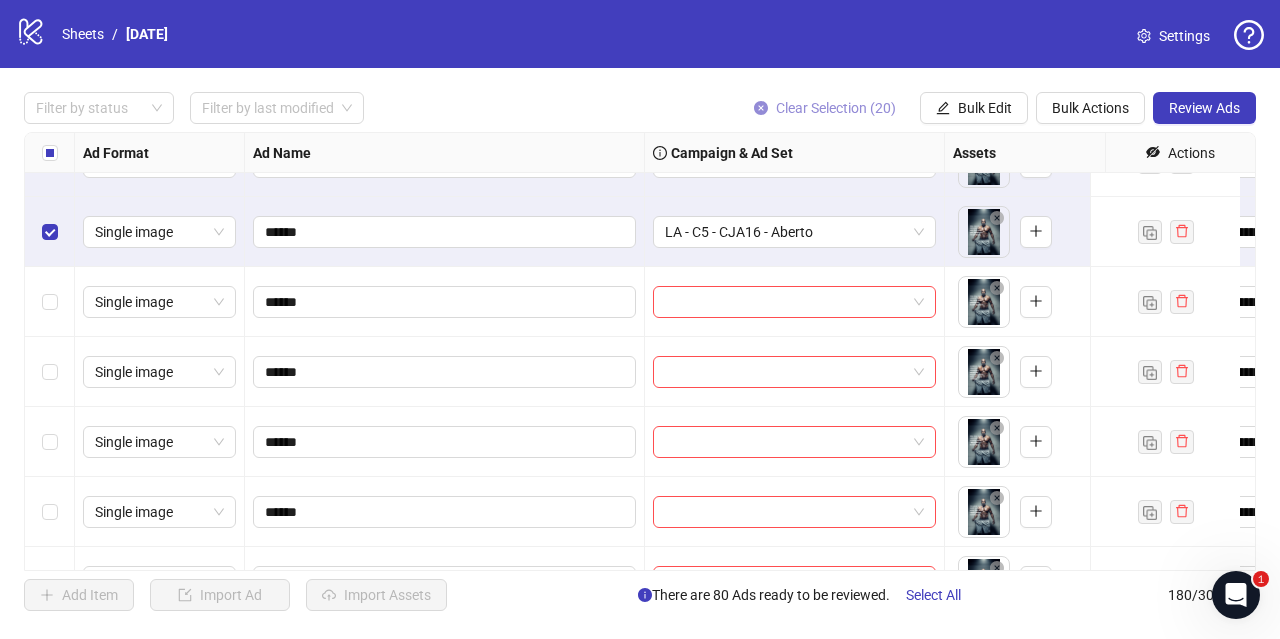 click on "Clear Selection (20)" at bounding box center (836, 108) 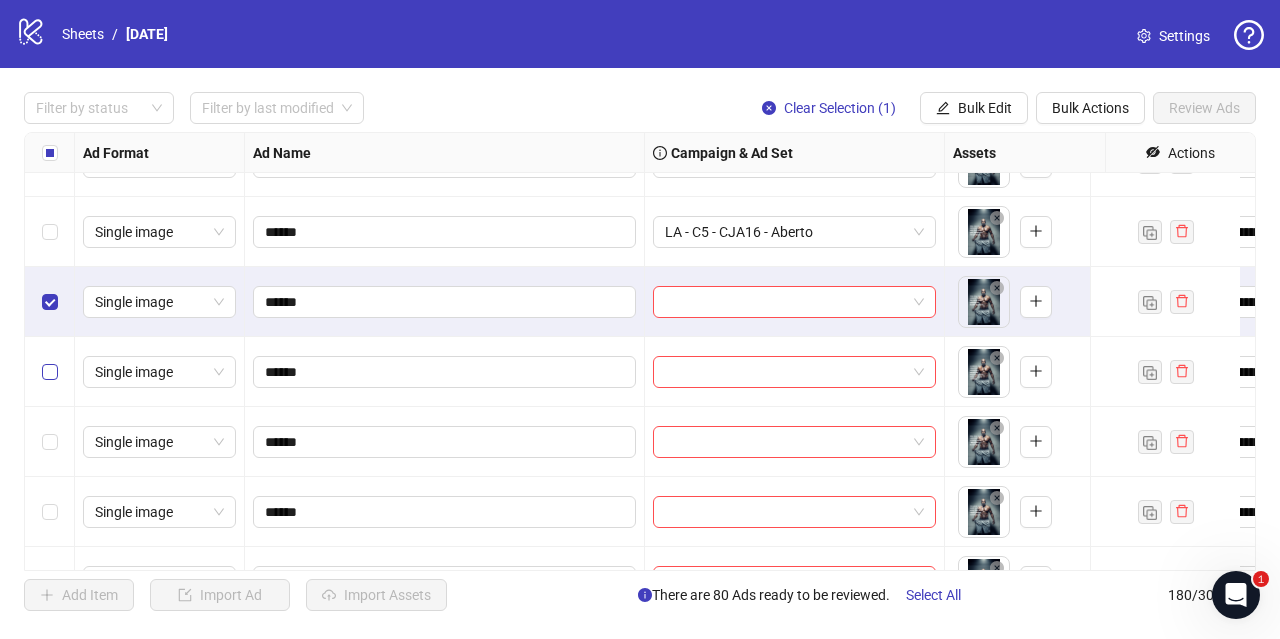 click at bounding box center (50, 372) 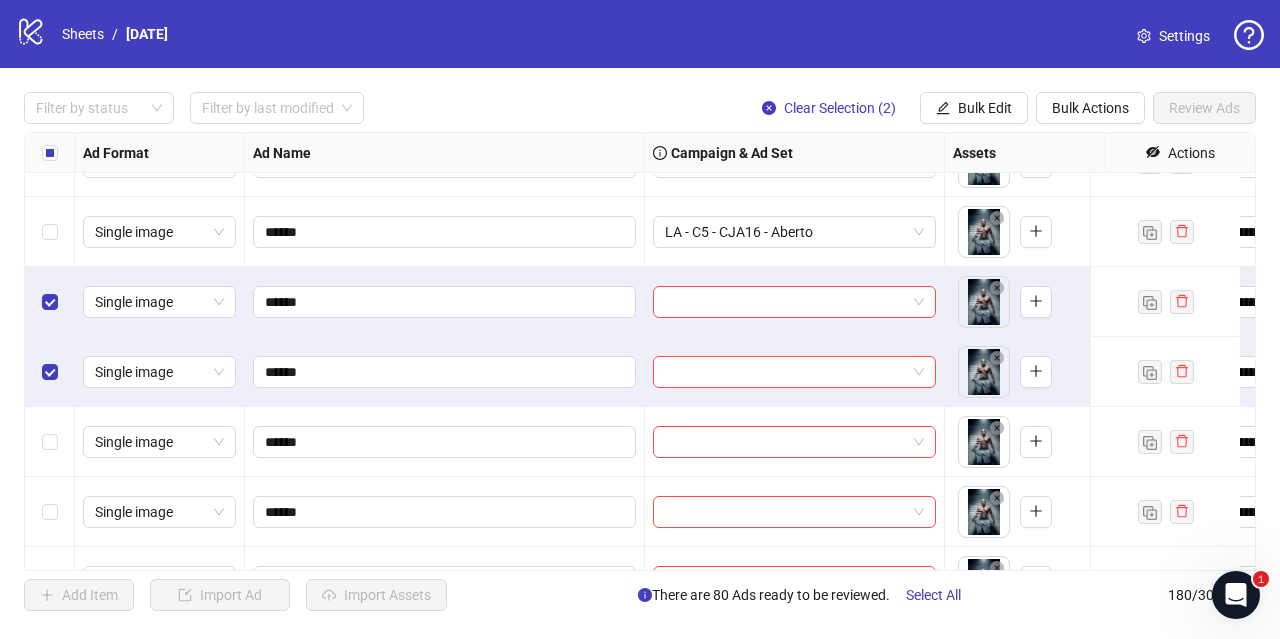 scroll, scrollTop: 5619, scrollLeft: 0, axis: vertical 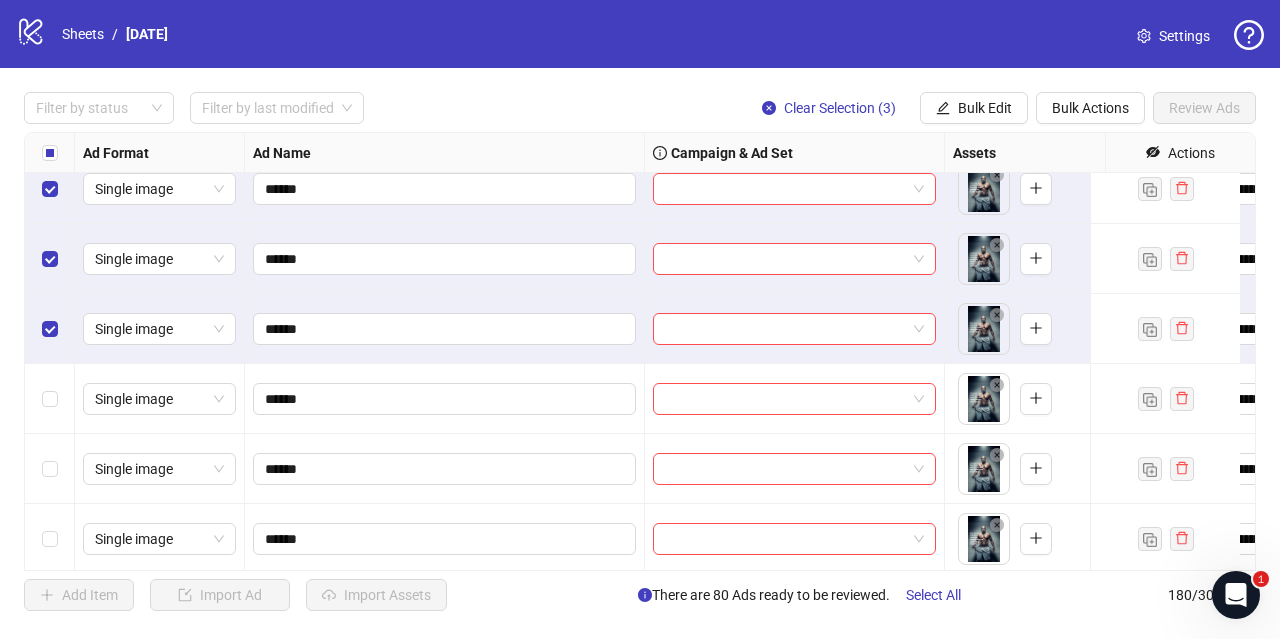 click at bounding box center [50, 399] 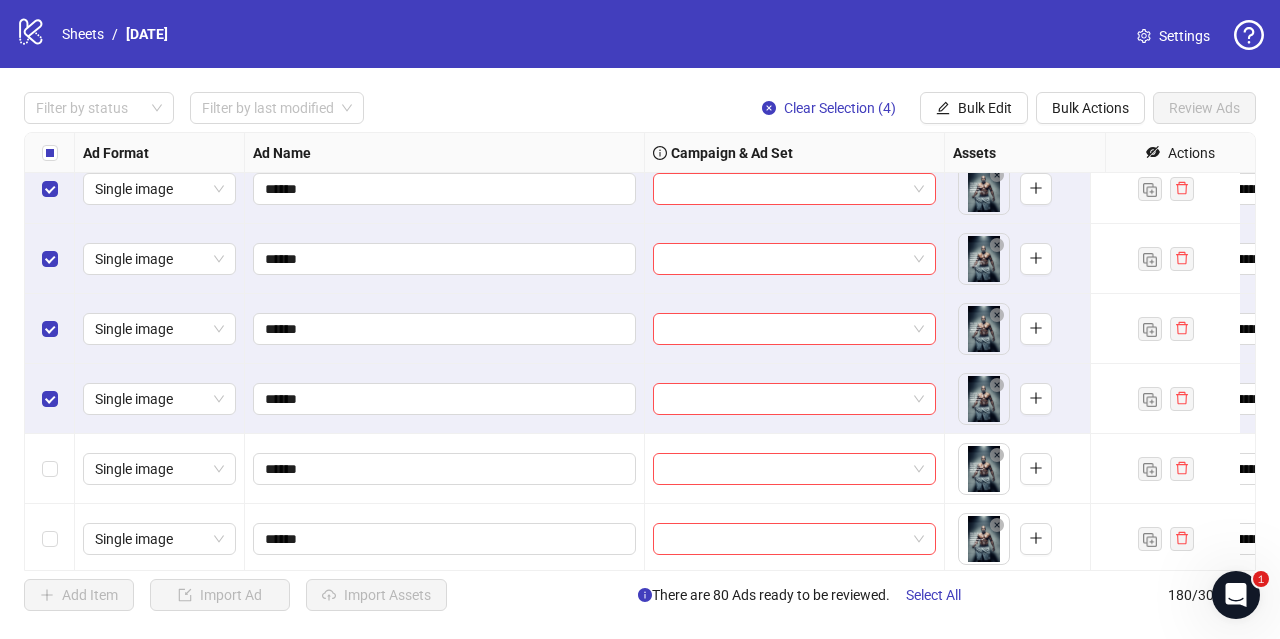 click at bounding box center [50, 469] 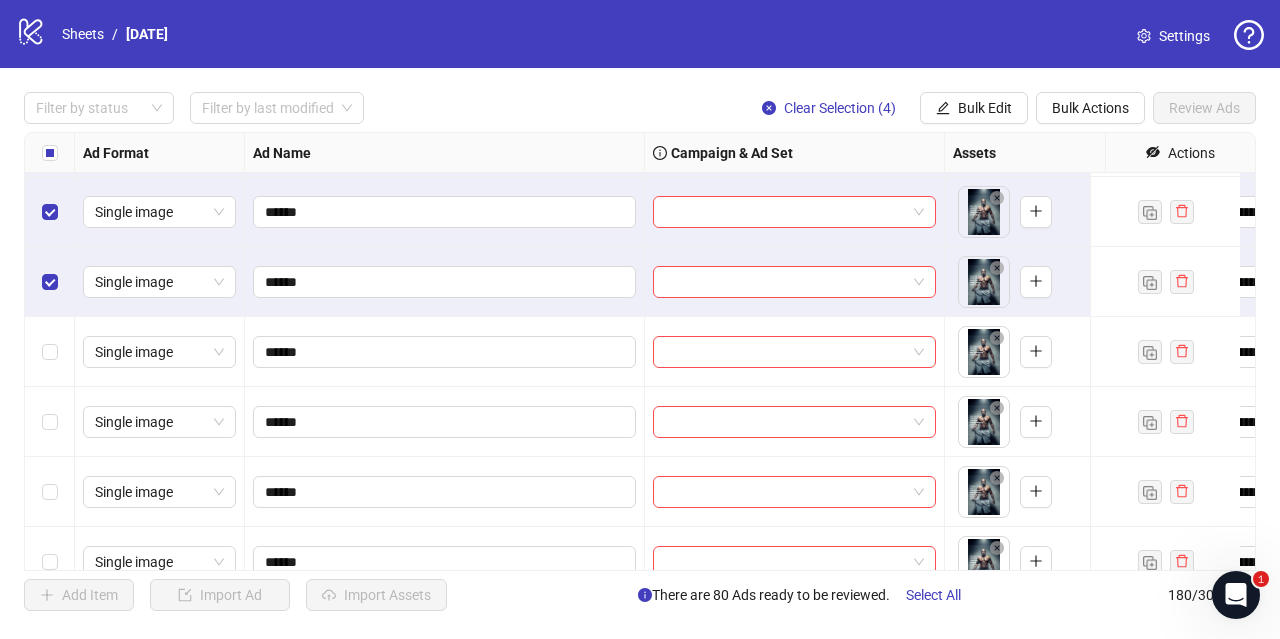 click at bounding box center [50, 492] 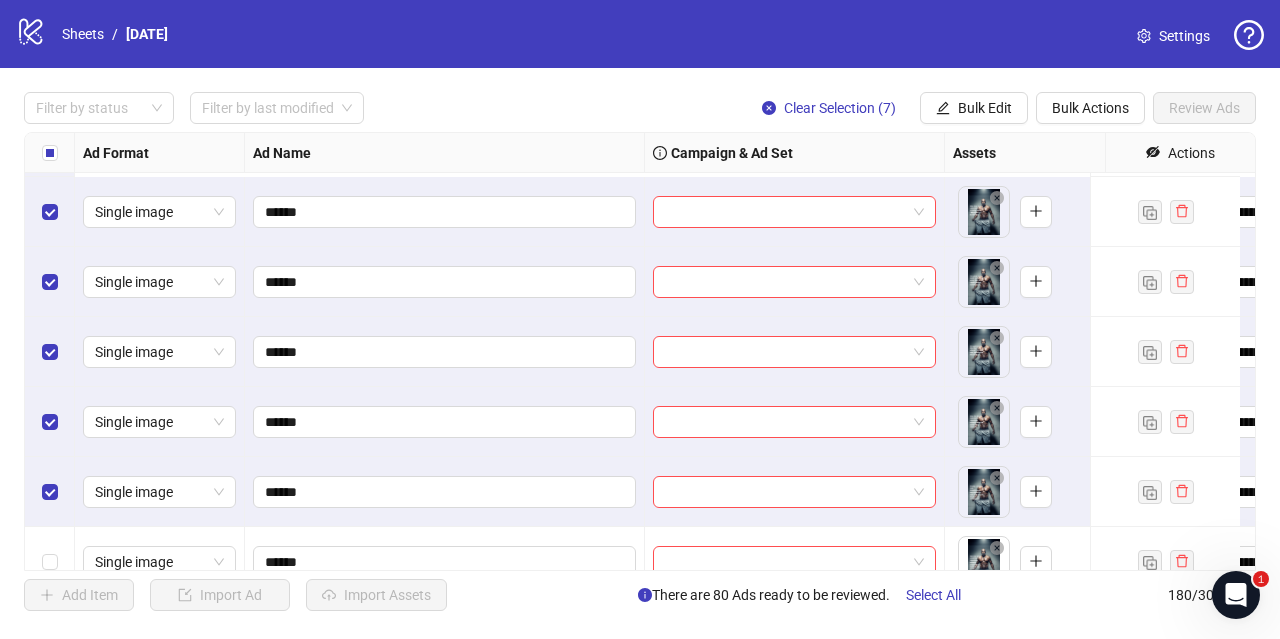 scroll, scrollTop: 5913, scrollLeft: 0, axis: vertical 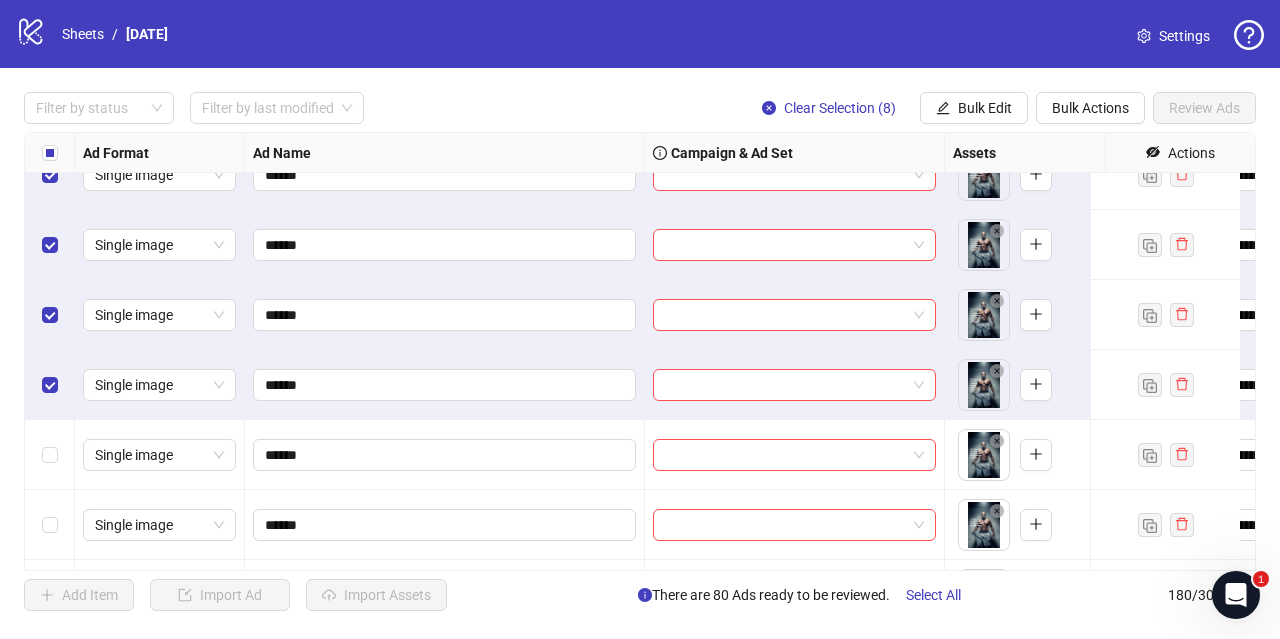click at bounding box center (50, 455) 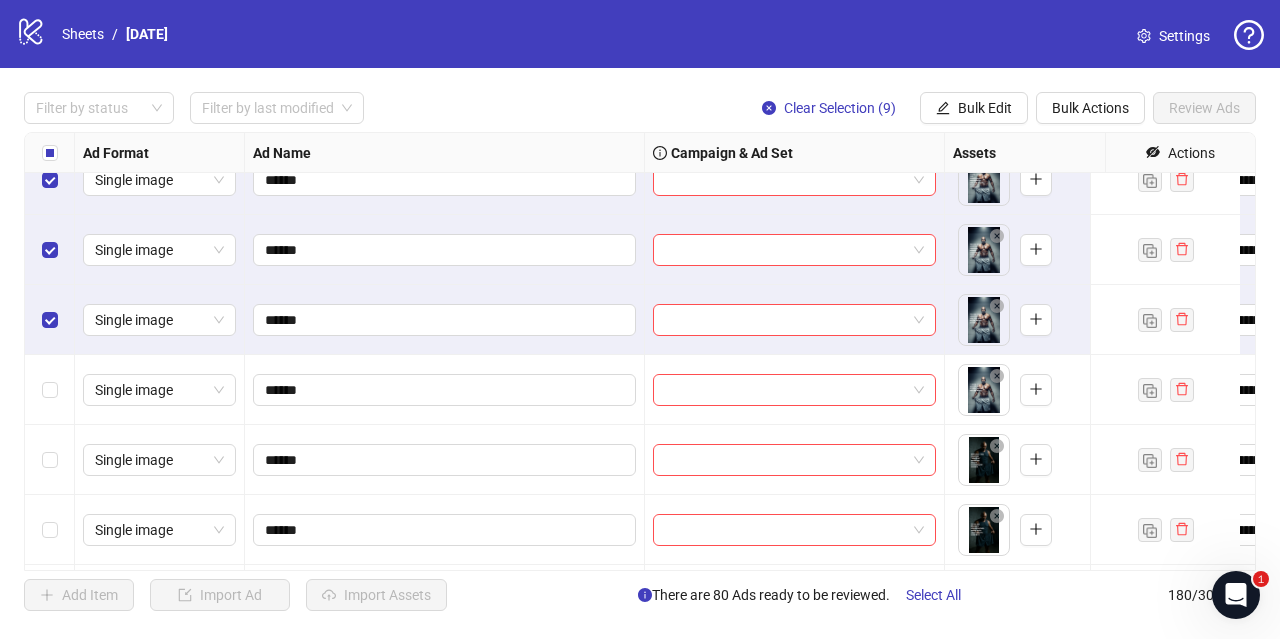 scroll, scrollTop: 6055, scrollLeft: 1, axis: both 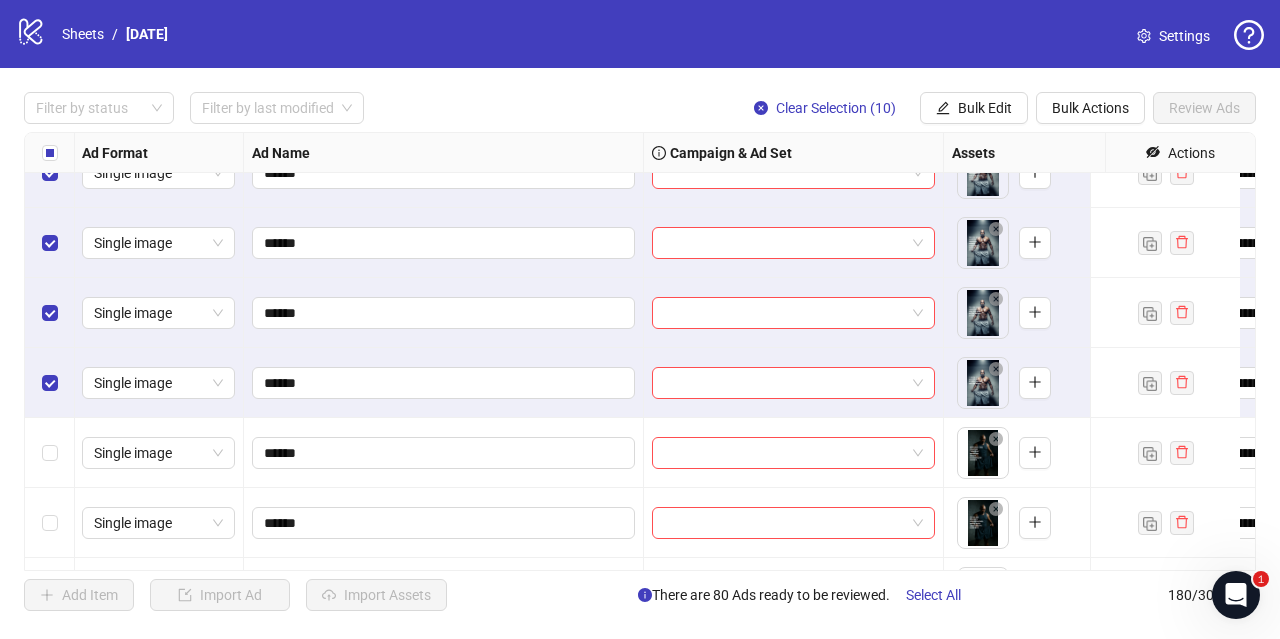 click at bounding box center [50, 453] 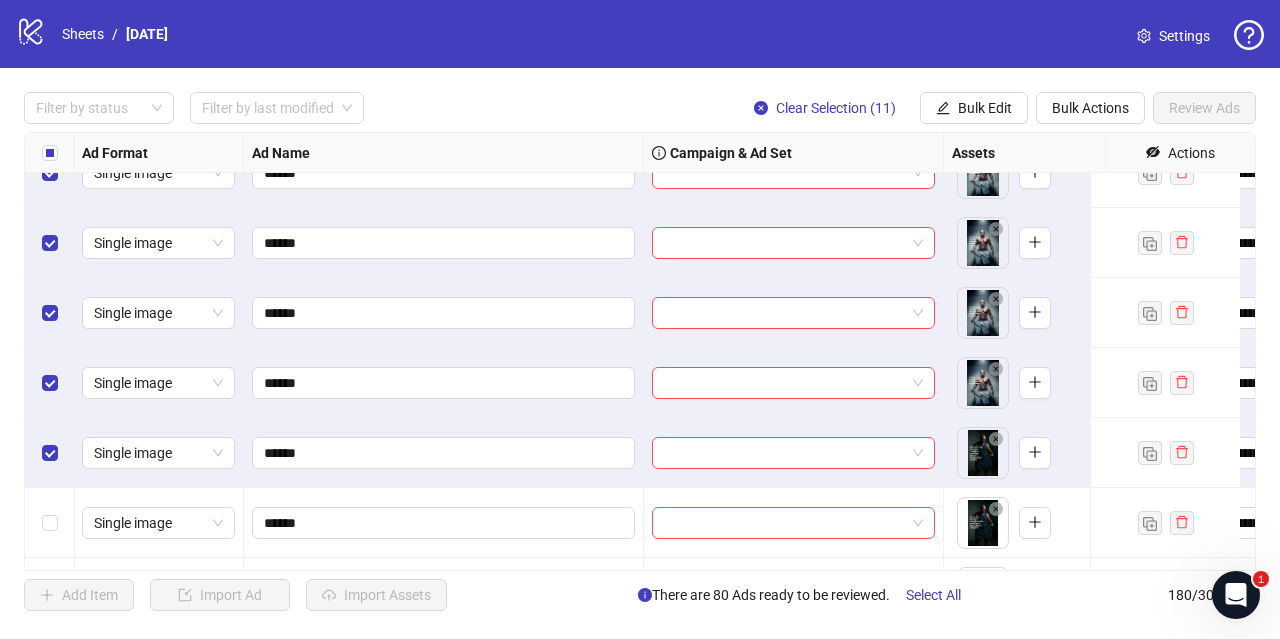 click at bounding box center (50, 523) 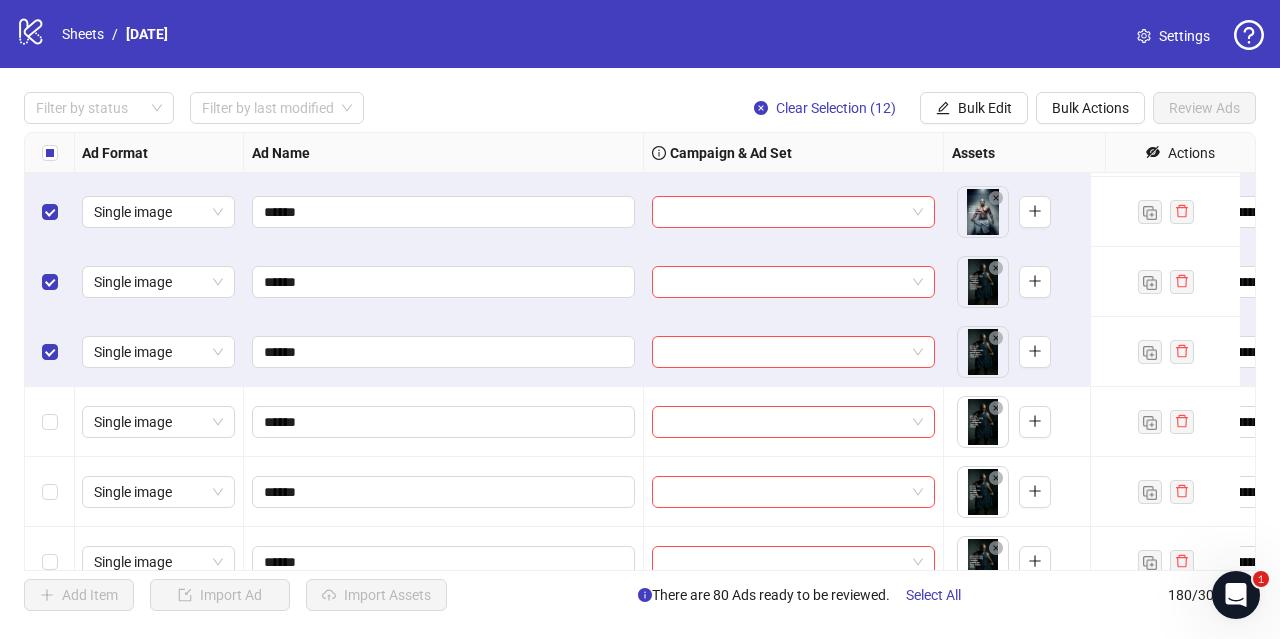 scroll, scrollTop: 6233, scrollLeft: 1, axis: both 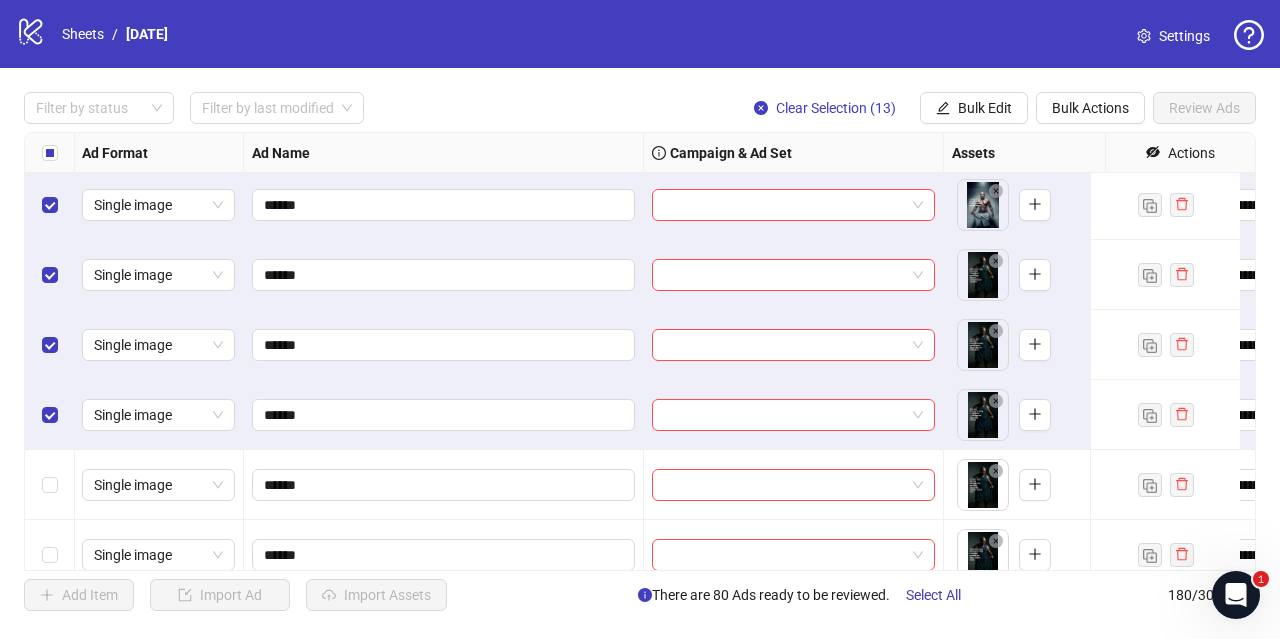 click at bounding box center [50, 485] 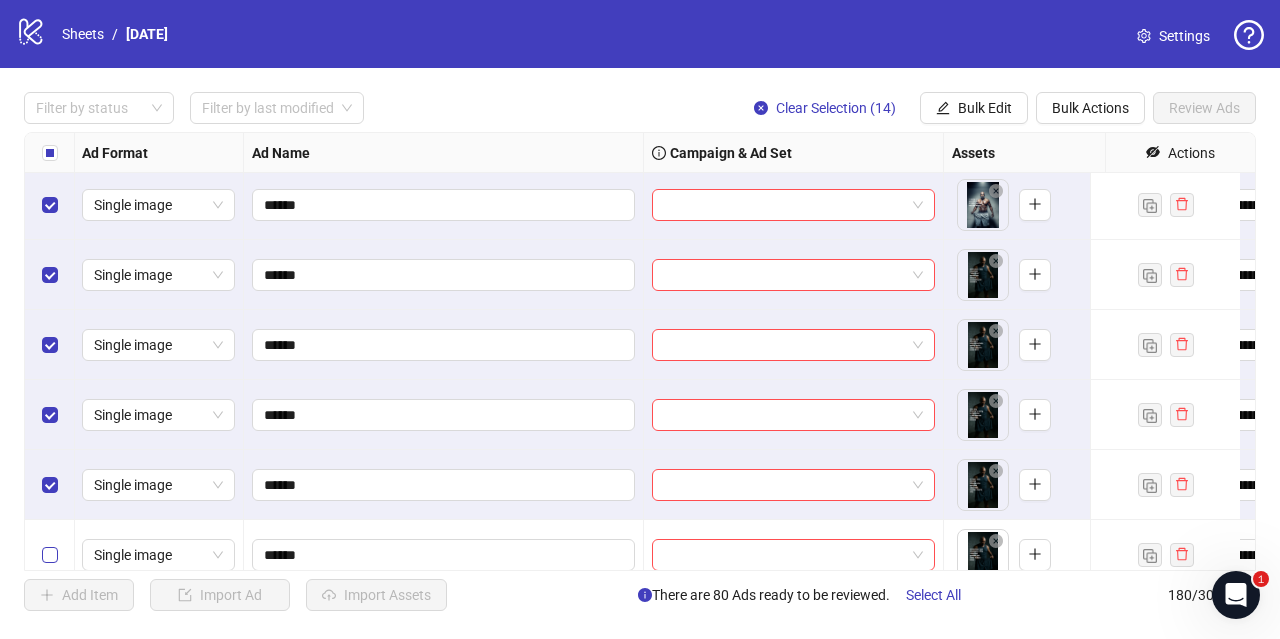 scroll, scrollTop: 6384, scrollLeft: 1, axis: both 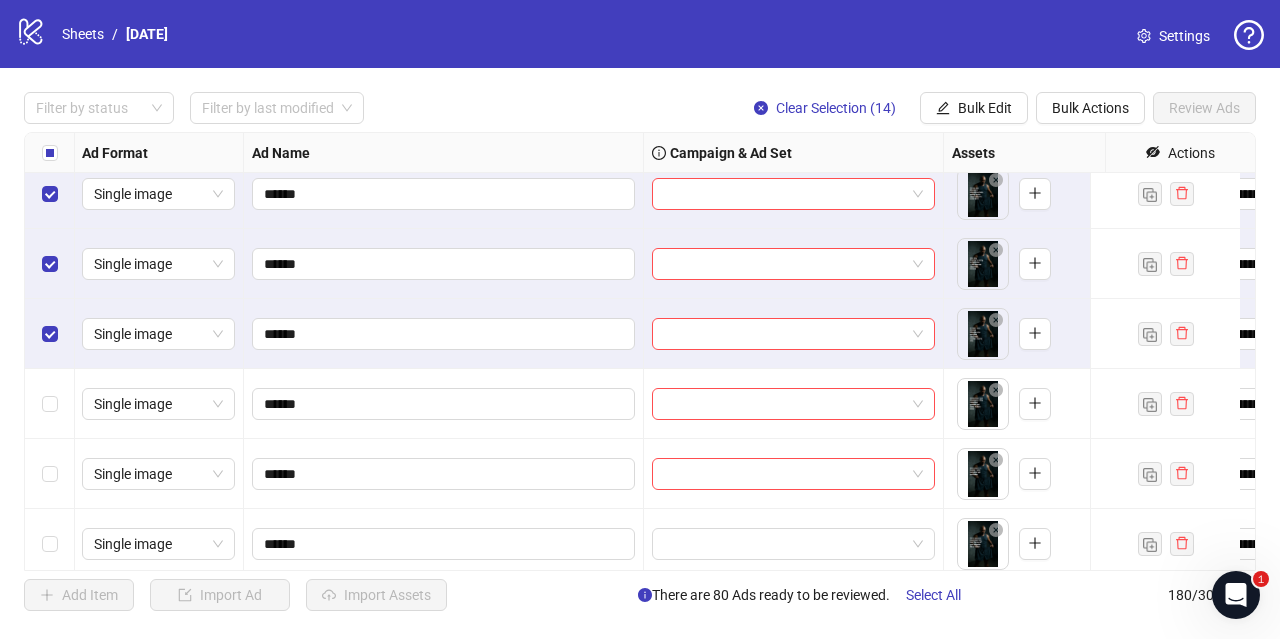 click at bounding box center (50, 474) 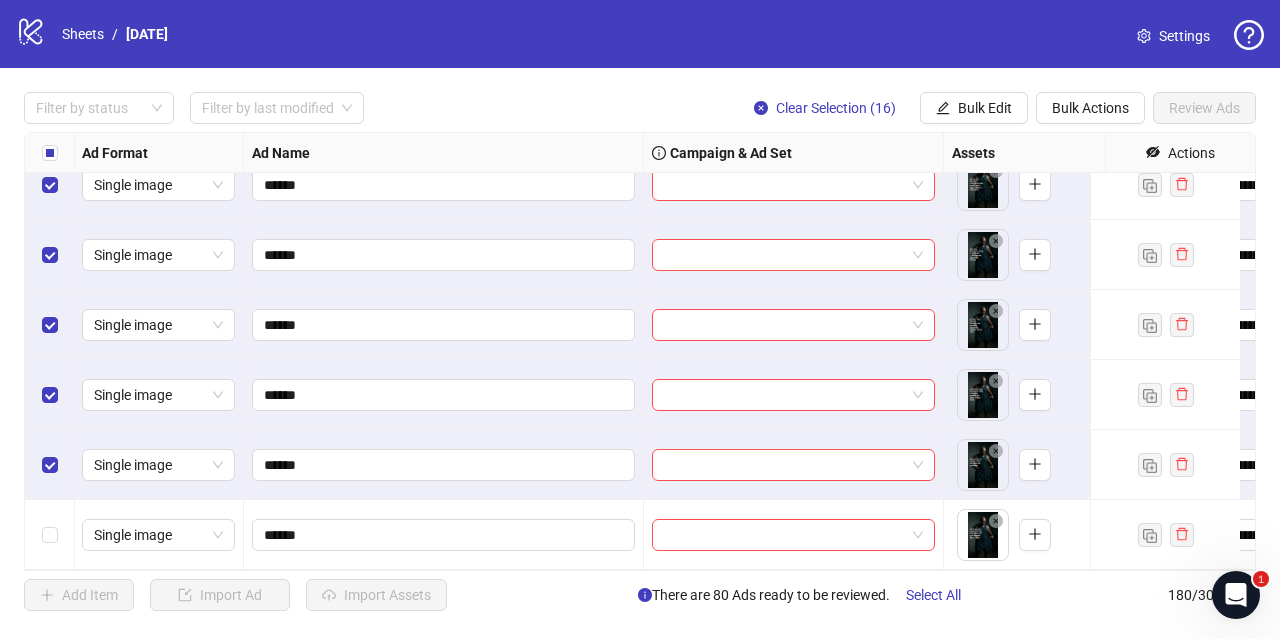 scroll, scrollTop: 6481, scrollLeft: 1, axis: both 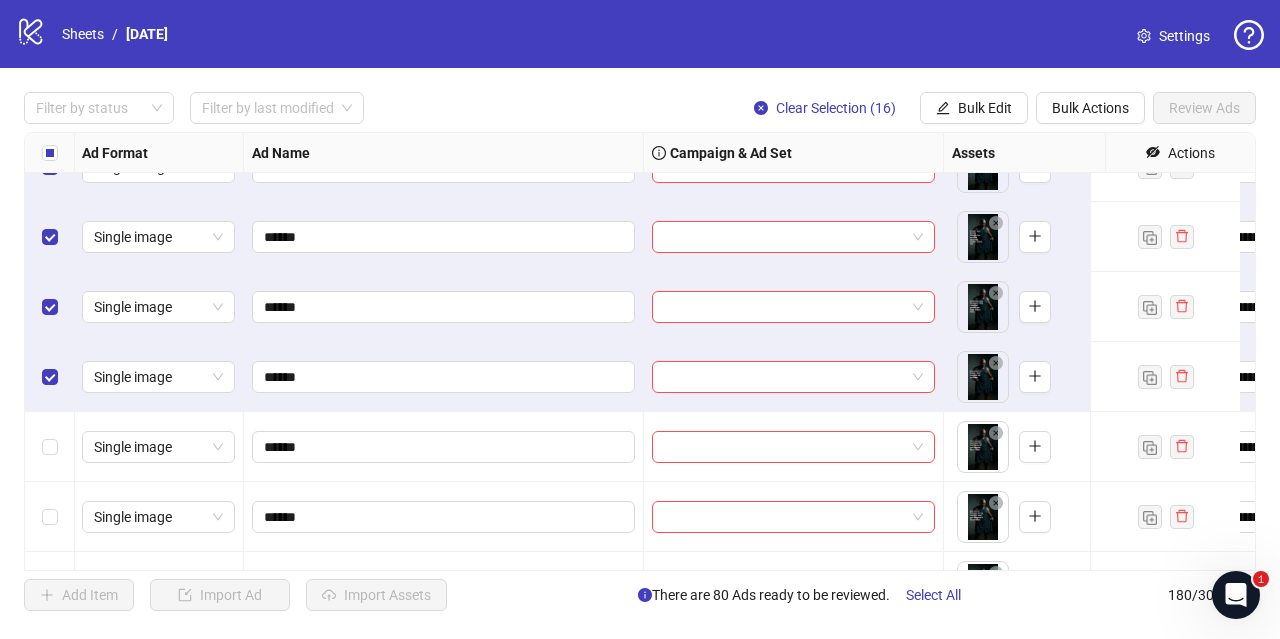 click at bounding box center (50, 447) 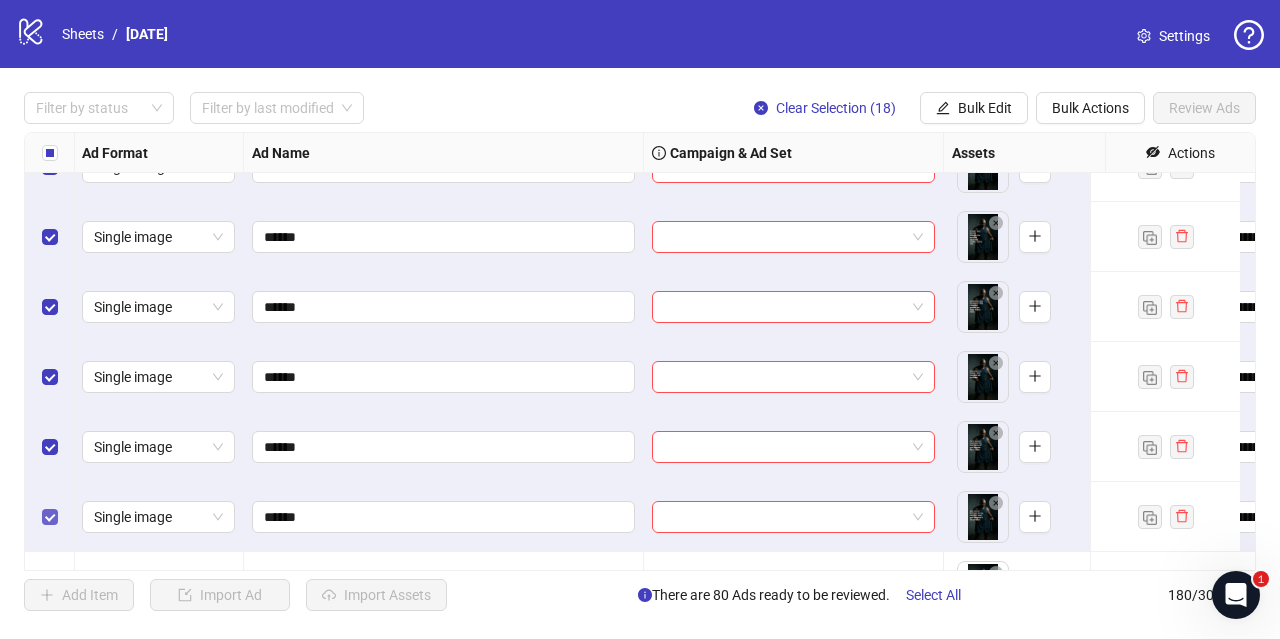 scroll, scrollTop: 6639, scrollLeft: 1, axis: both 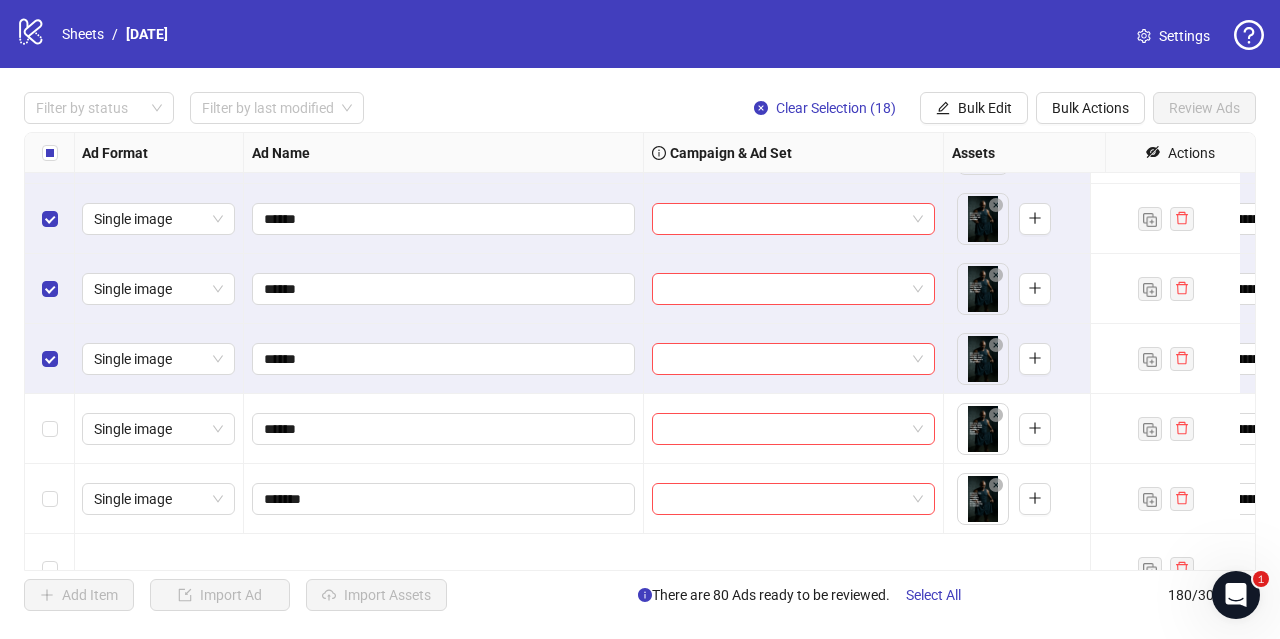 click at bounding box center [50, 429] 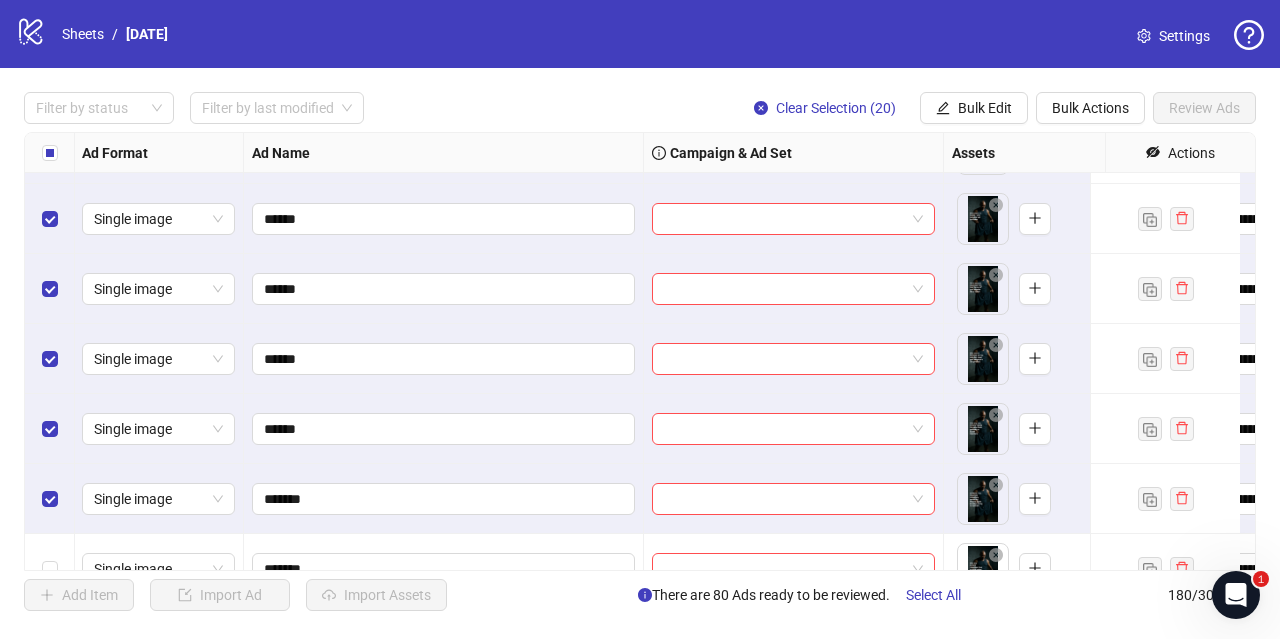 scroll, scrollTop: 6681, scrollLeft: 1, axis: both 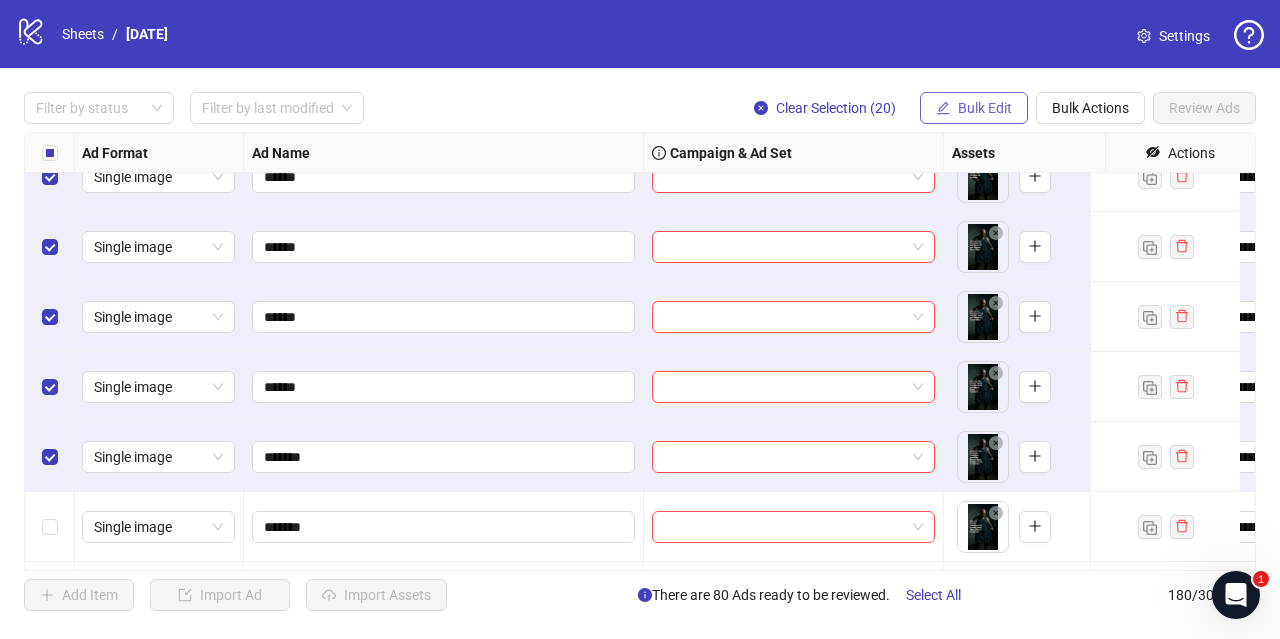 click on "Bulk Edit" at bounding box center [985, 108] 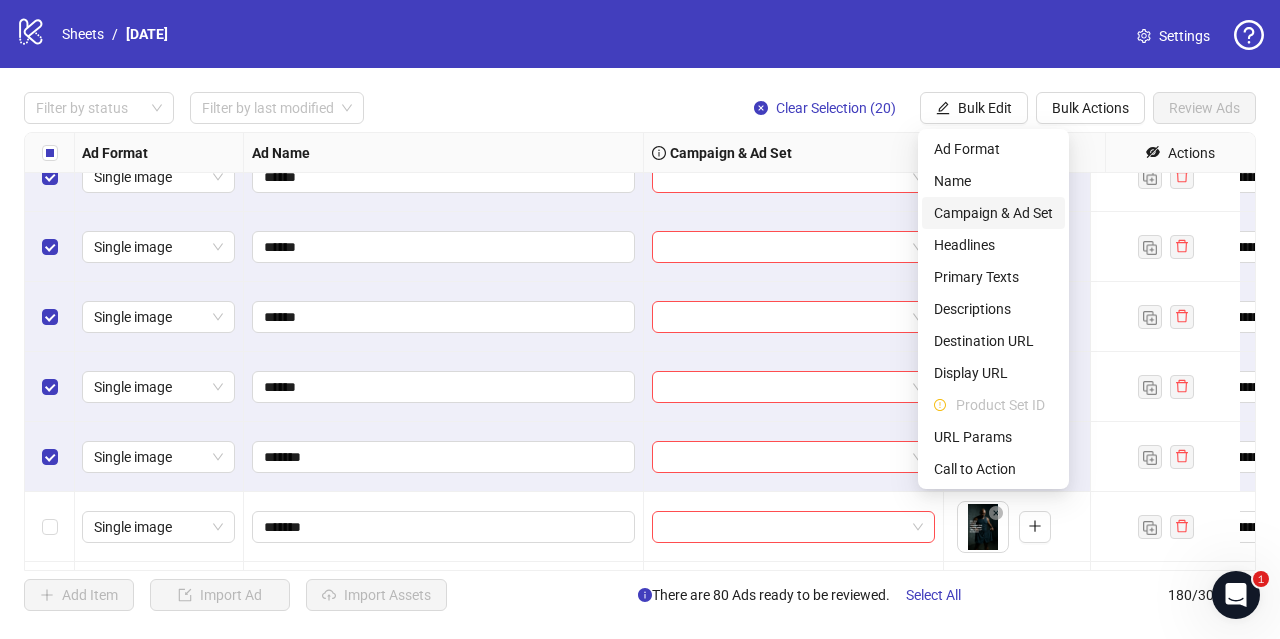 click on "Campaign & Ad Set" at bounding box center [993, 213] 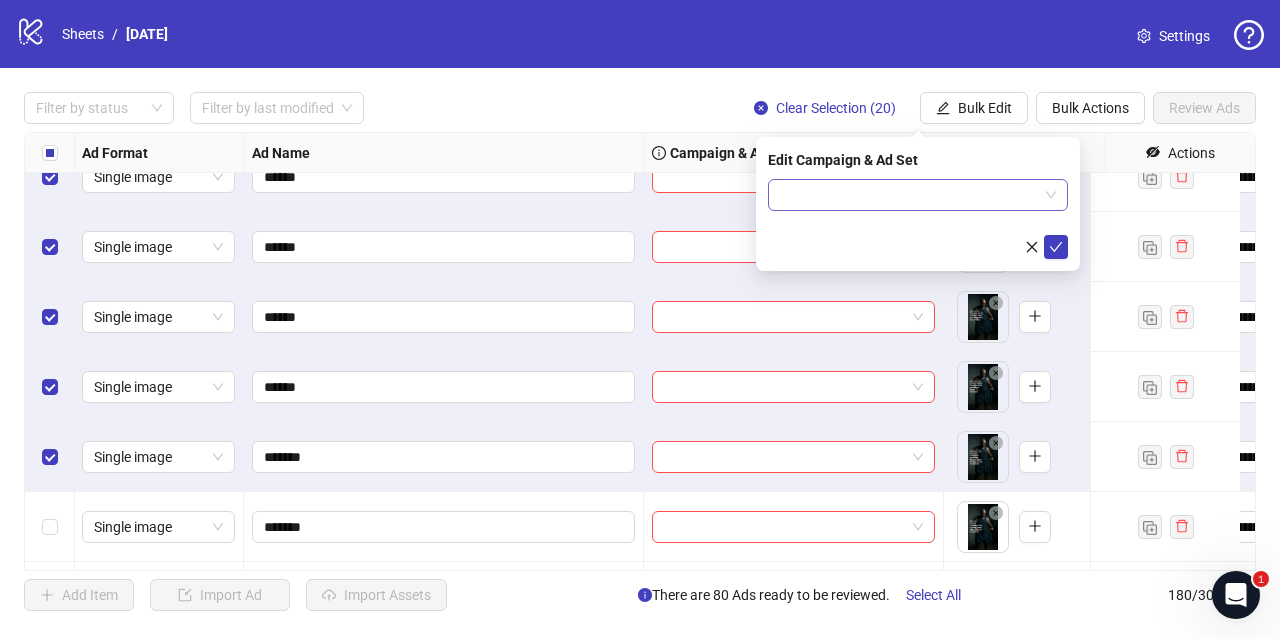 click at bounding box center (909, 195) 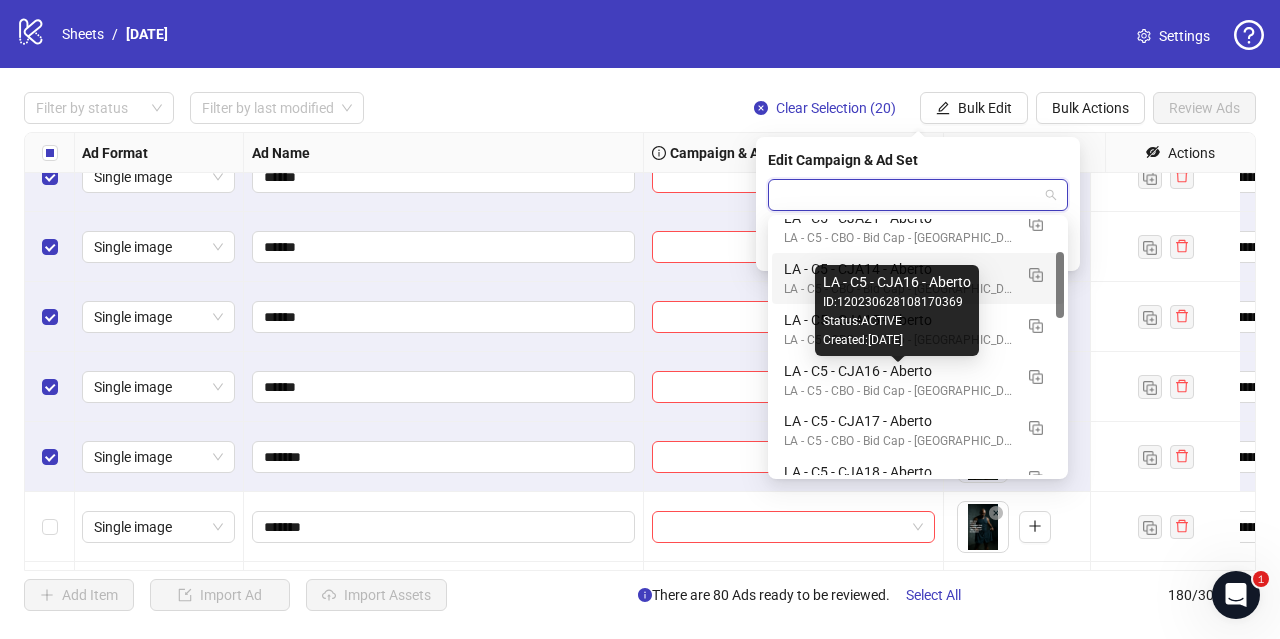 scroll, scrollTop: 128, scrollLeft: 0, axis: vertical 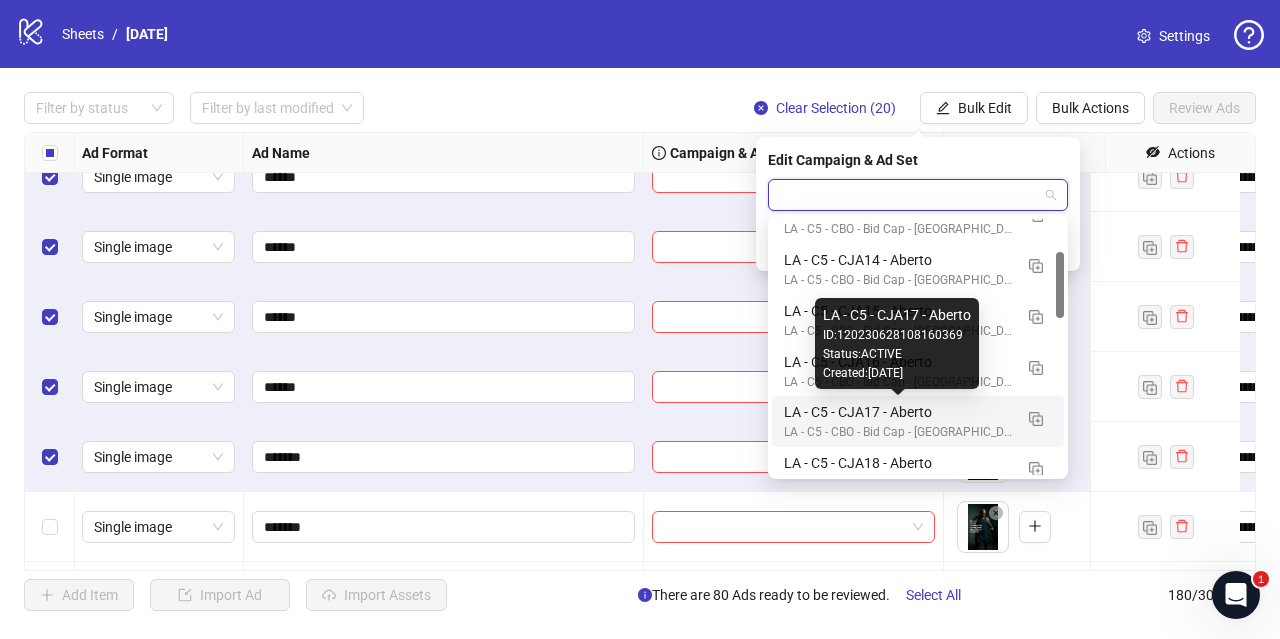 click on "LA - C5 - CJA17 - Aberto" at bounding box center (898, 412) 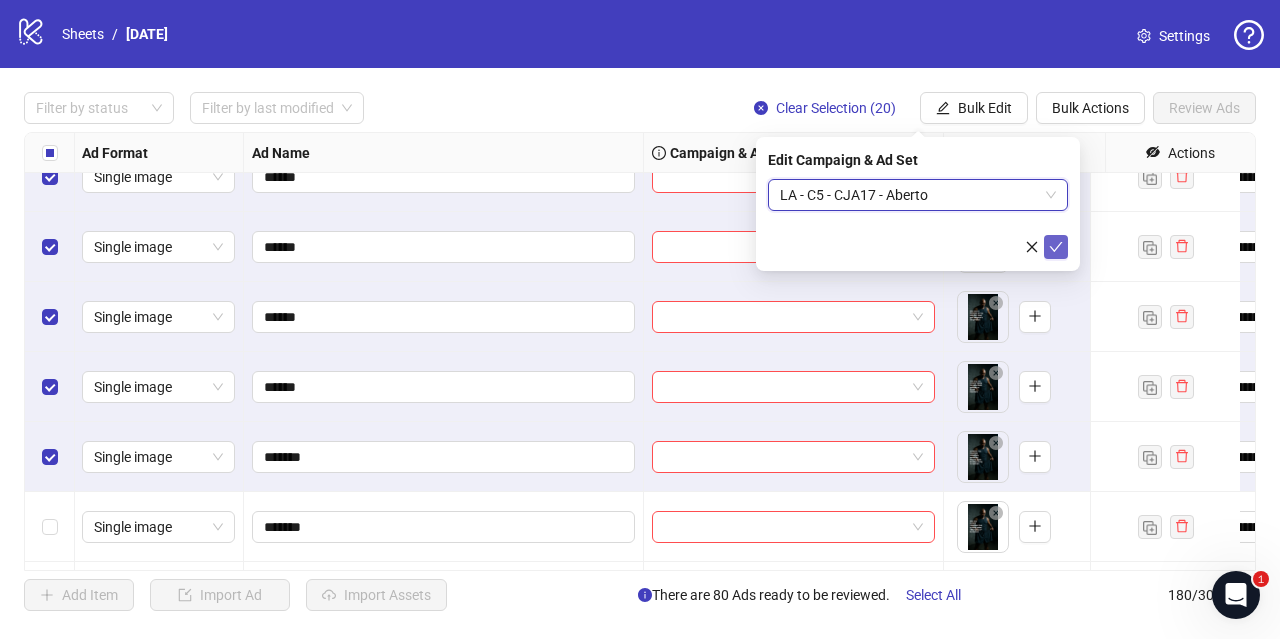 click 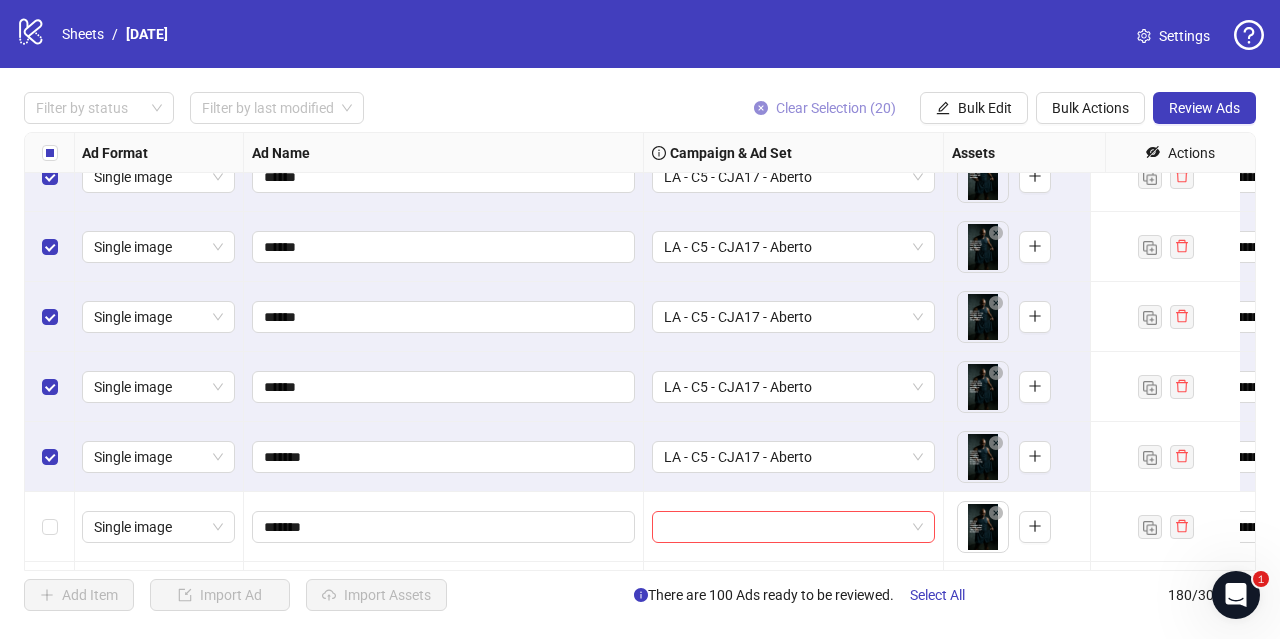 click on "Clear Selection (20)" at bounding box center (836, 108) 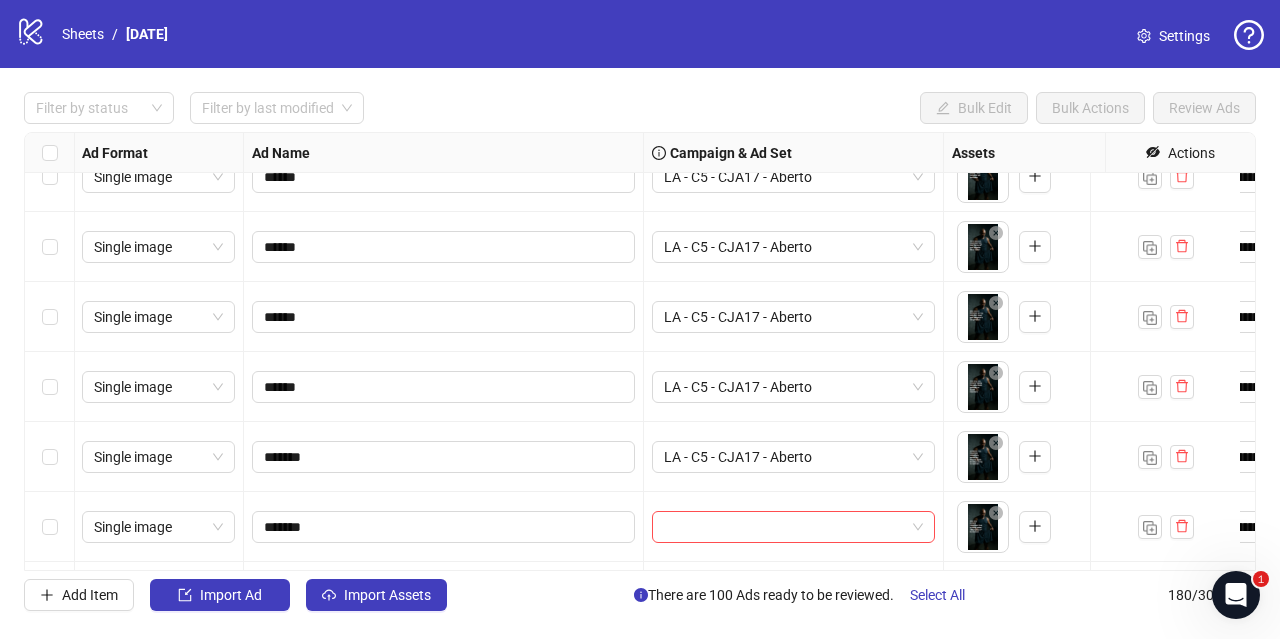 scroll, scrollTop: 6872, scrollLeft: 1, axis: both 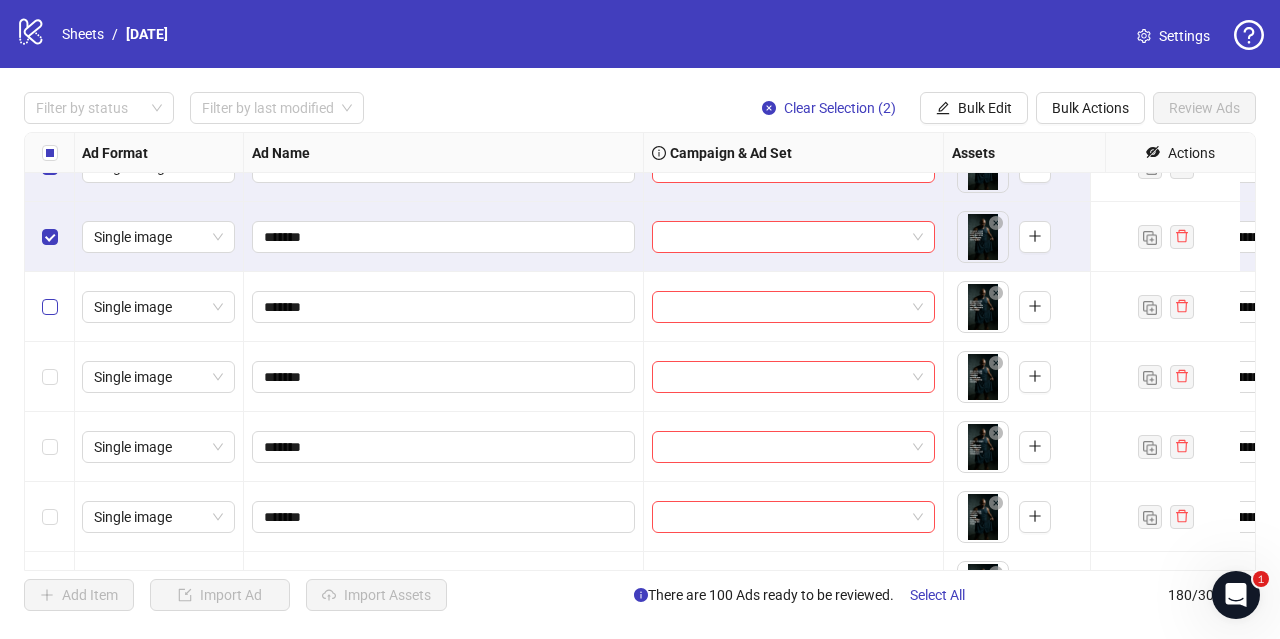 click at bounding box center [50, 307] 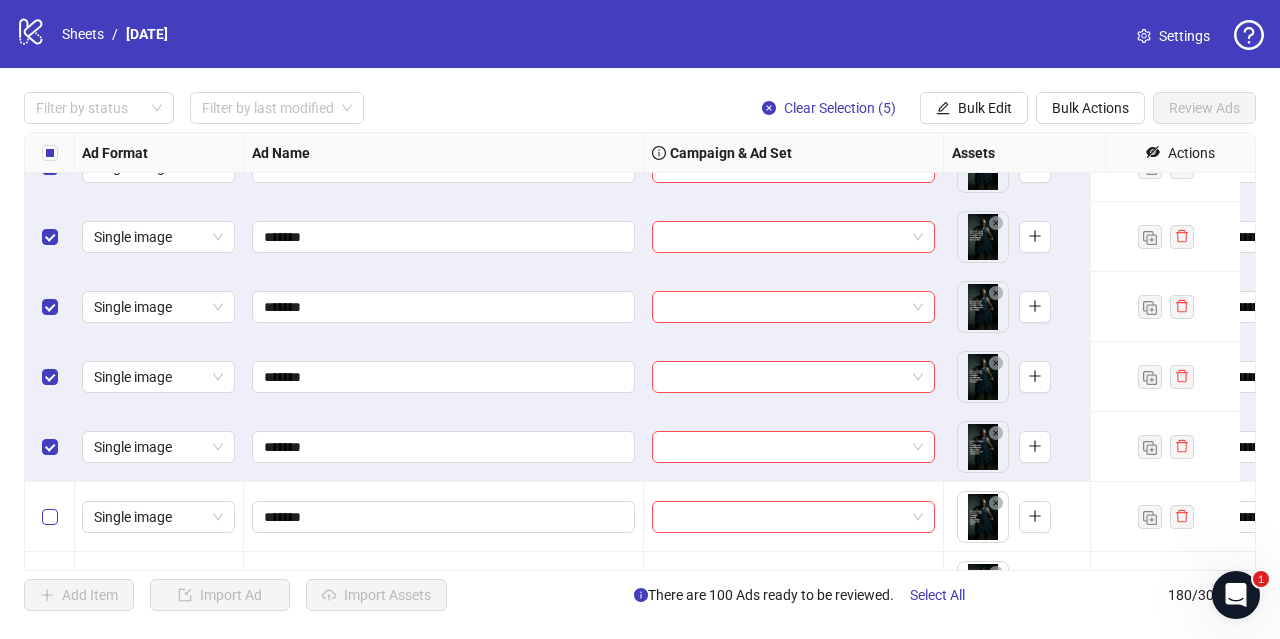 click at bounding box center (50, 517) 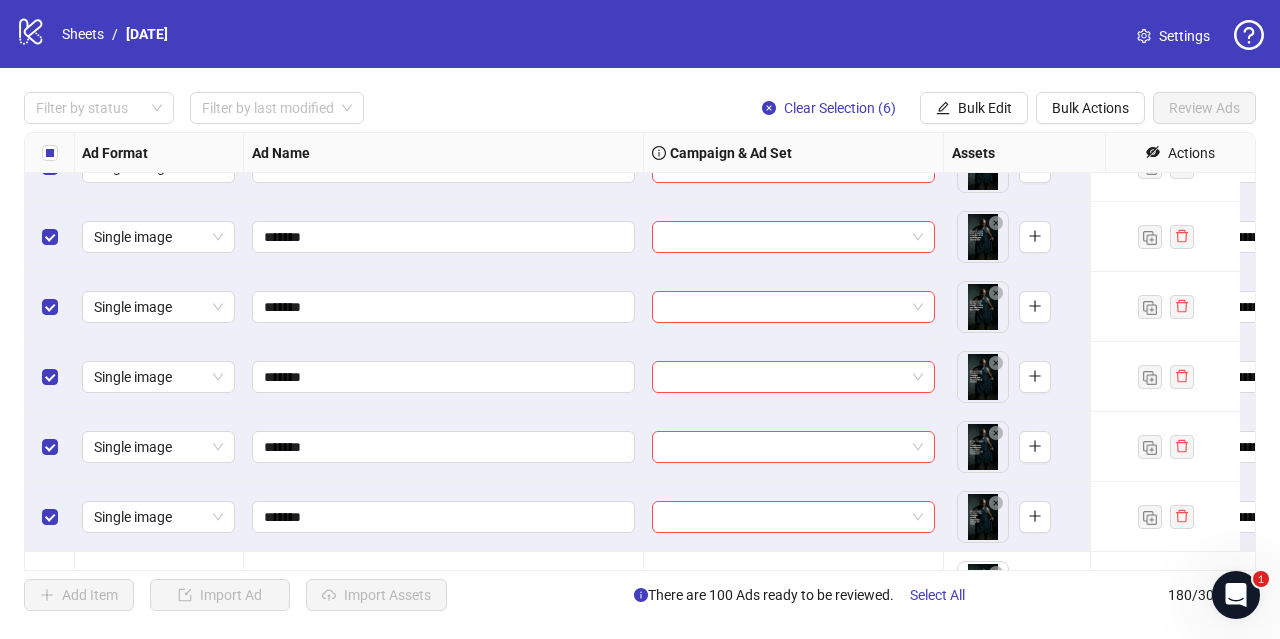 scroll, scrollTop: 7232, scrollLeft: 1, axis: both 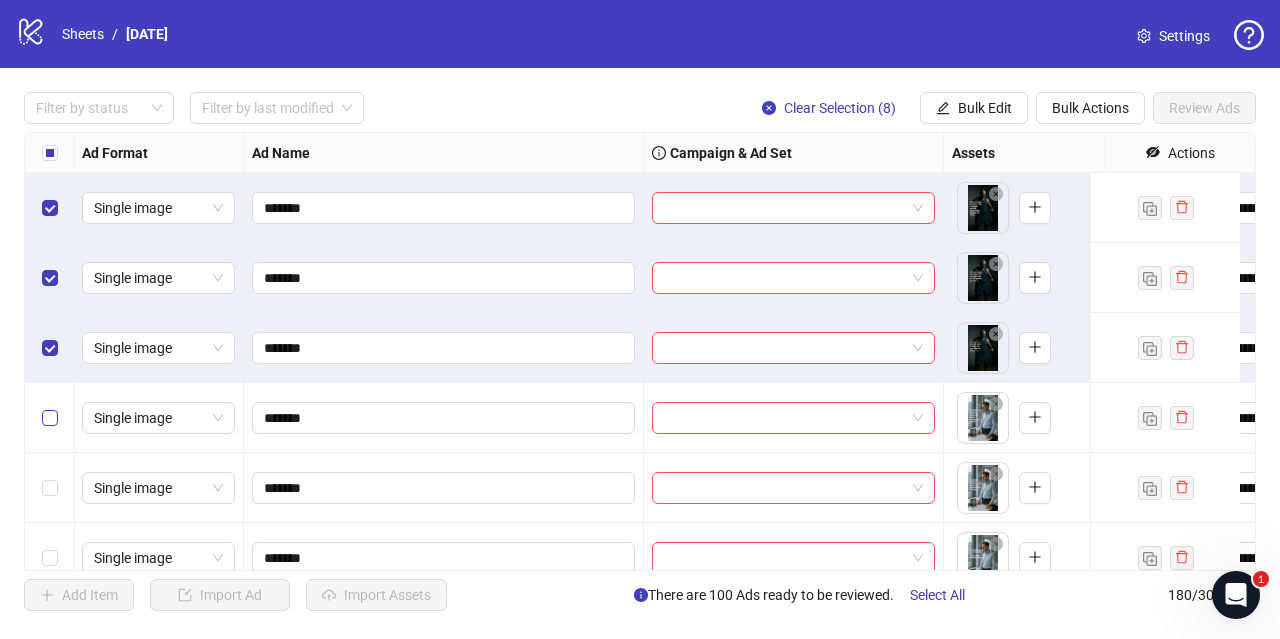 click at bounding box center [50, 418] 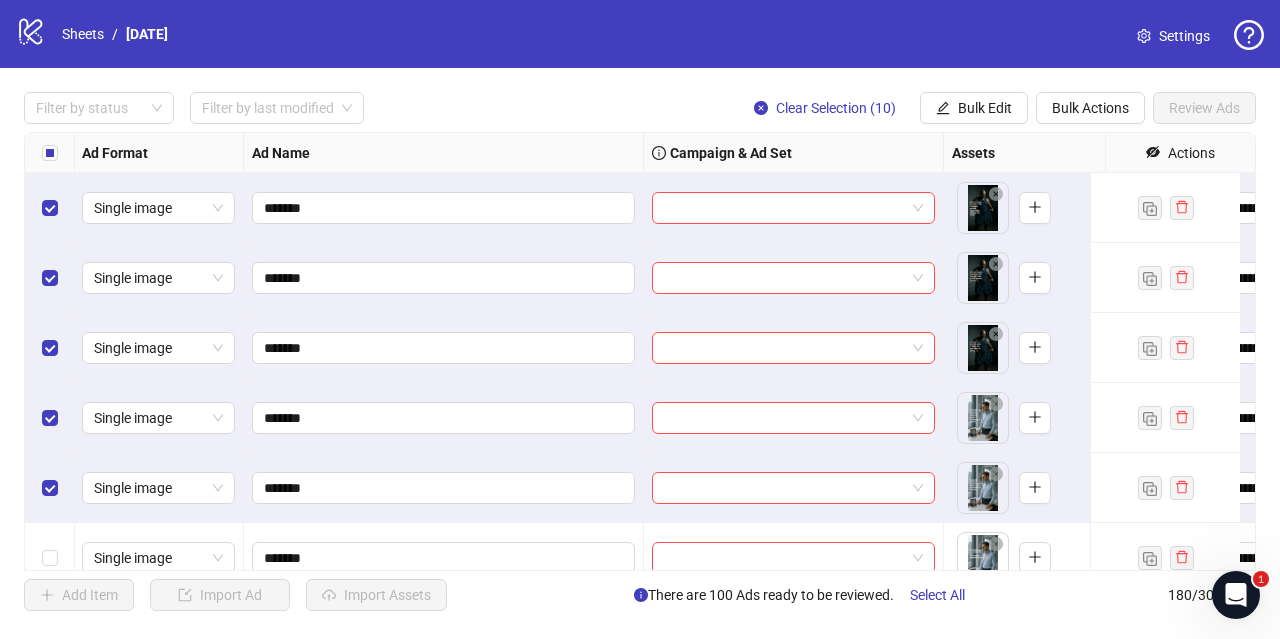 scroll, scrollTop: 7477, scrollLeft: 1, axis: both 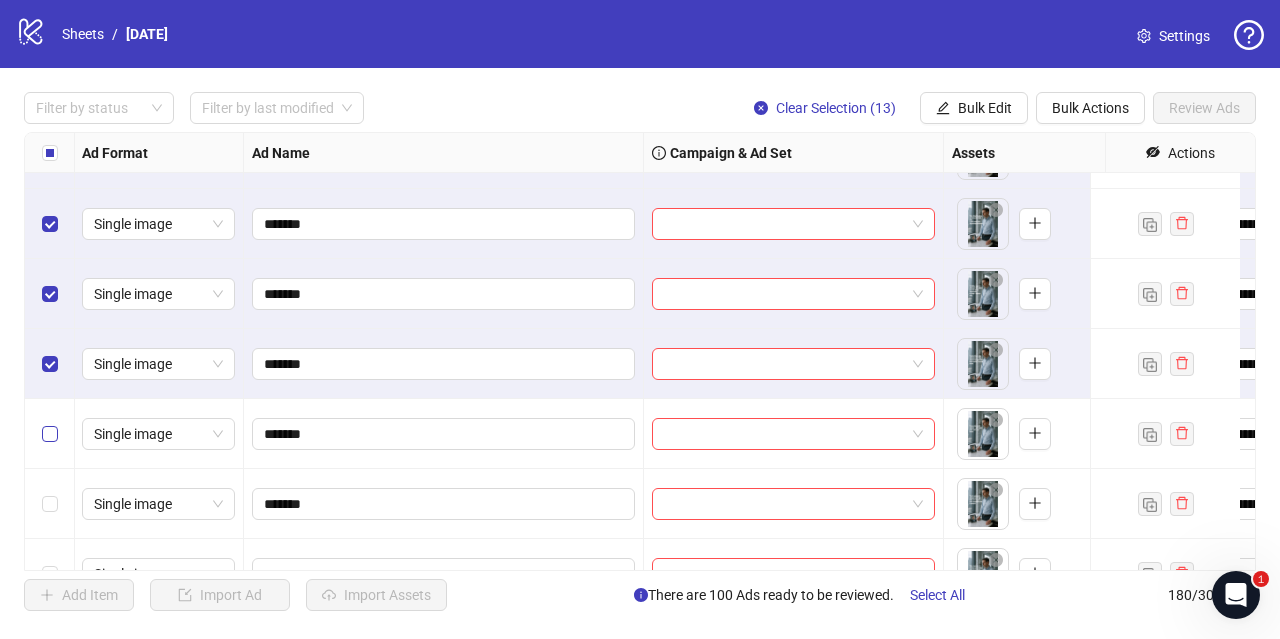 click at bounding box center [50, 434] 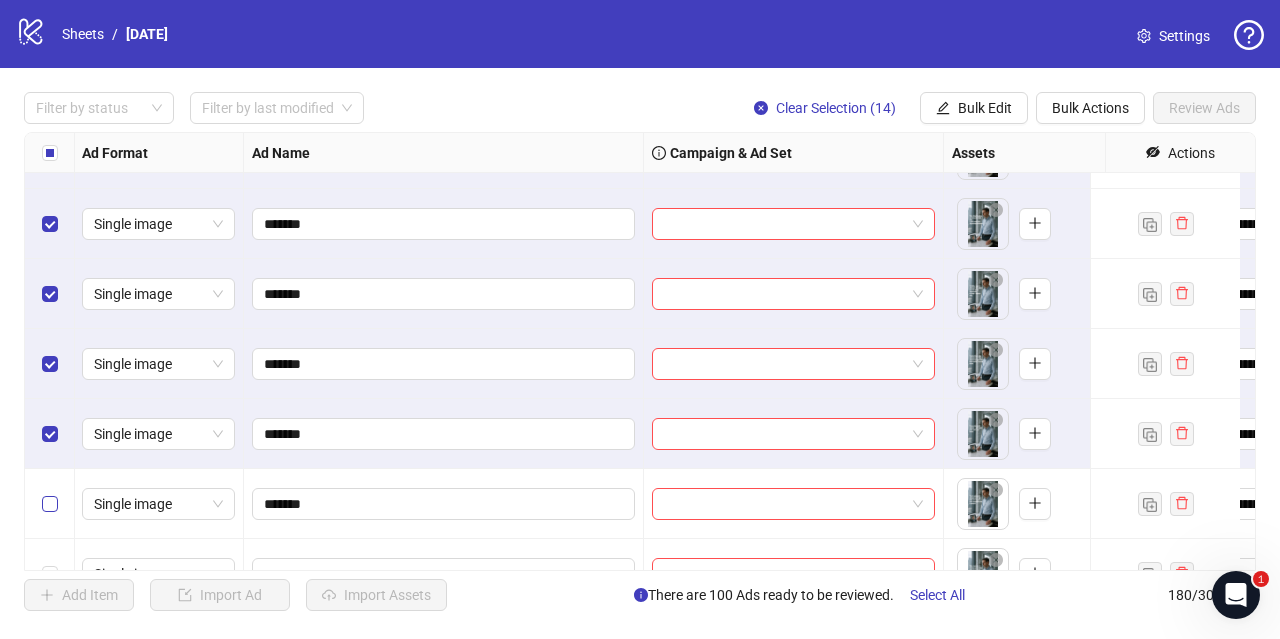 click at bounding box center (50, 504) 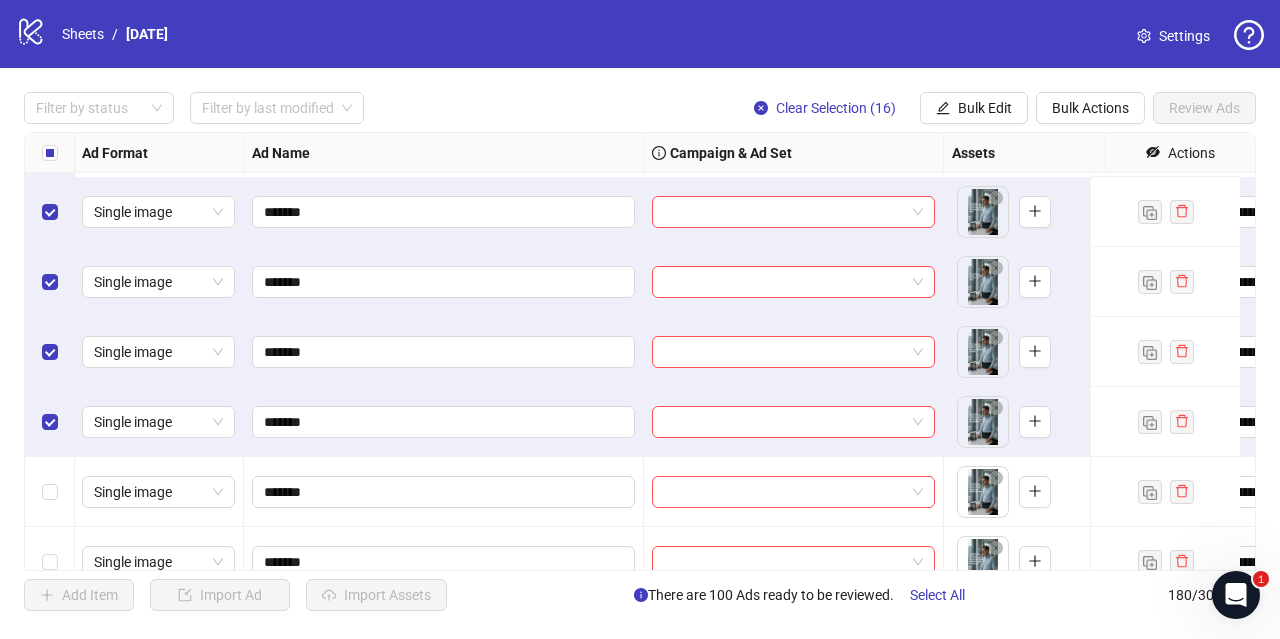 scroll, scrollTop: 7991, scrollLeft: 1, axis: both 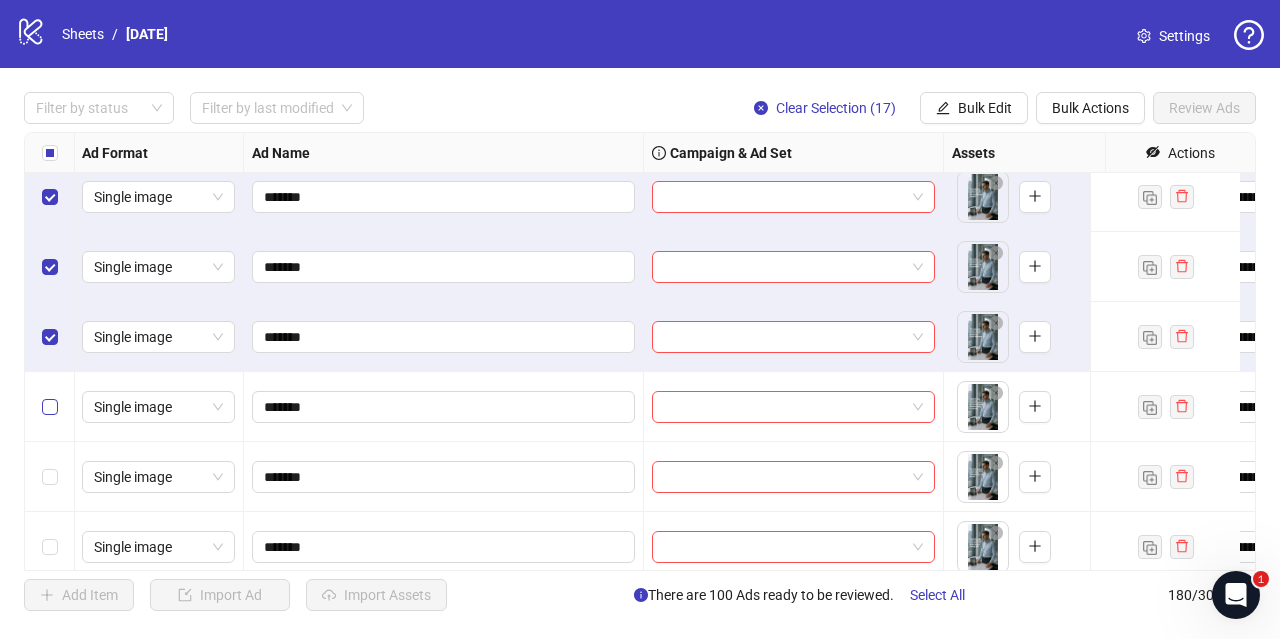 click at bounding box center [50, 407] 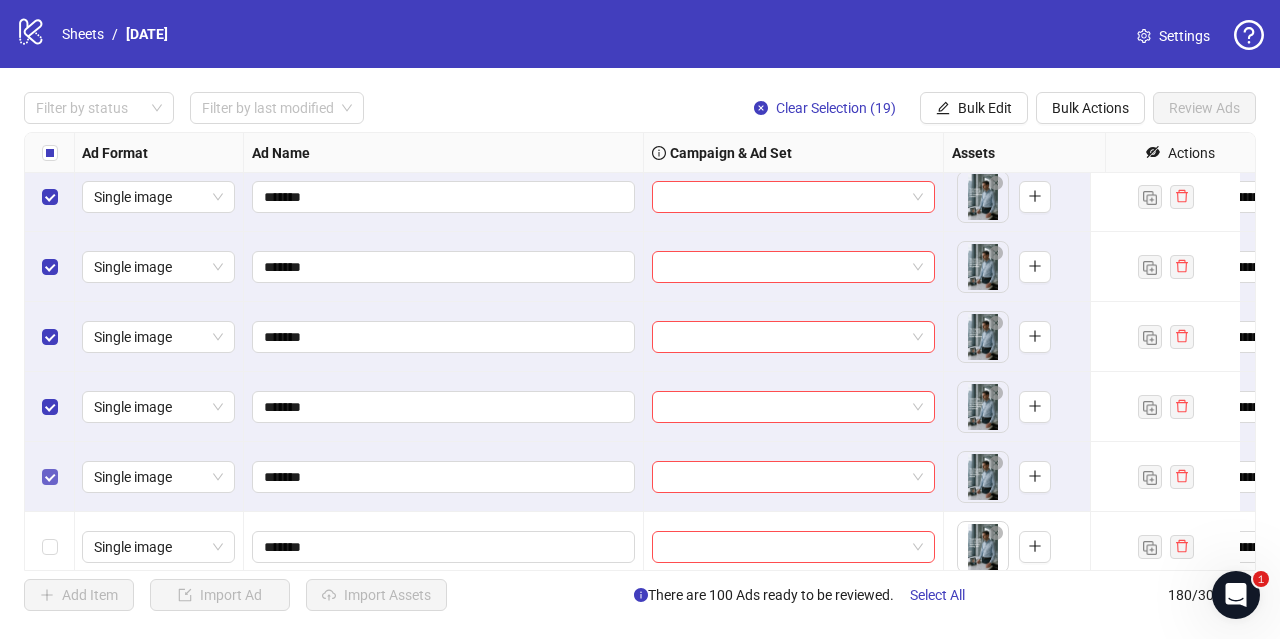 scroll, scrollTop: 8105, scrollLeft: 1, axis: both 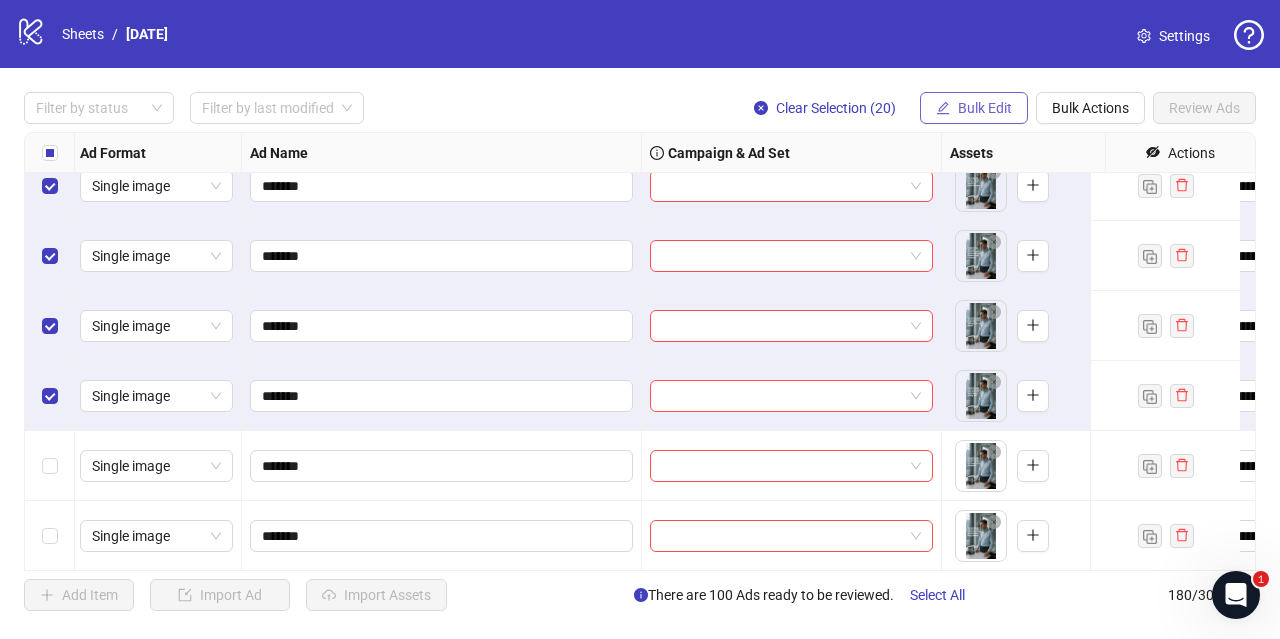 click on "Bulk Edit" at bounding box center [985, 108] 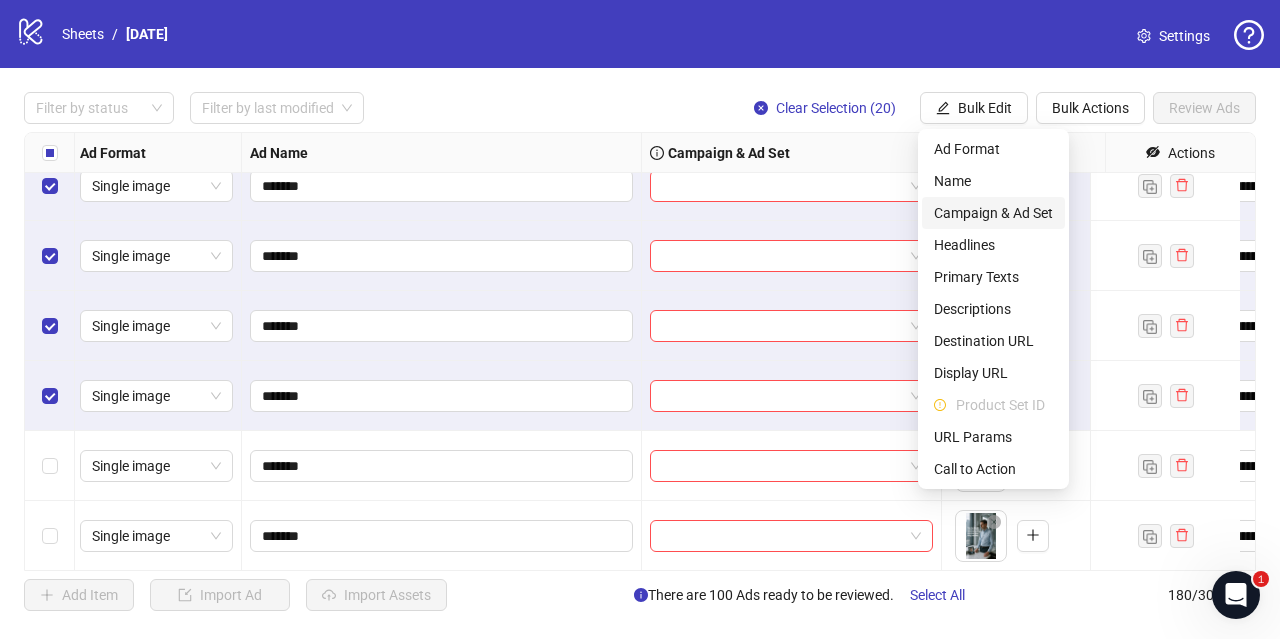click on "Campaign & Ad Set" at bounding box center [993, 213] 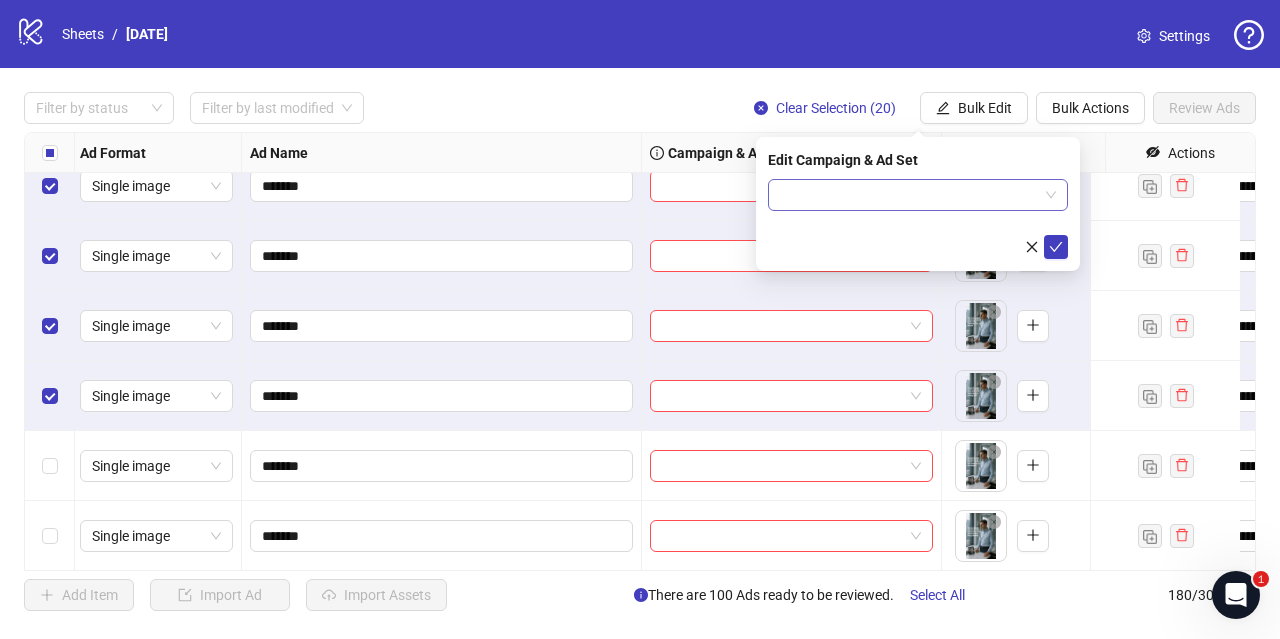 click at bounding box center (909, 195) 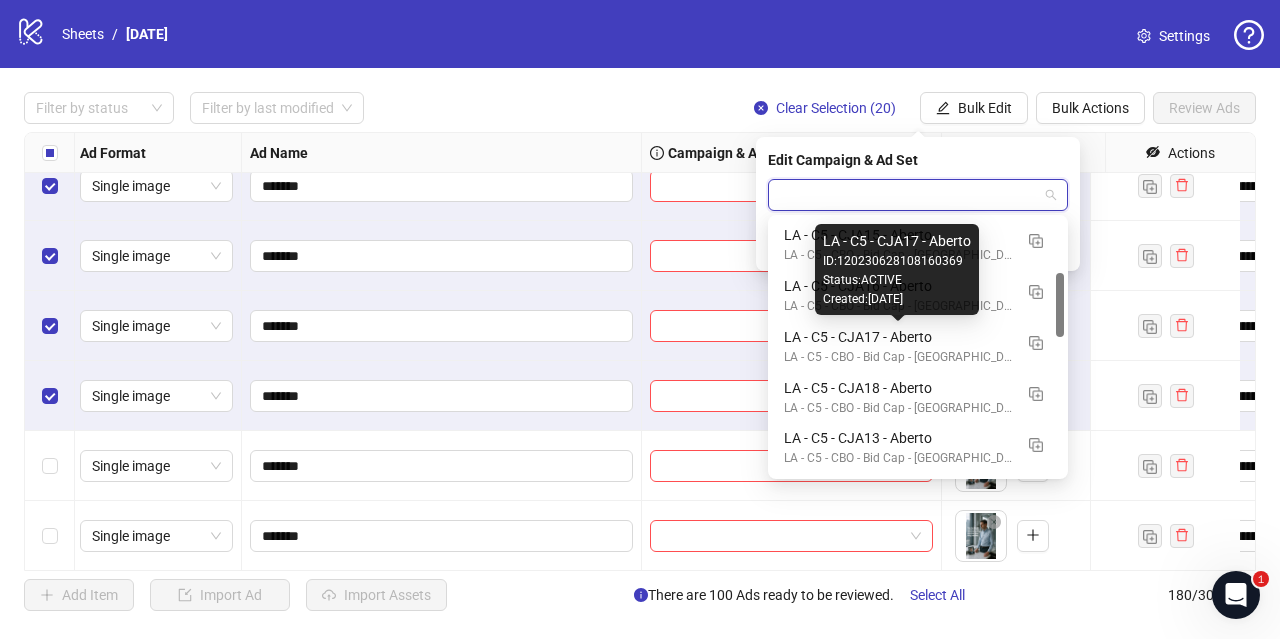scroll, scrollTop: 210, scrollLeft: 0, axis: vertical 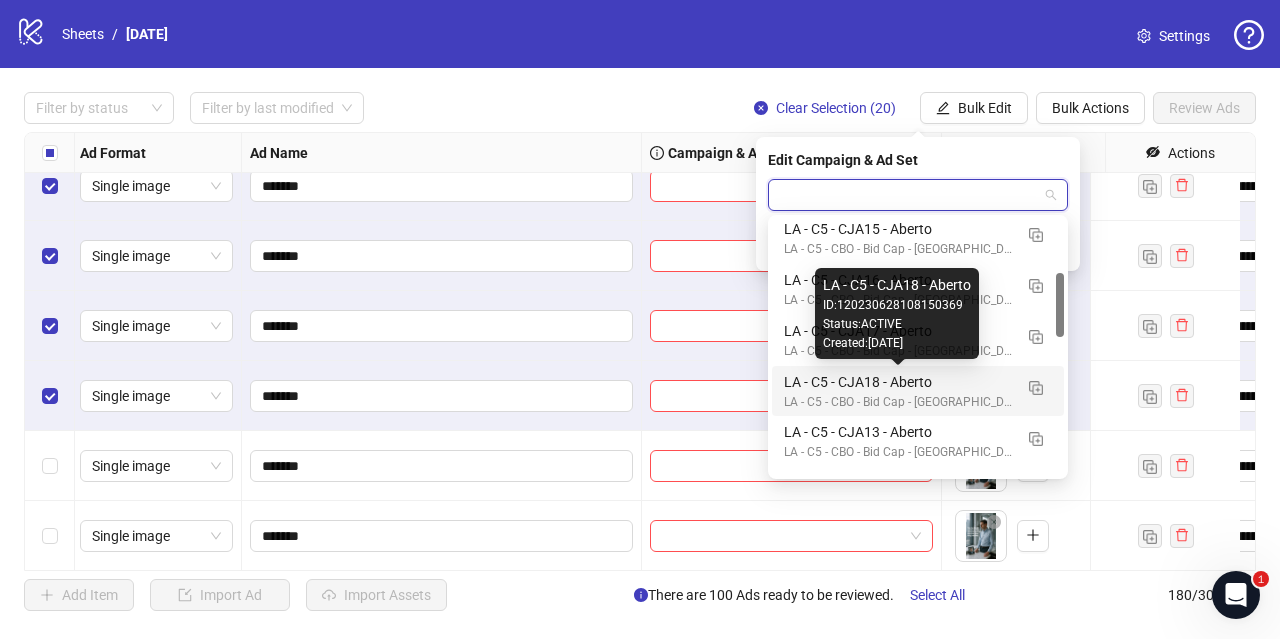 click on "LA - C5 - CJA18 - Aberto" at bounding box center (898, 382) 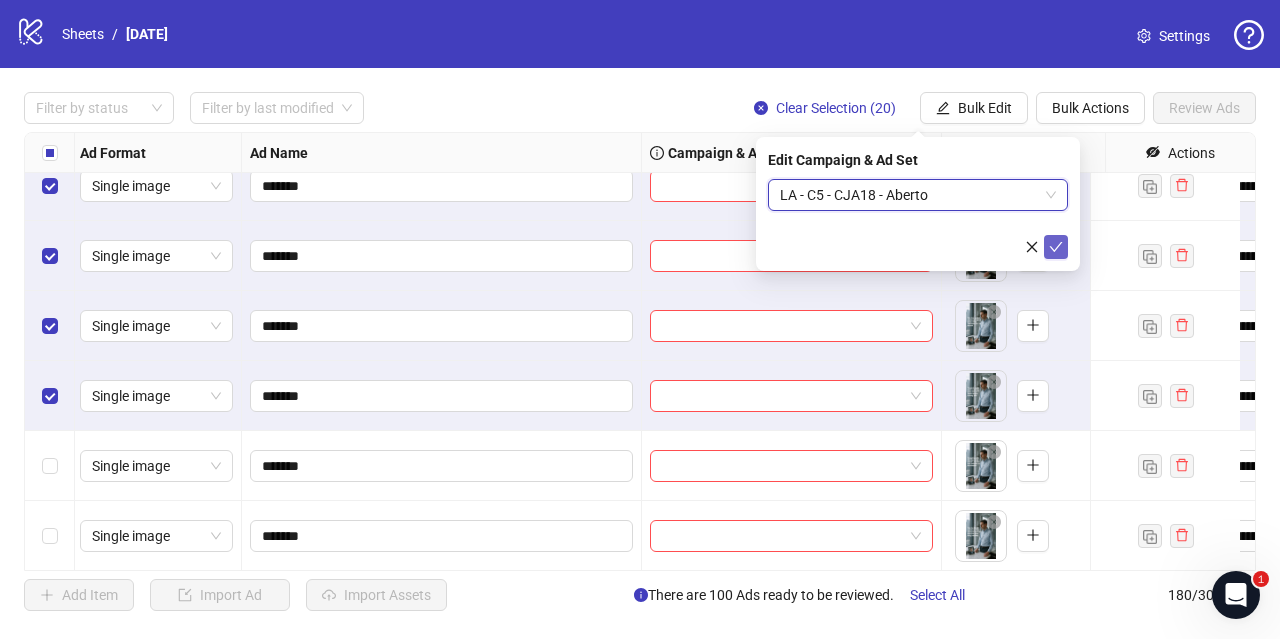 click 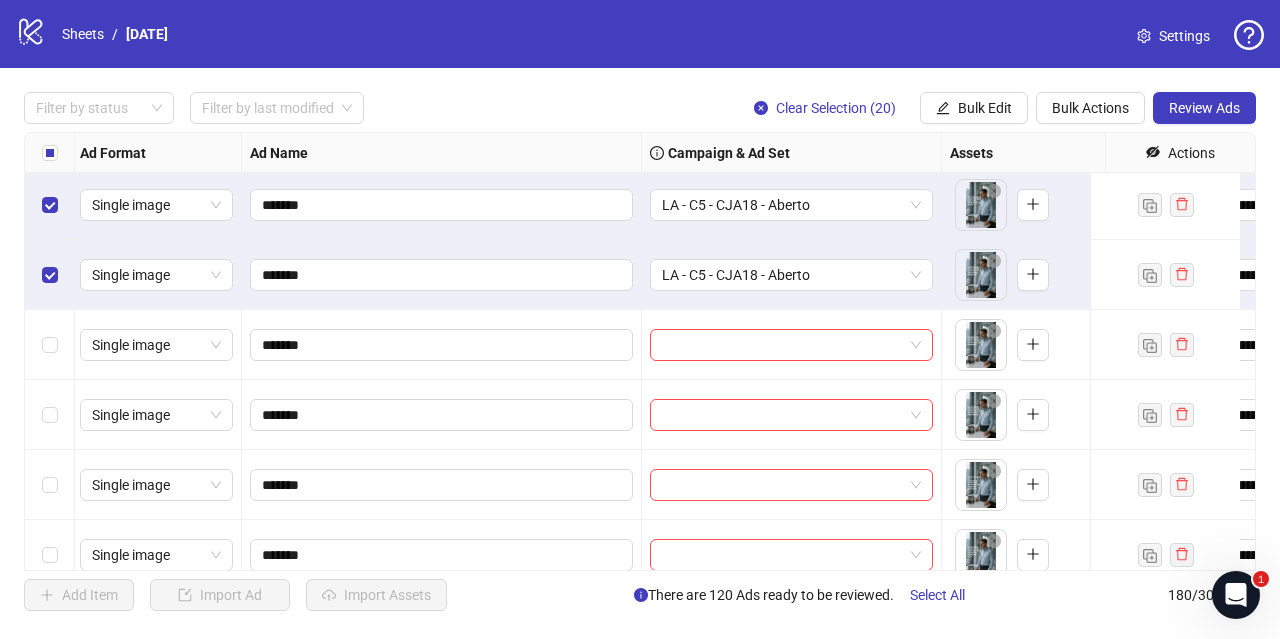 scroll, scrollTop: 8343, scrollLeft: 4, axis: both 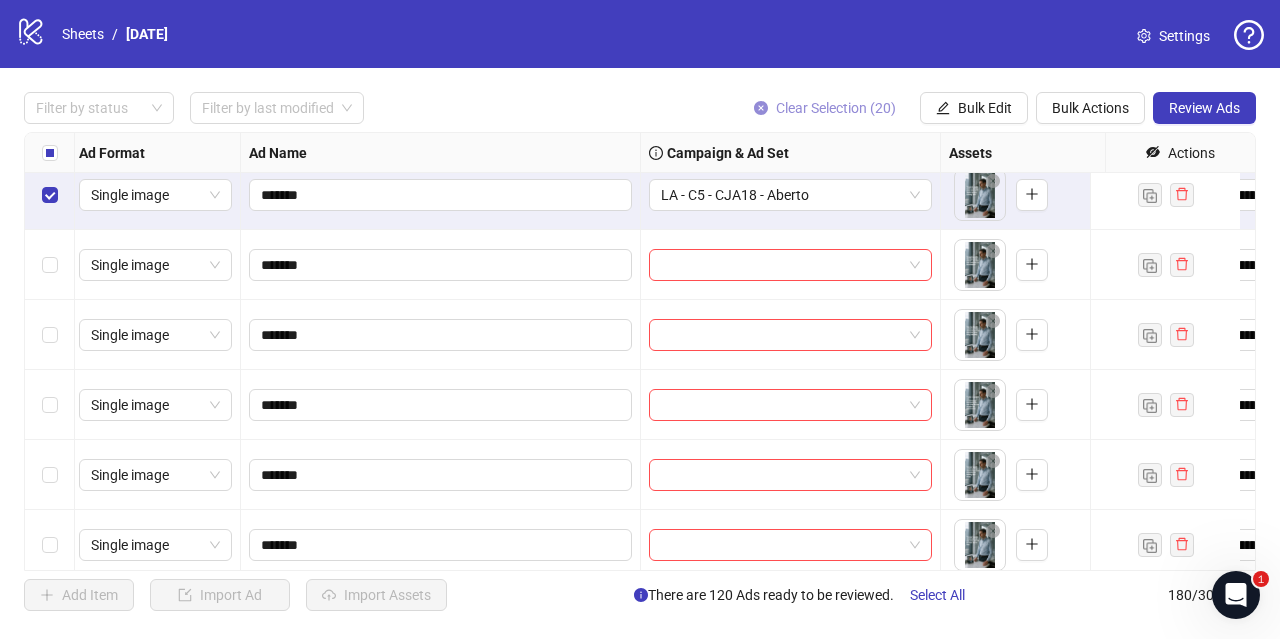 click on "Clear Selection (20)" at bounding box center [836, 108] 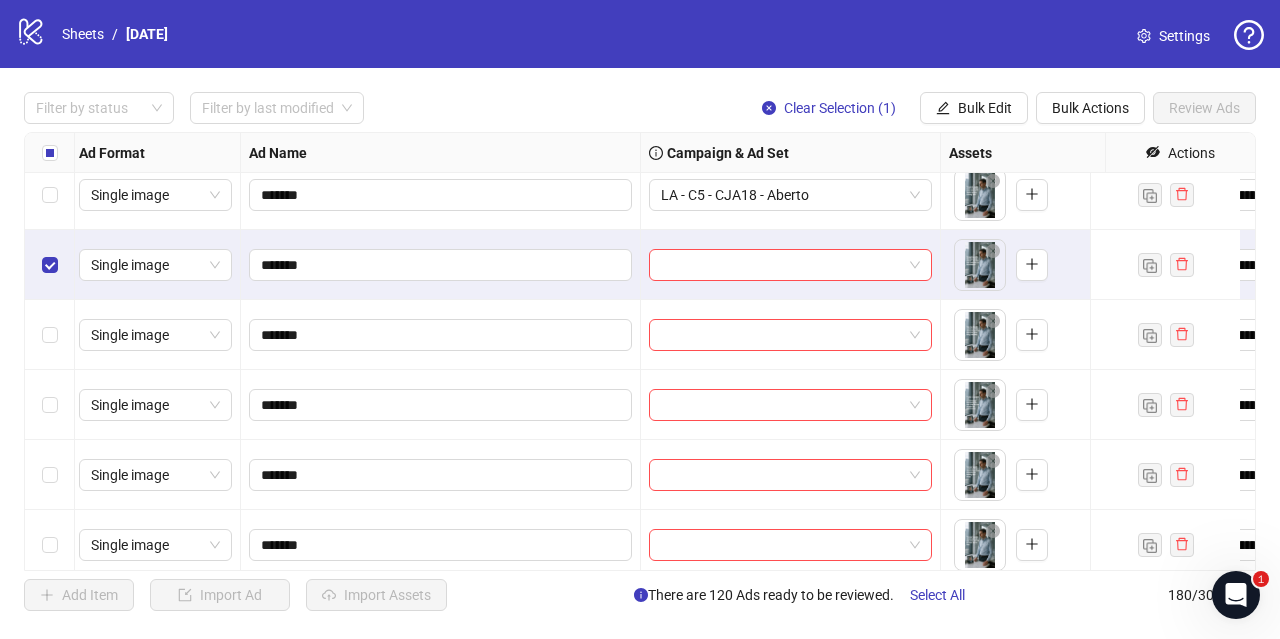 click at bounding box center [50, 335] 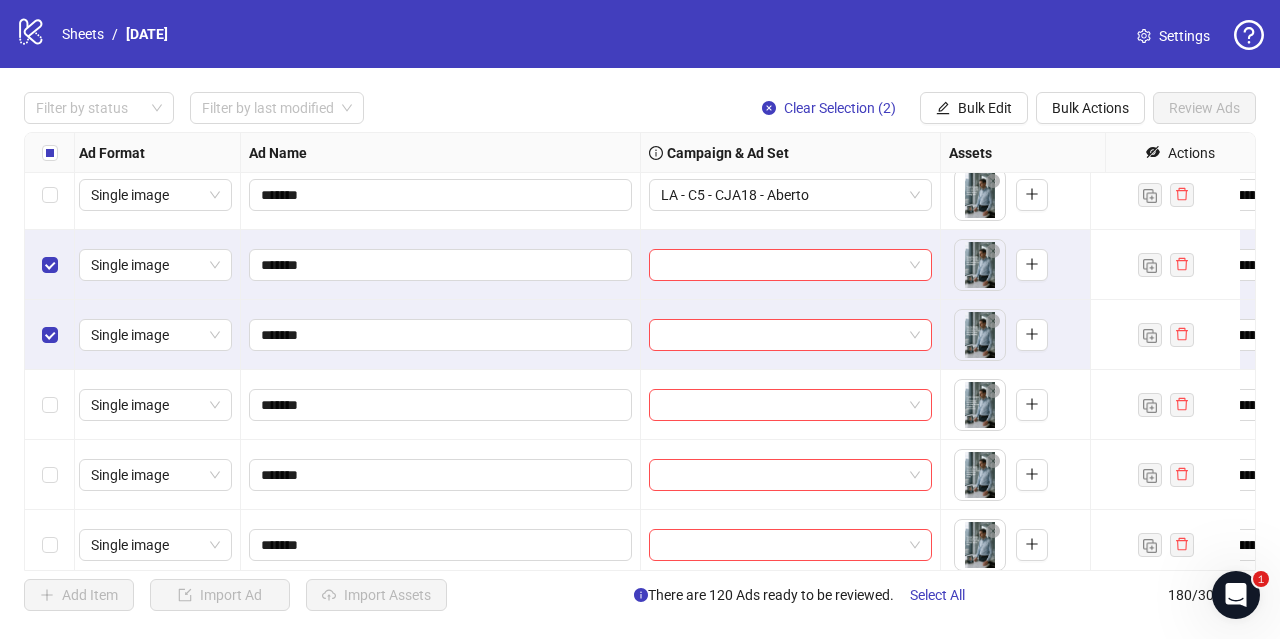 click at bounding box center (50, 405) 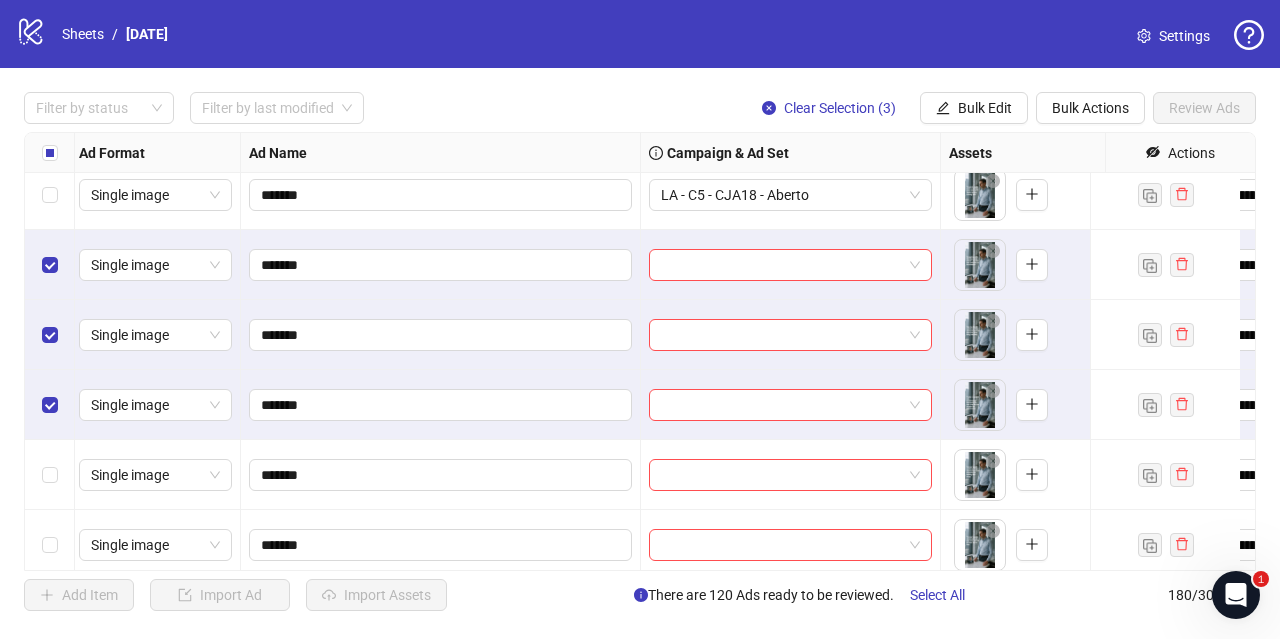 scroll, scrollTop: 8491, scrollLeft: 4, axis: both 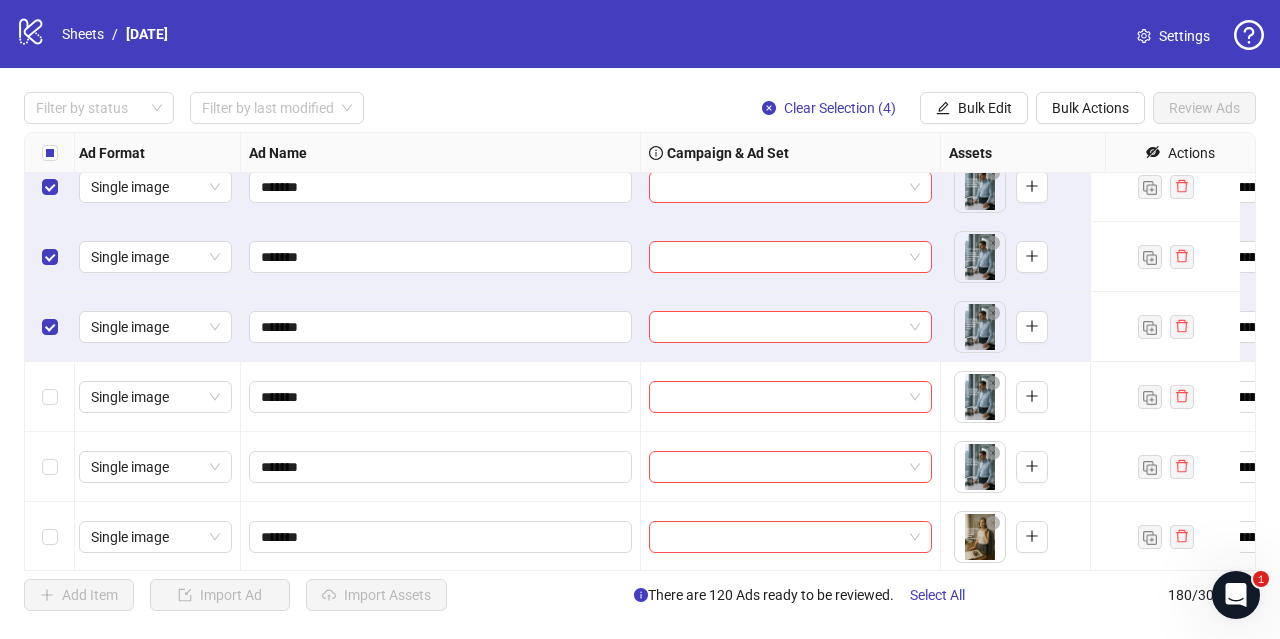 click at bounding box center (50, 397) 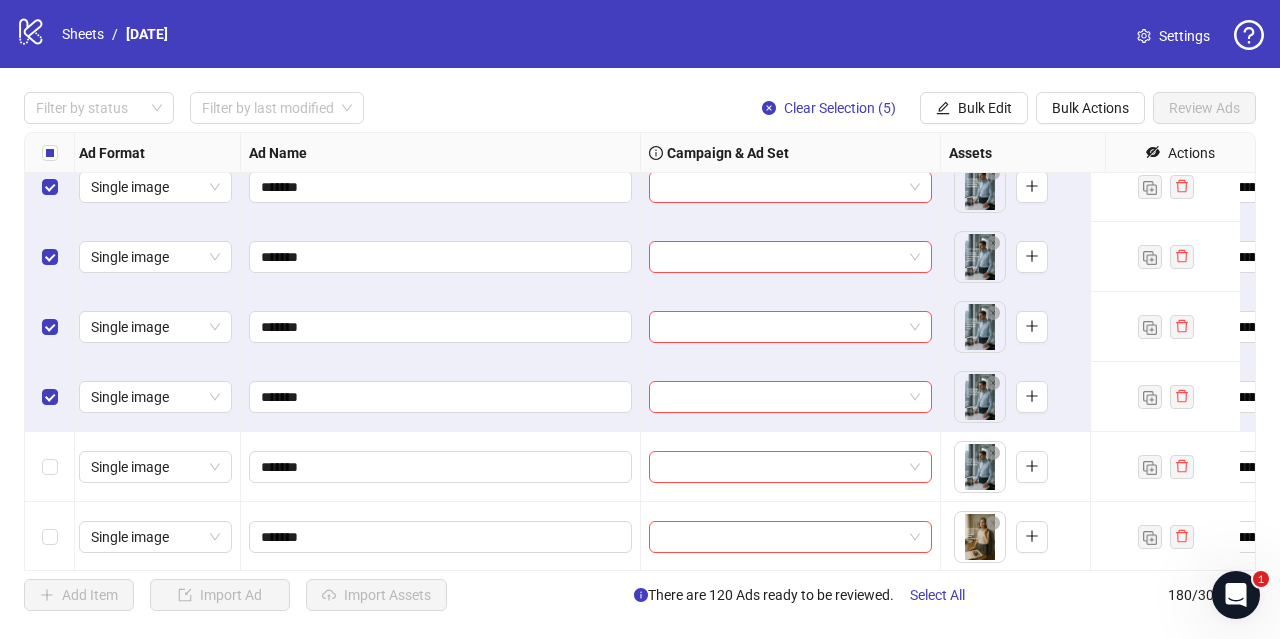 click at bounding box center [50, 467] 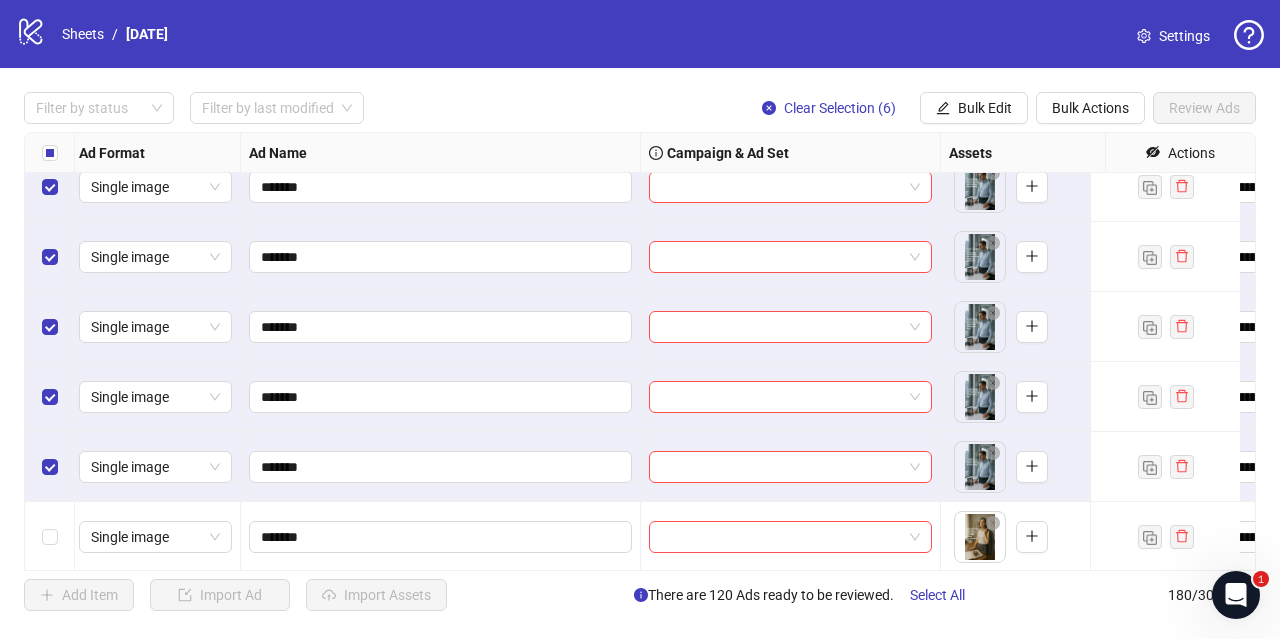 scroll, scrollTop: 8633, scrollLeft: 5, axis: both 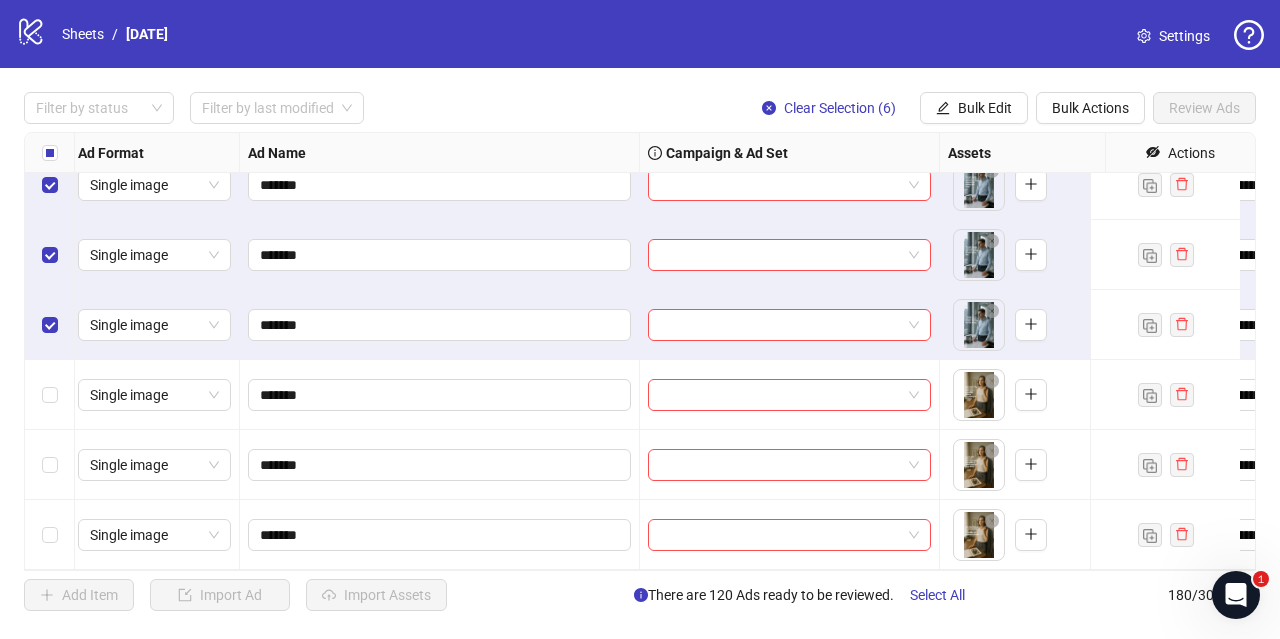 click at bounding box center [50, 465] 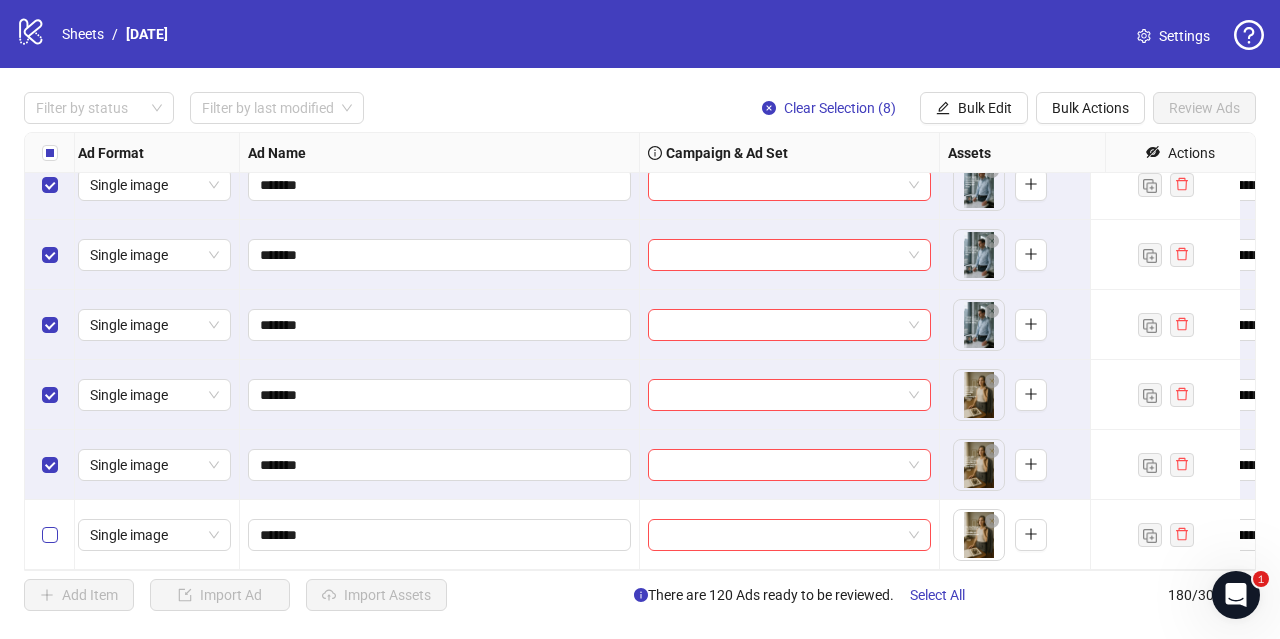 click at bounding box center (50, 535) 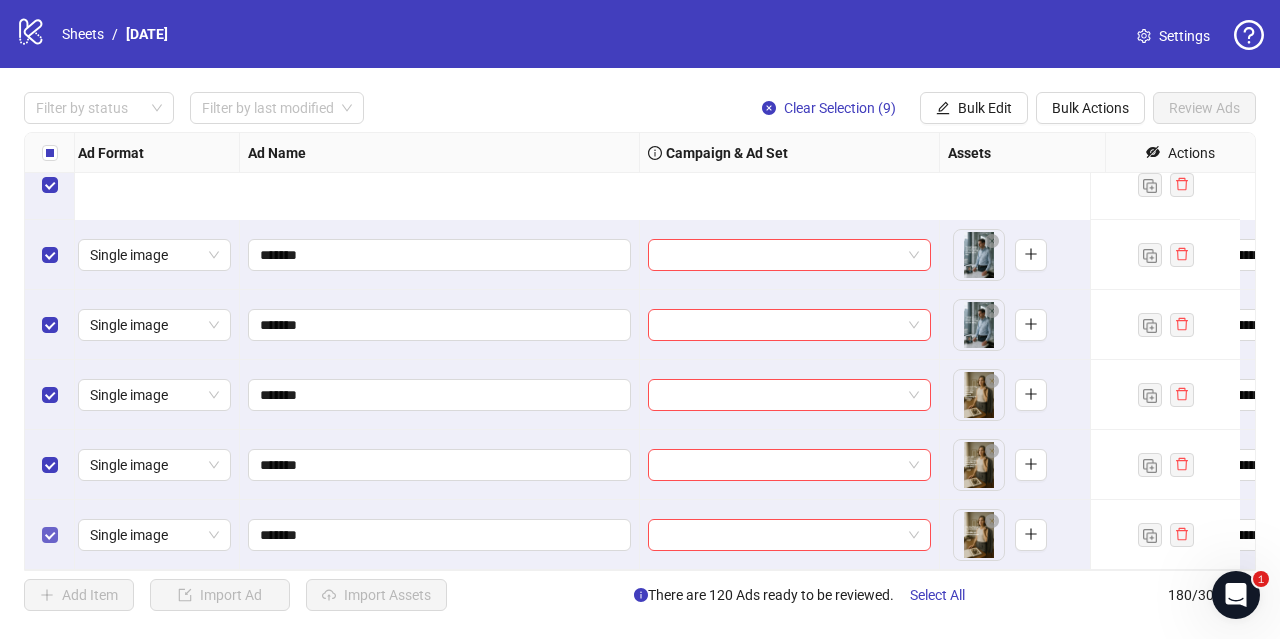 scroll, scrollTop: 8814, scrollLeft: 5, axis: both 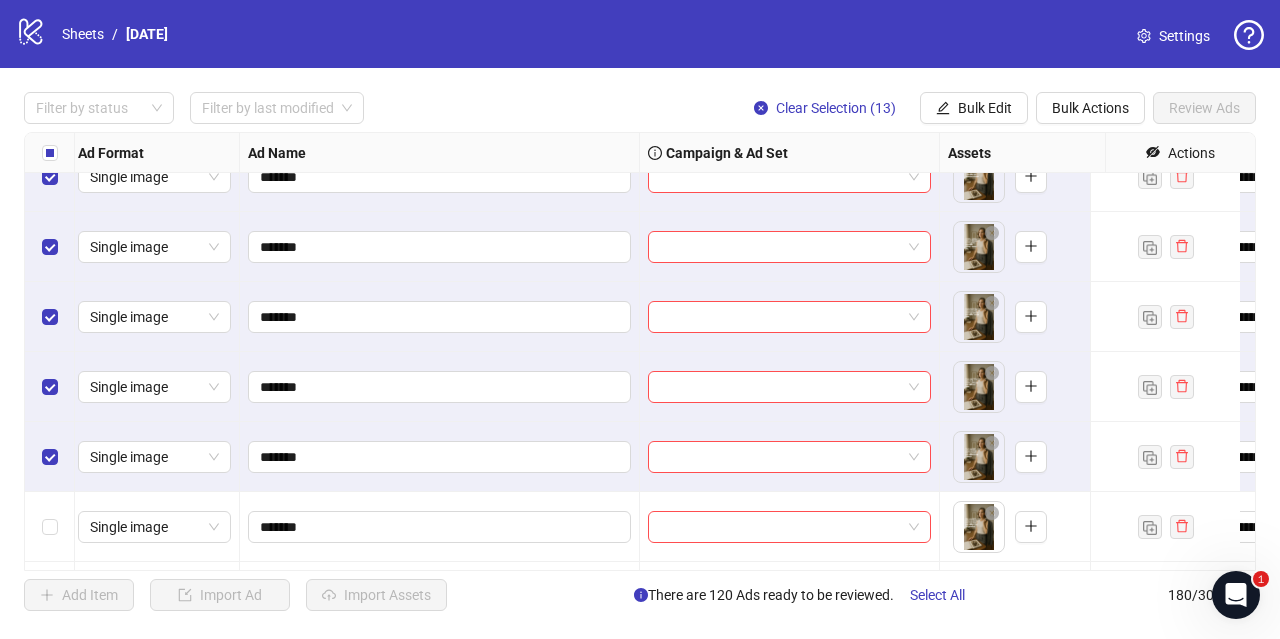 click at bounding box center (50, 527) 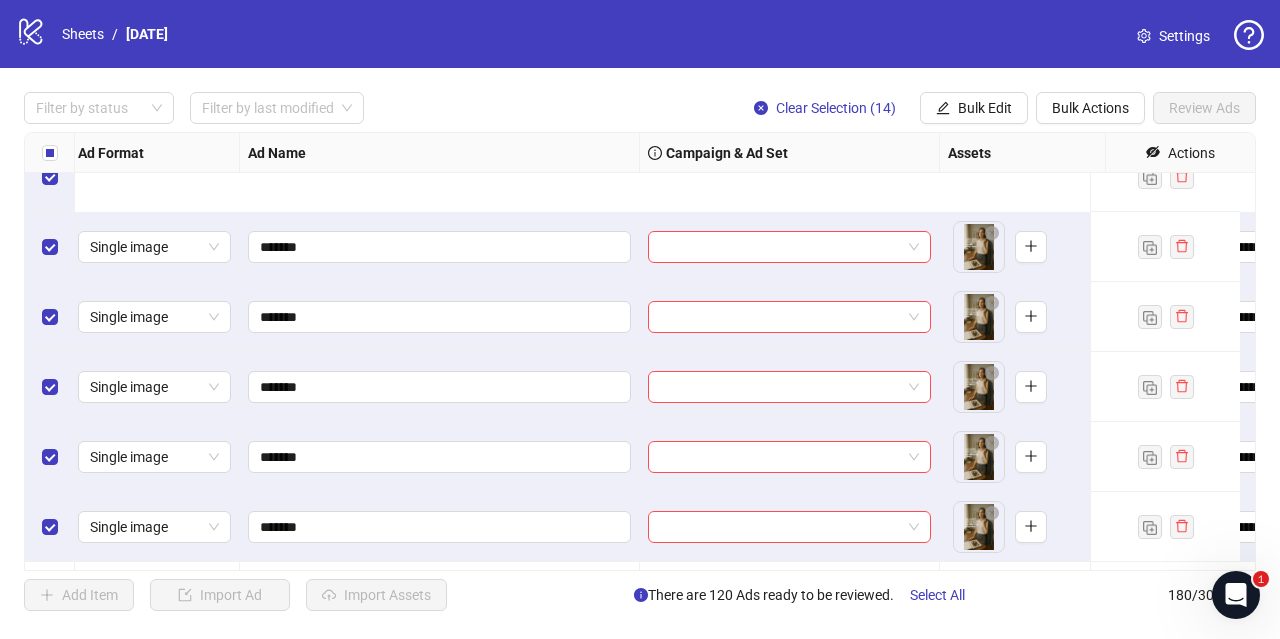scroll, scrollTop: 9194, scrollLeft: 5, axis: both 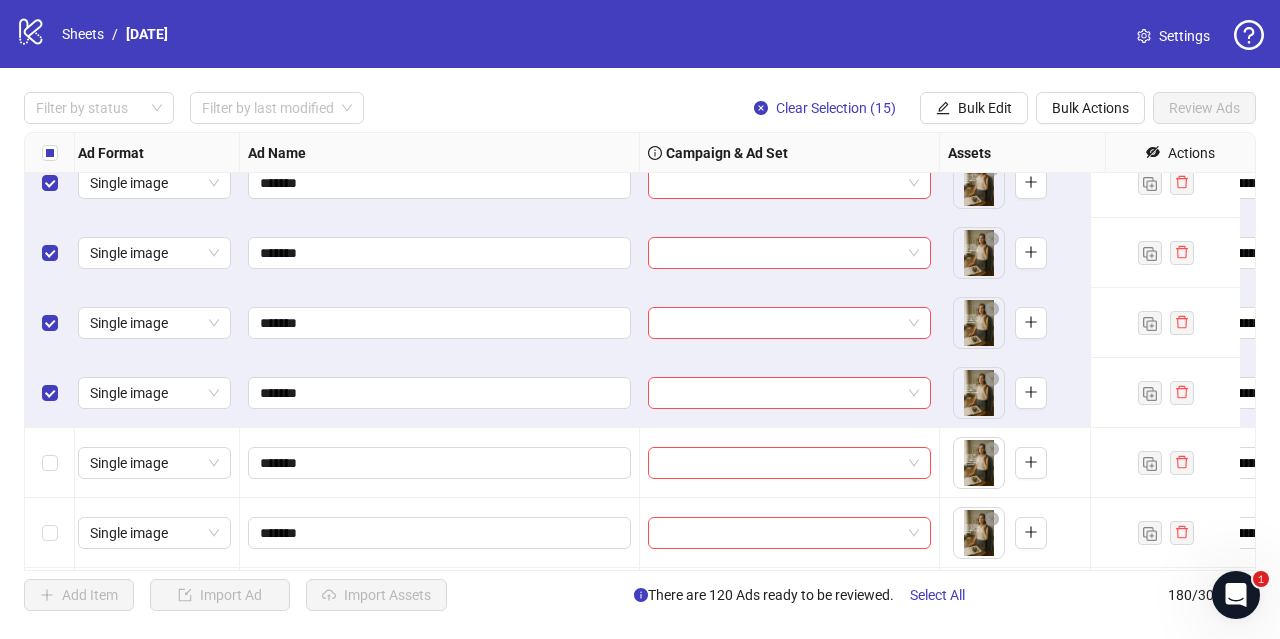 click at bounding box center (50, 463) 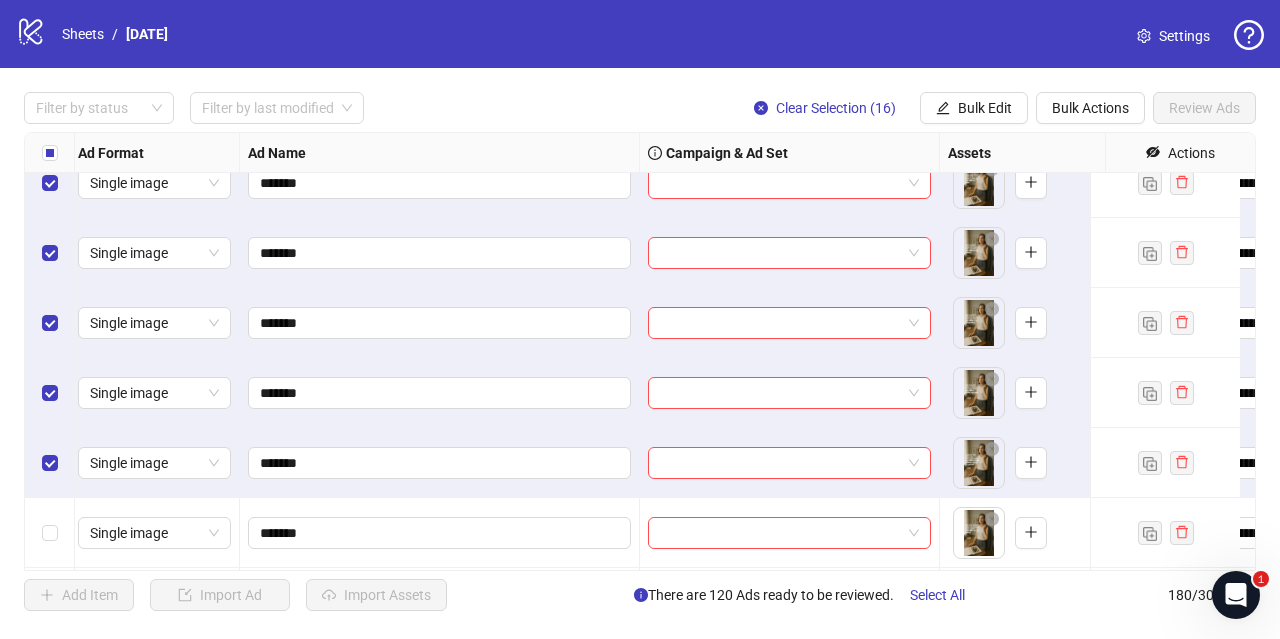 scroll, scrollTop: 9280, scrollLeft: 5, axis: both 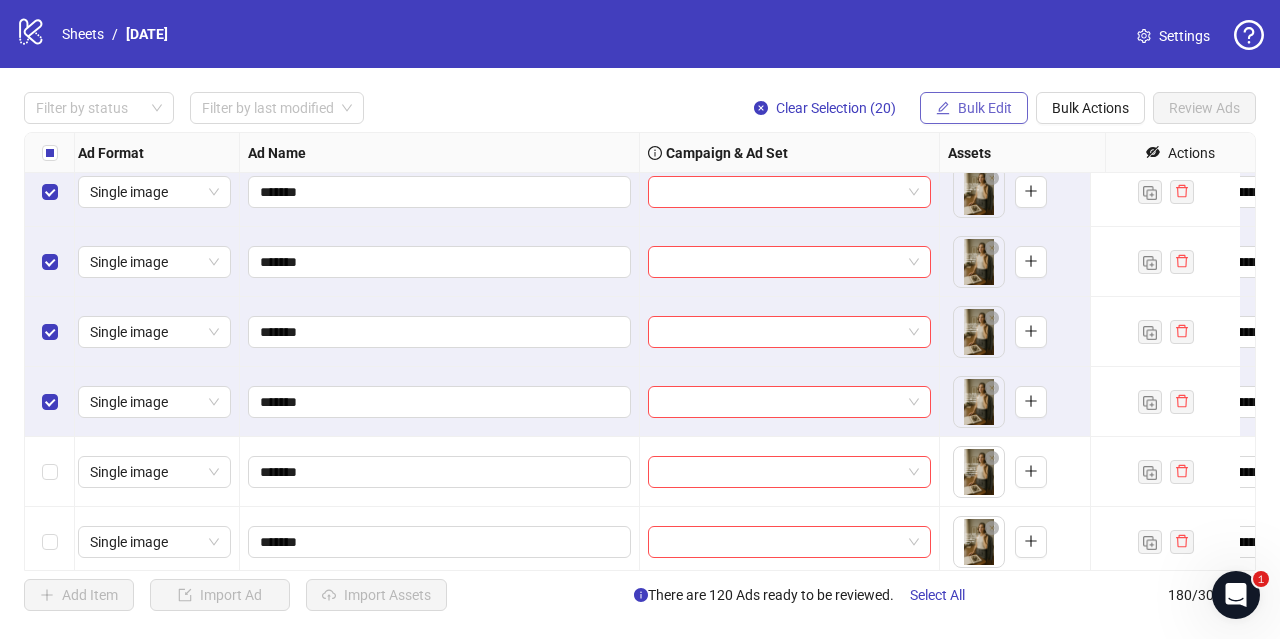 click on "Bulk Edit" at bounding box center (985, 108) 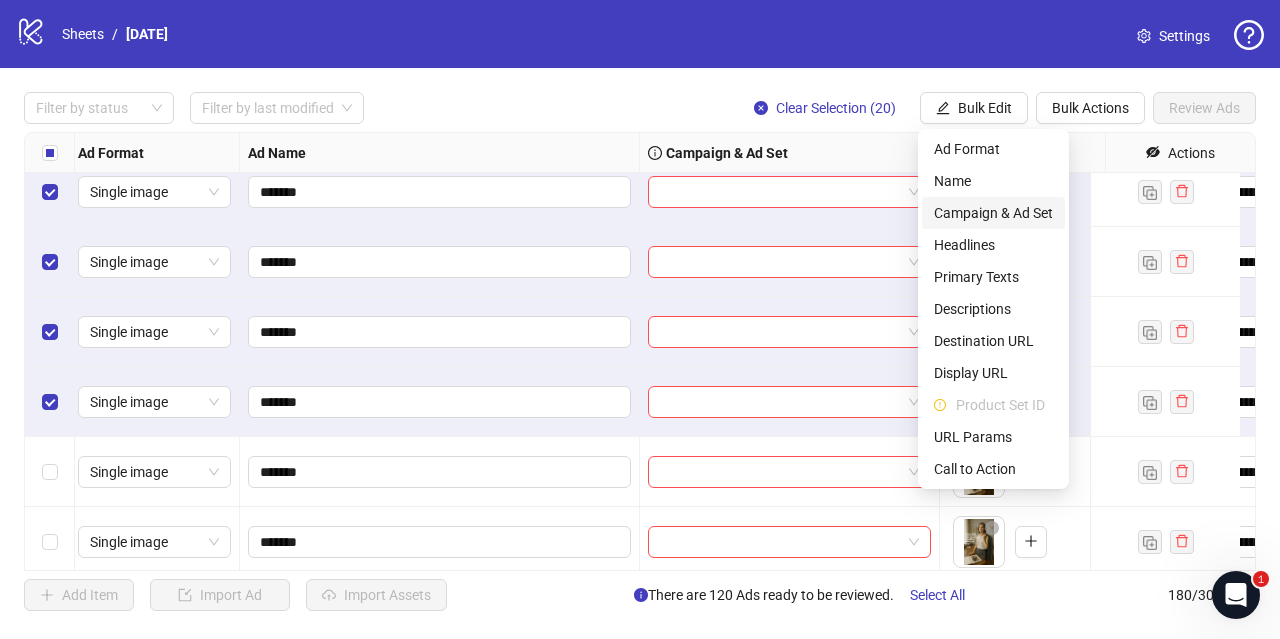 click on "Campaign & Ad Set" at bounding box center (993, 213) 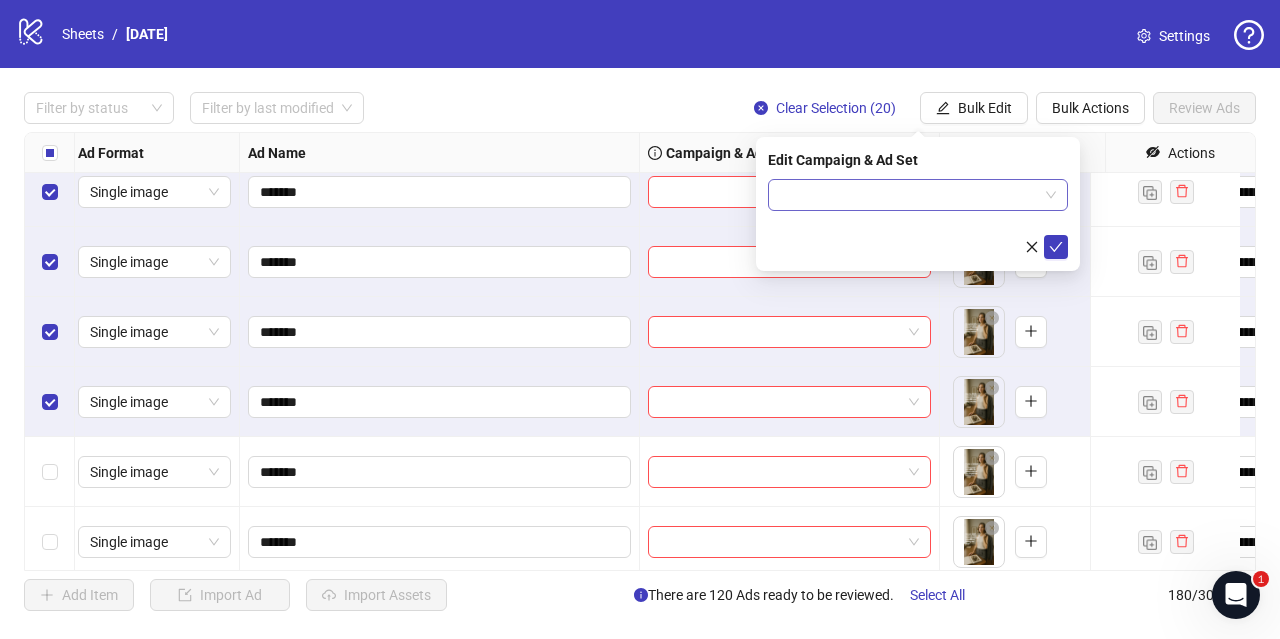 click at bounding box center (909, 195) 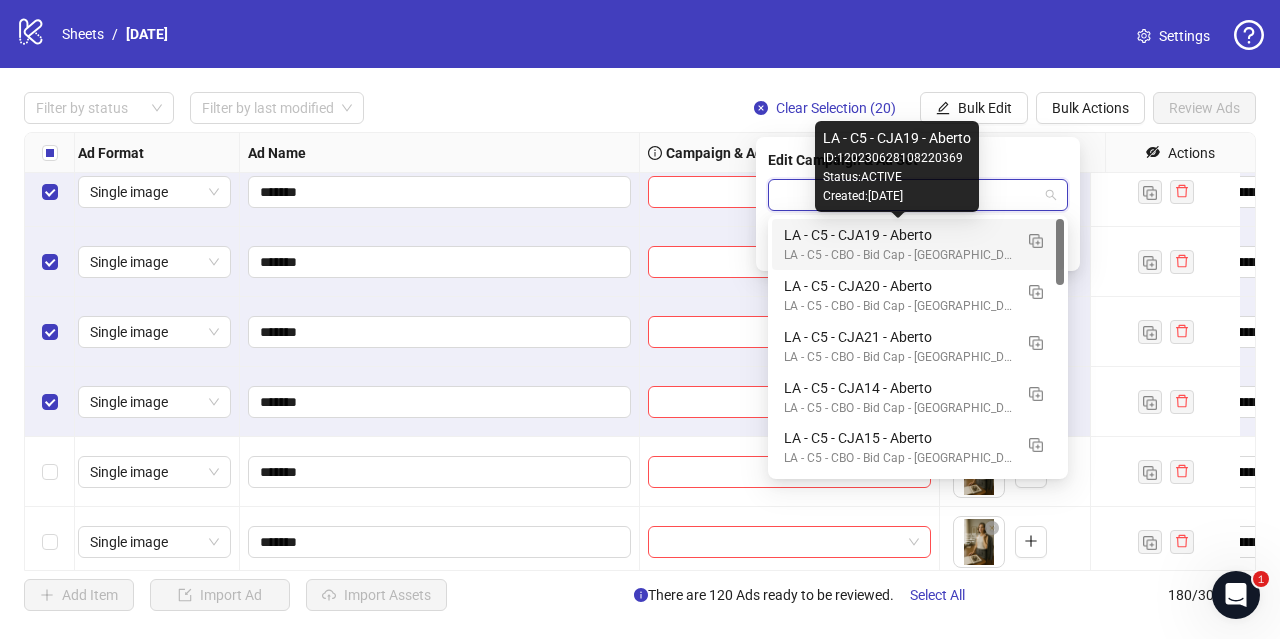 click on "LA - C5 - CJA19 - Aberto" at bounding box center (898, 235) 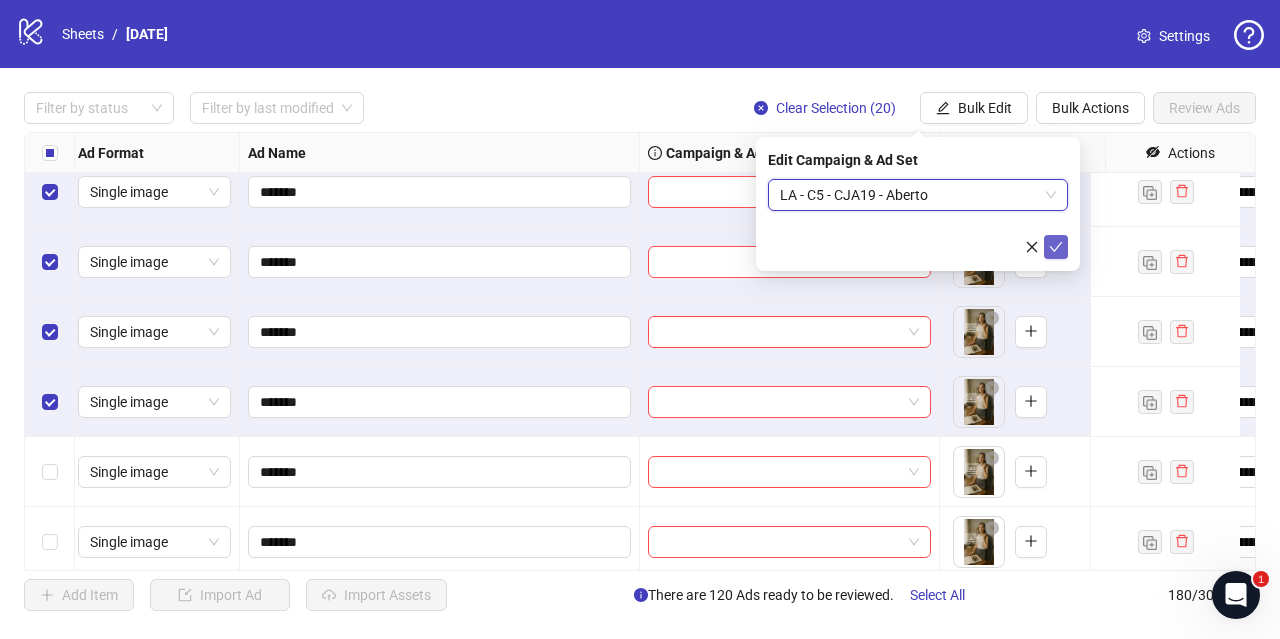 click at bounding box center [1056, 247] 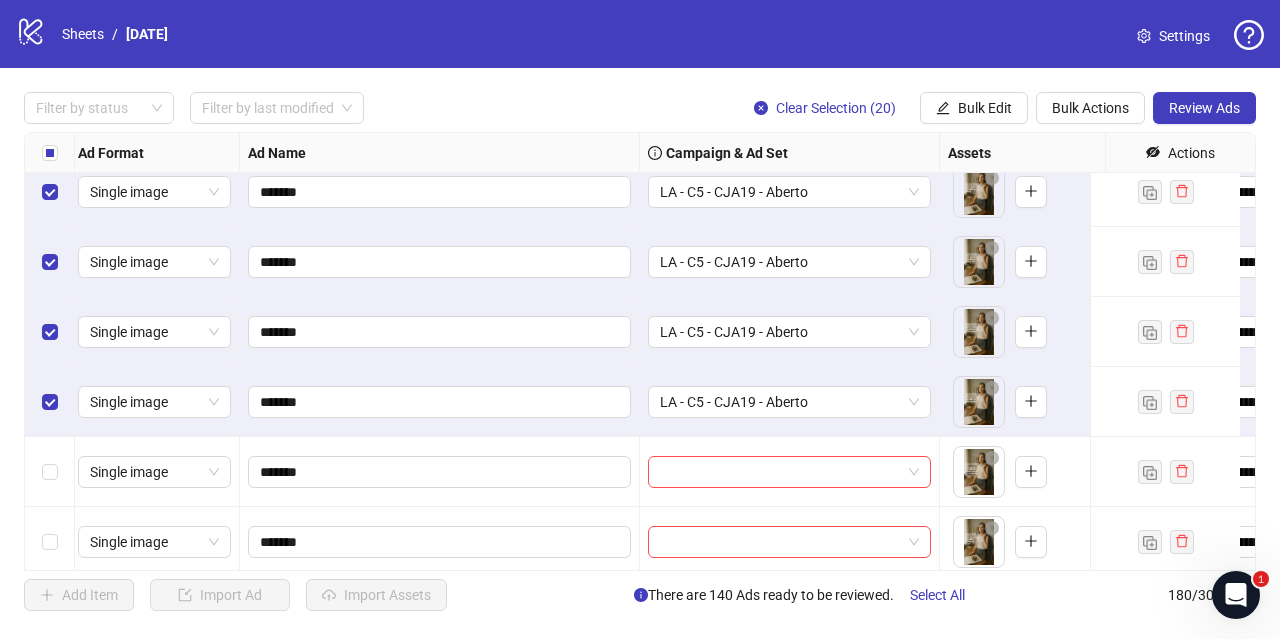 scroll, scrollTop: 9685, scrollLeft: 9, axis: both 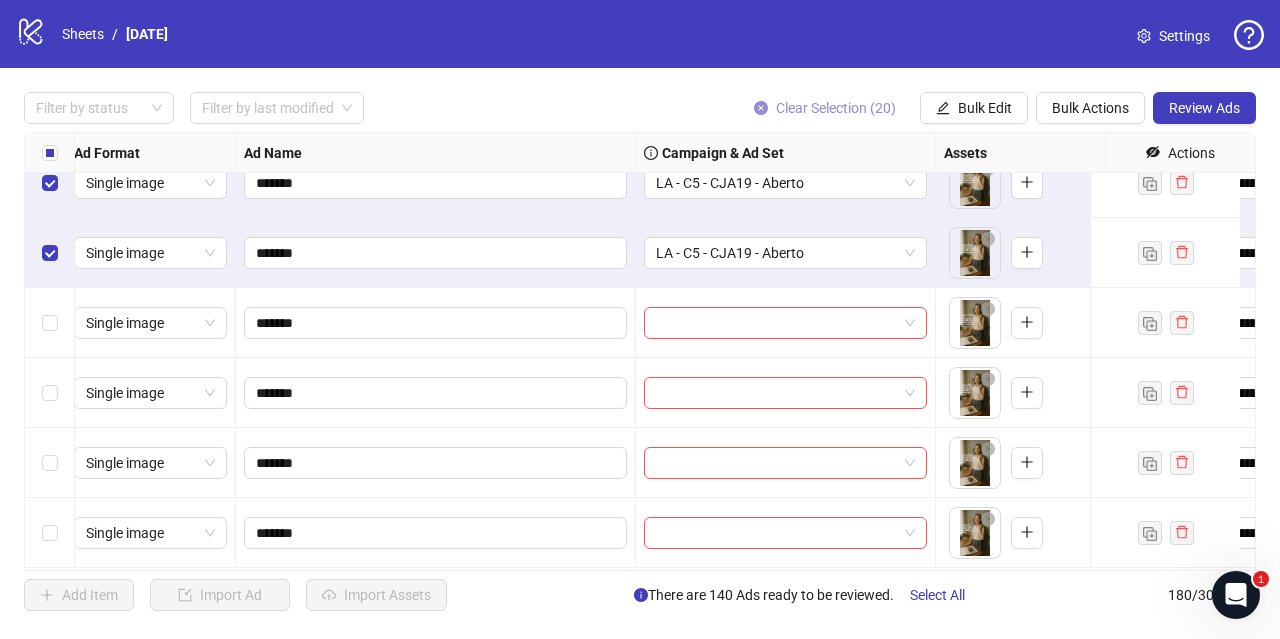 click on "Clear Selection (20)" at bounding box center [836, 108] 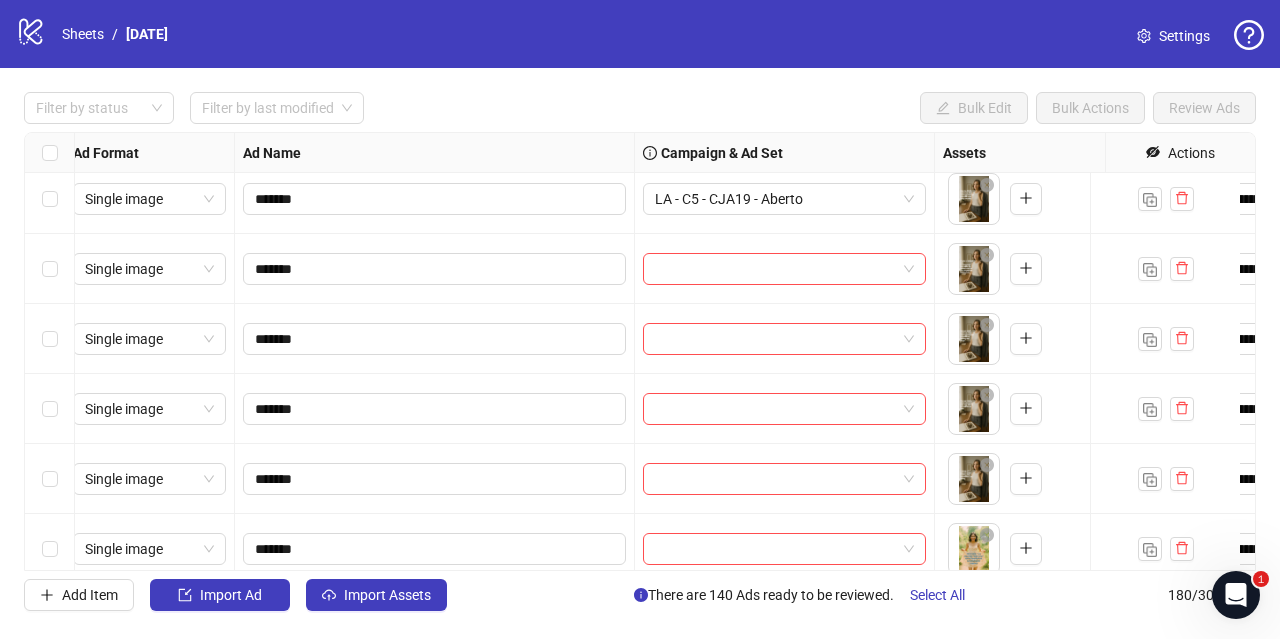 scroll, scrollTop: 9741, scrollLeft: 10, axis: both 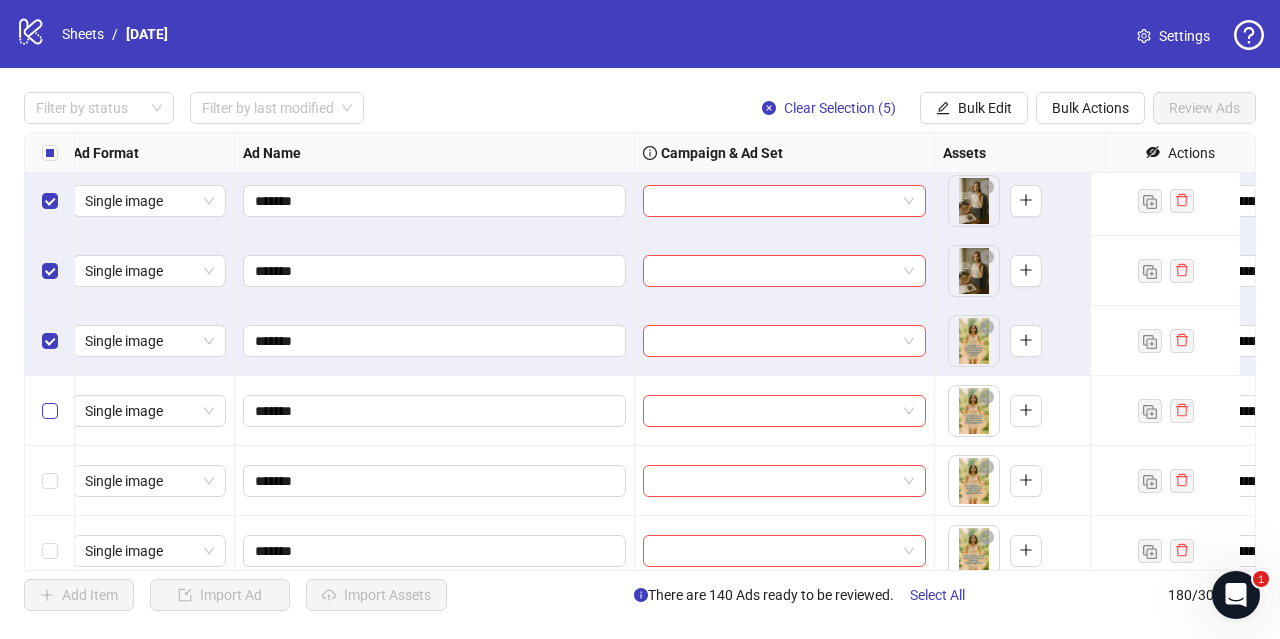 click at bounding box center [50, 411] 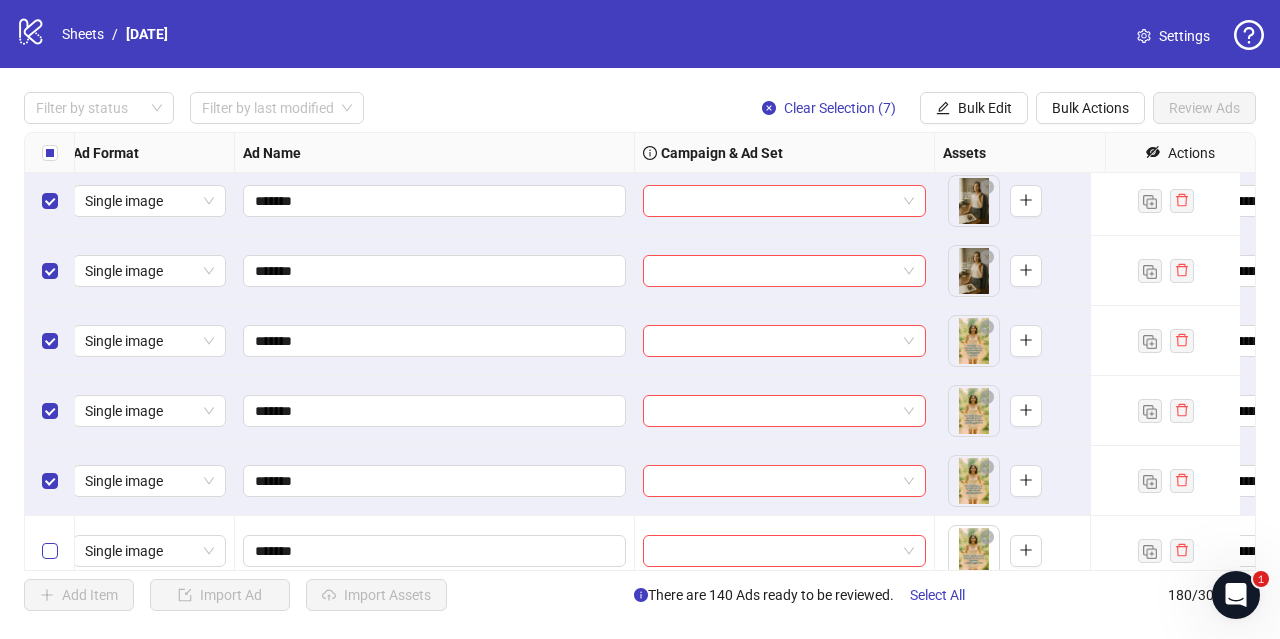 scroll, scrollTop: 10084, scrollLeft: 10, axis: both 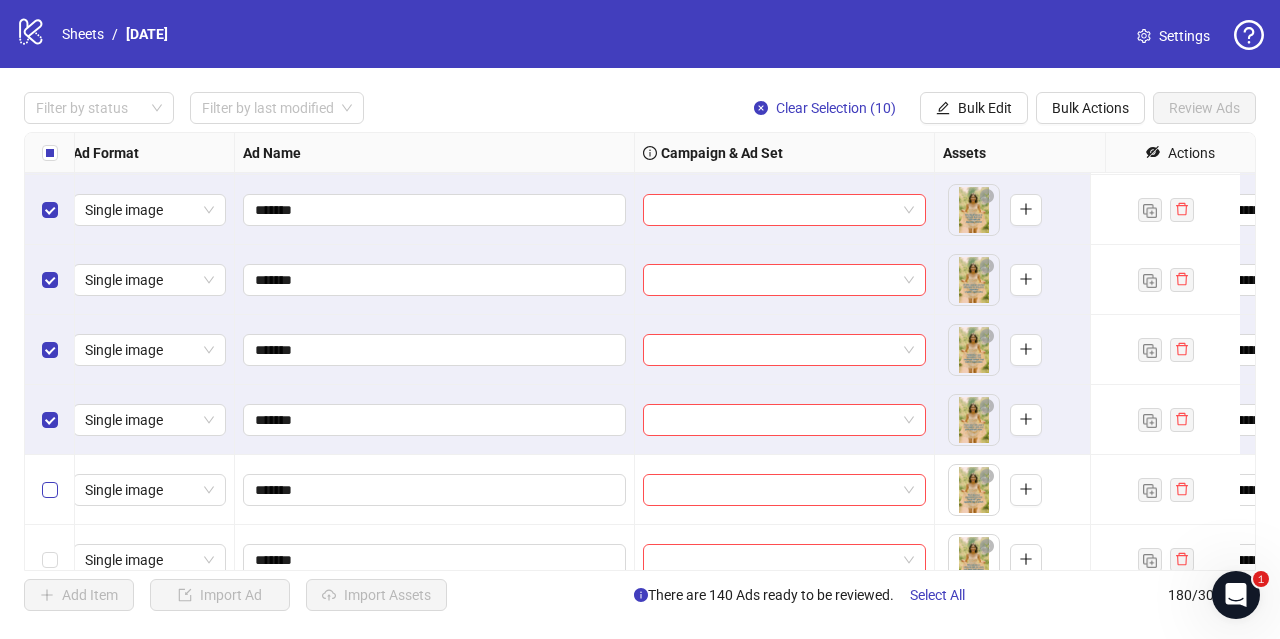 click at bounding box center [50, 490] 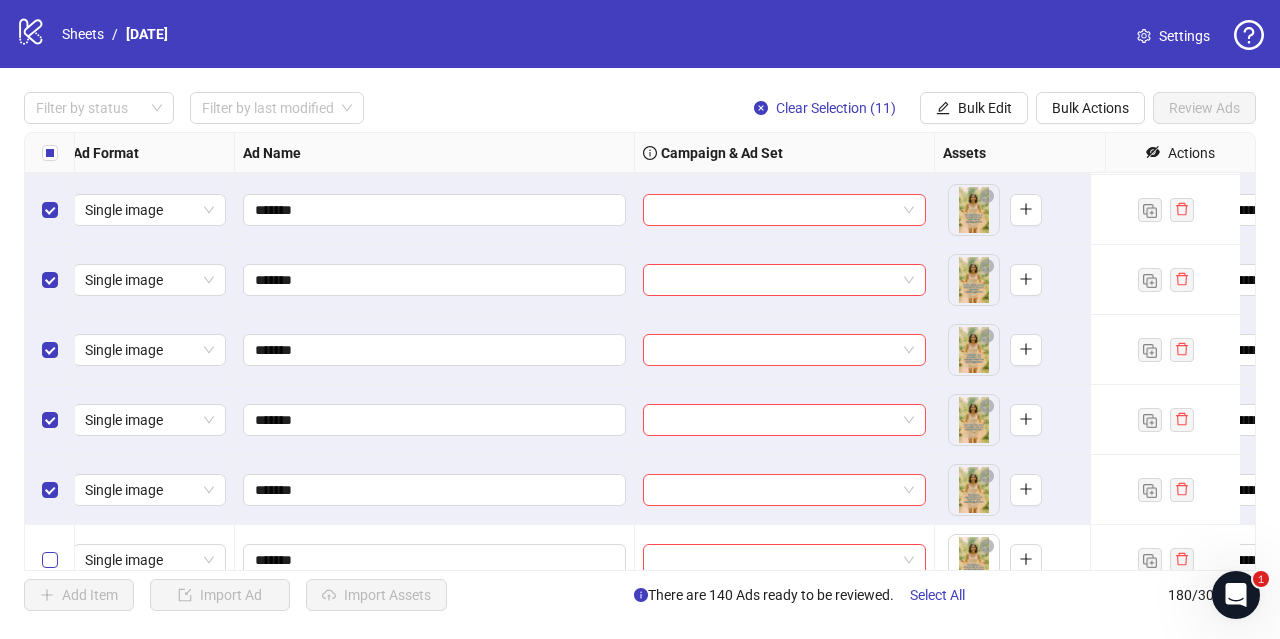 scroll, scrollTop: 10358, scrollLeft: 10, axis: both 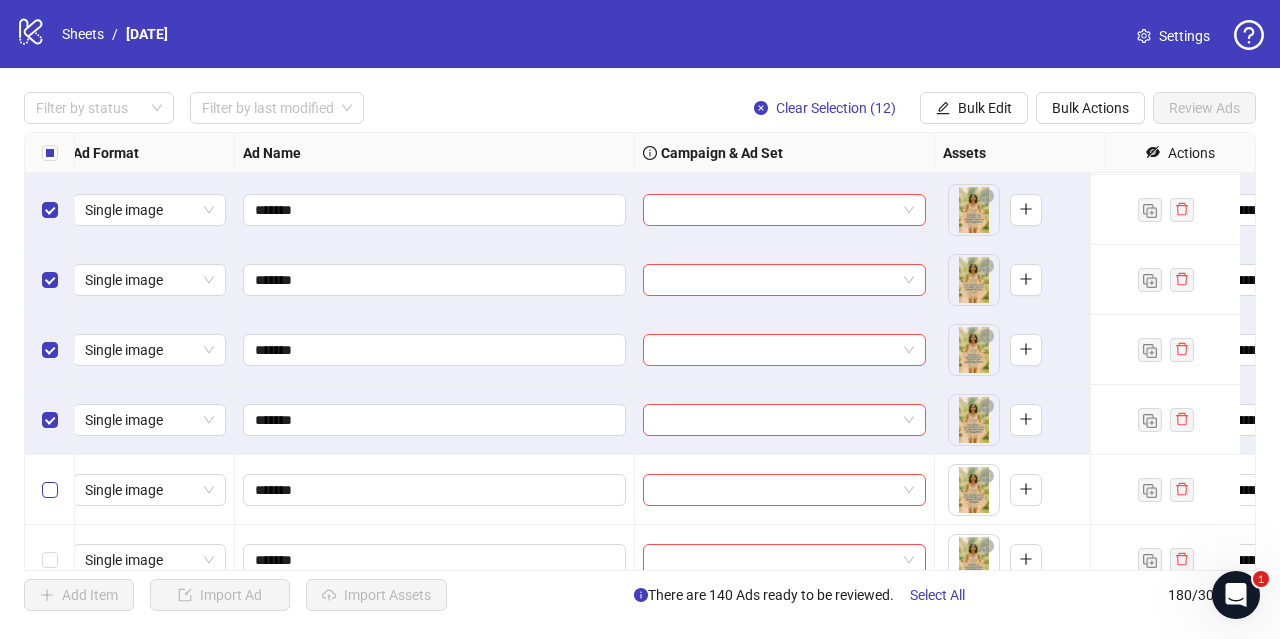 click at bounding box center (50, 490) 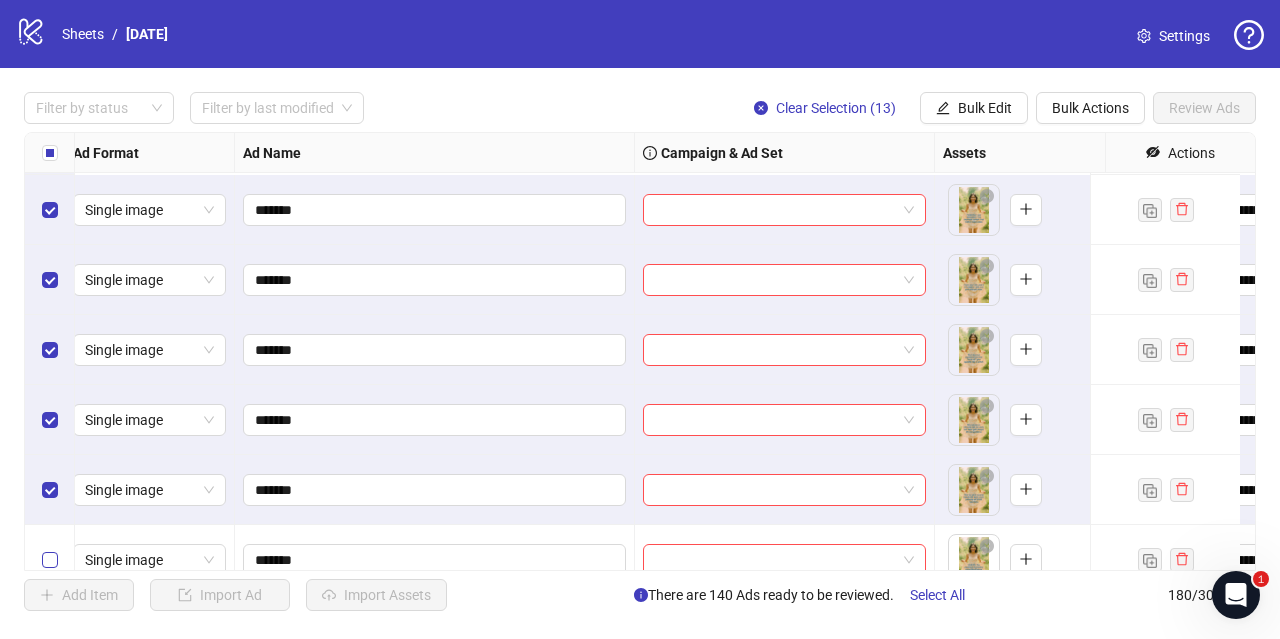 scroll, scrollTop: 10490, scrollLeft: 10, axis: both 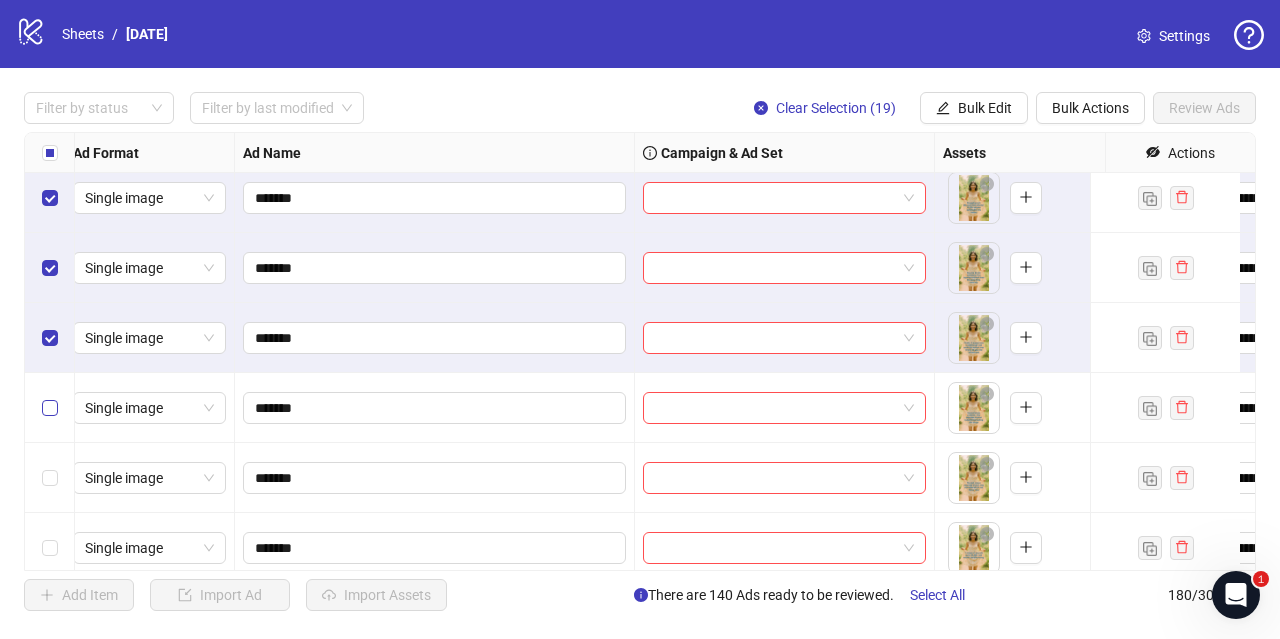 click at bounding box center [50, 408] 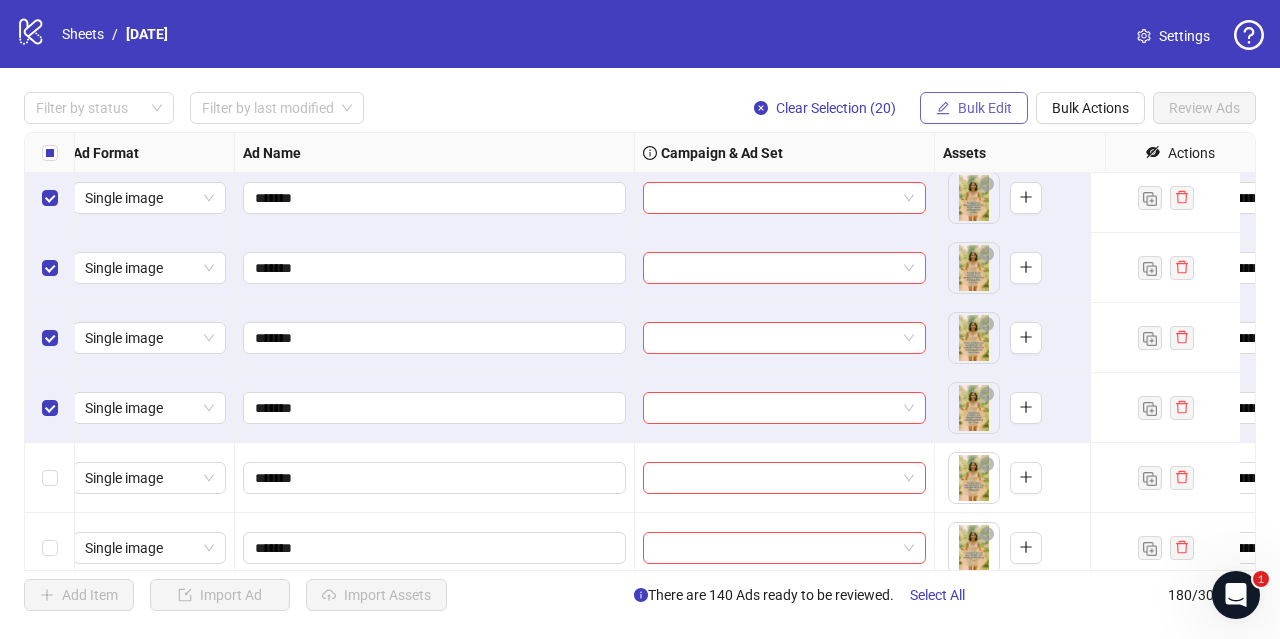 click on "Bulk Edit" at bounding box center [985, 108] 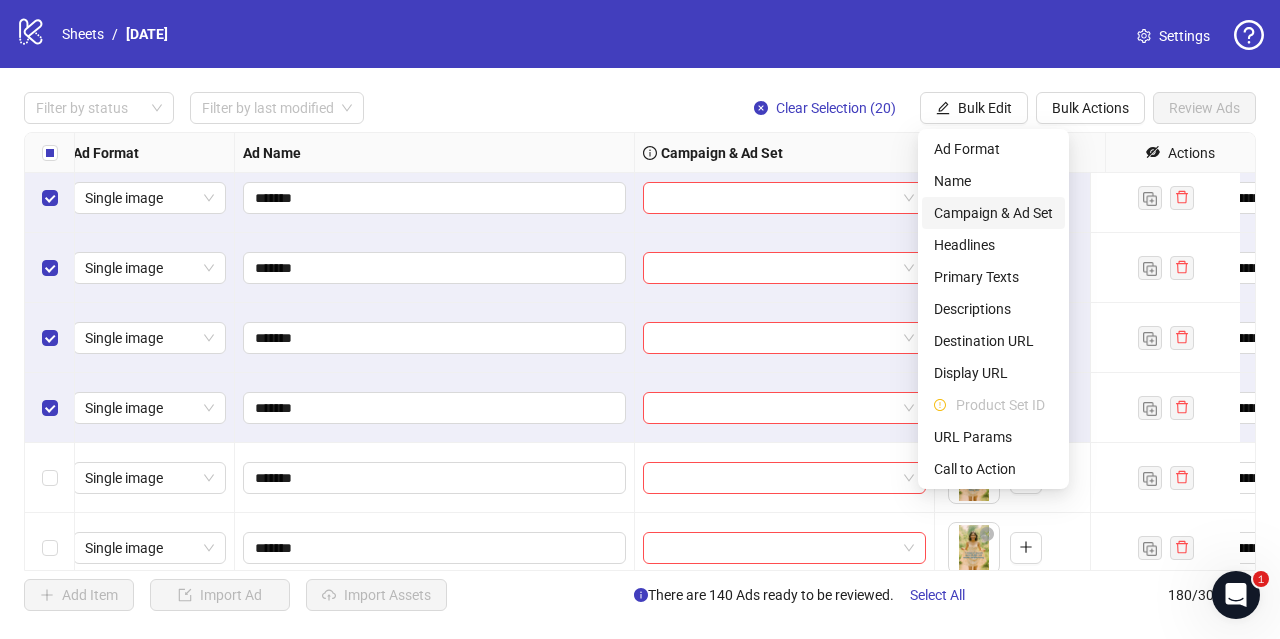 click on "Campaign & Ad Set" at bounding box center (993, 213) 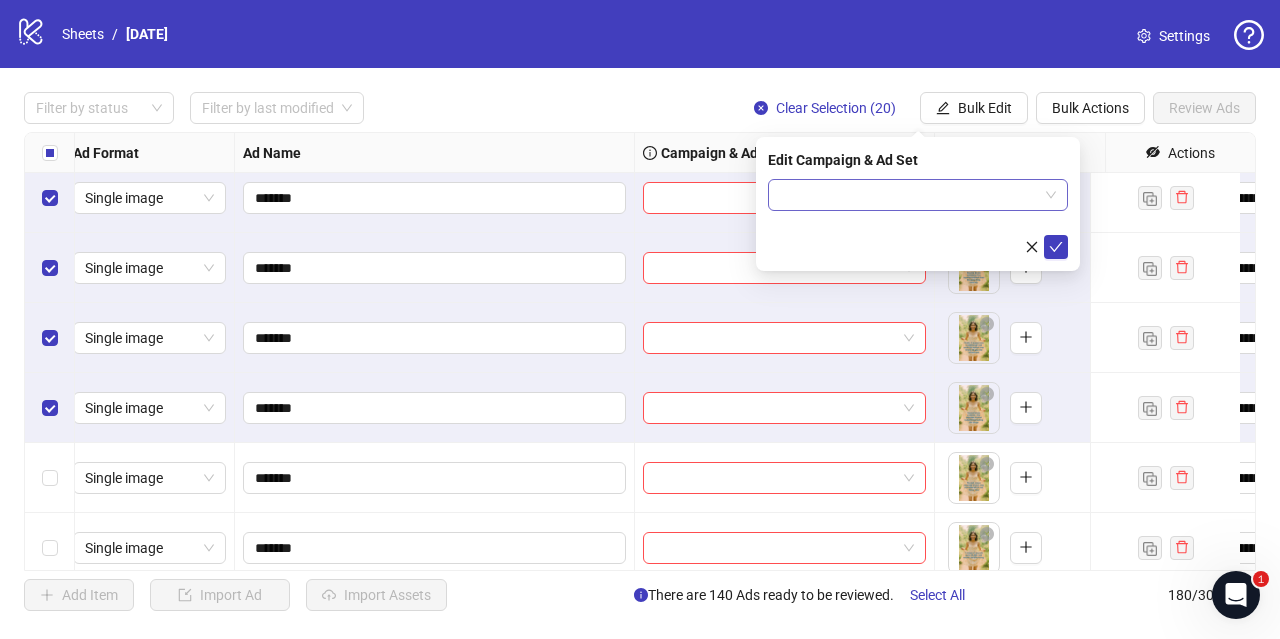 click at bounding box center (909, 195) 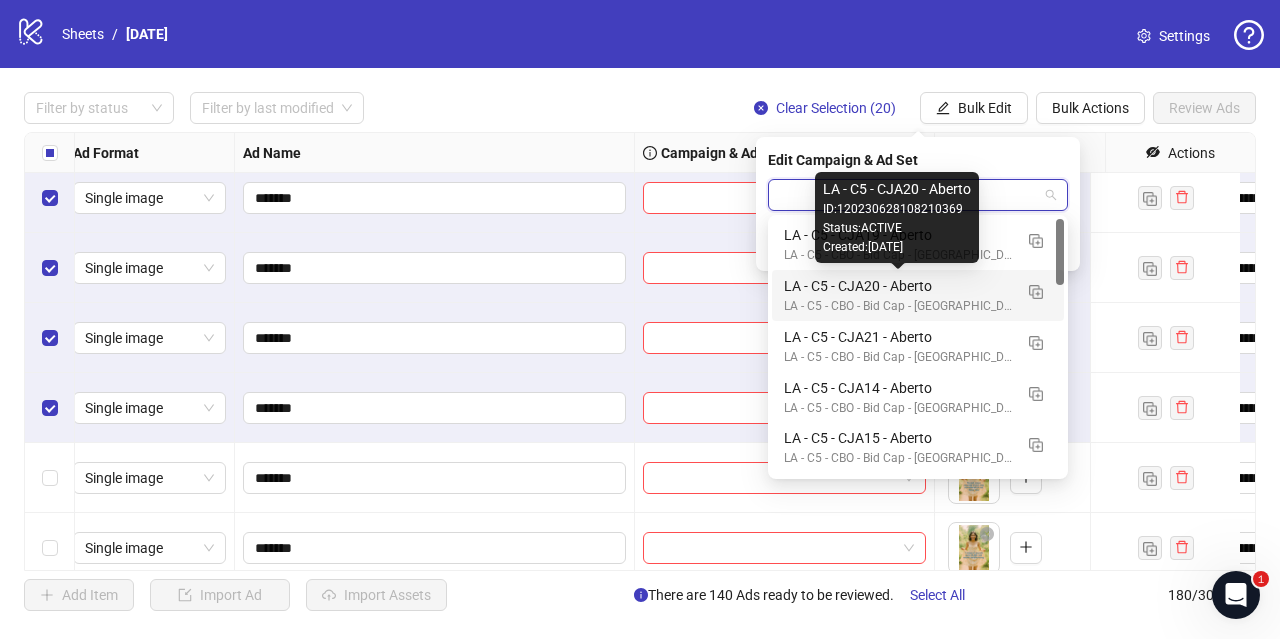 click on "LA - C5 - CJA20 - Aberto" at bounding box center [898, 286] 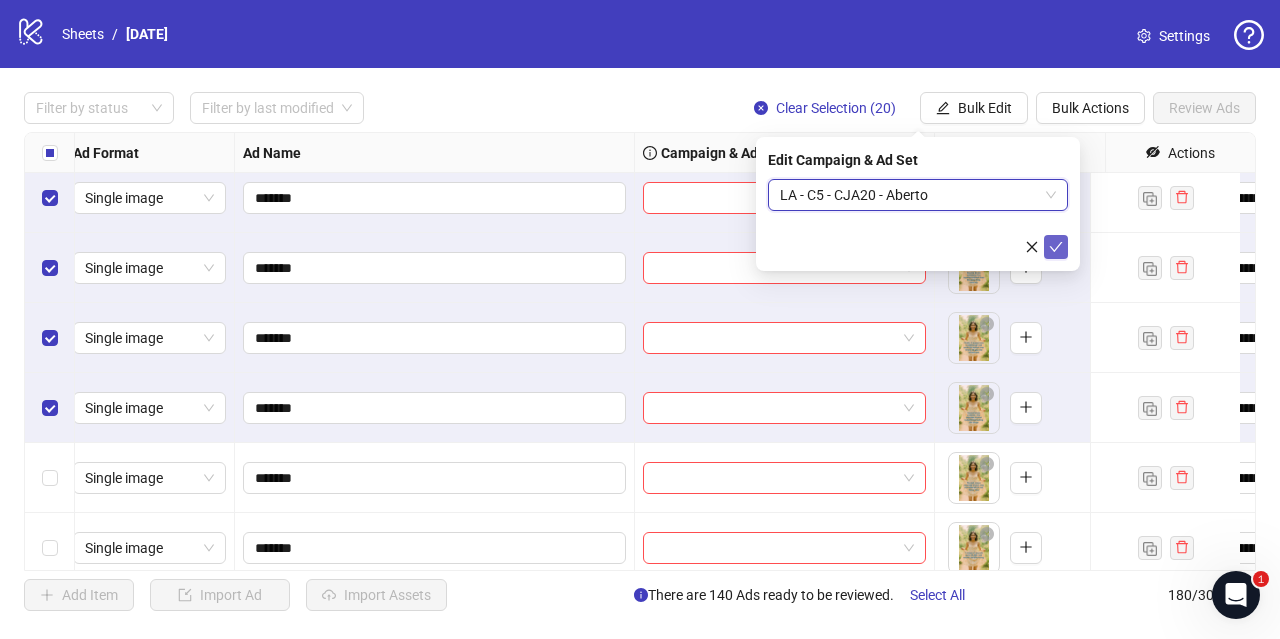 click 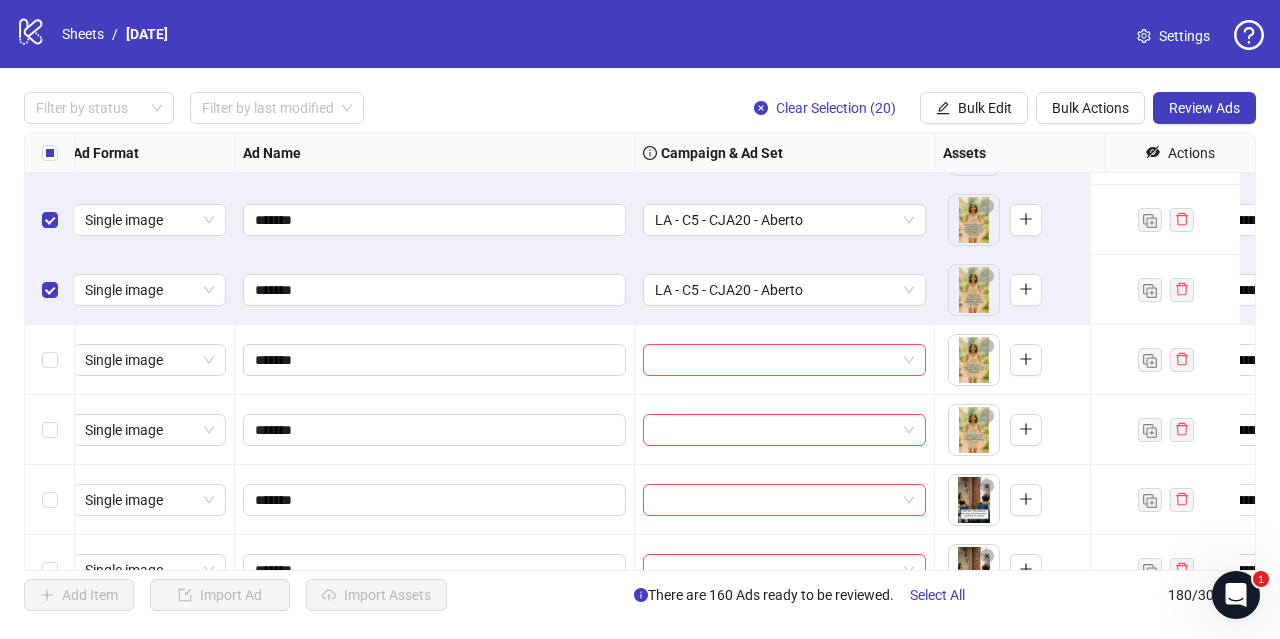 scroll, scrollTop: 11085, scrollLeft: 10, axis: both 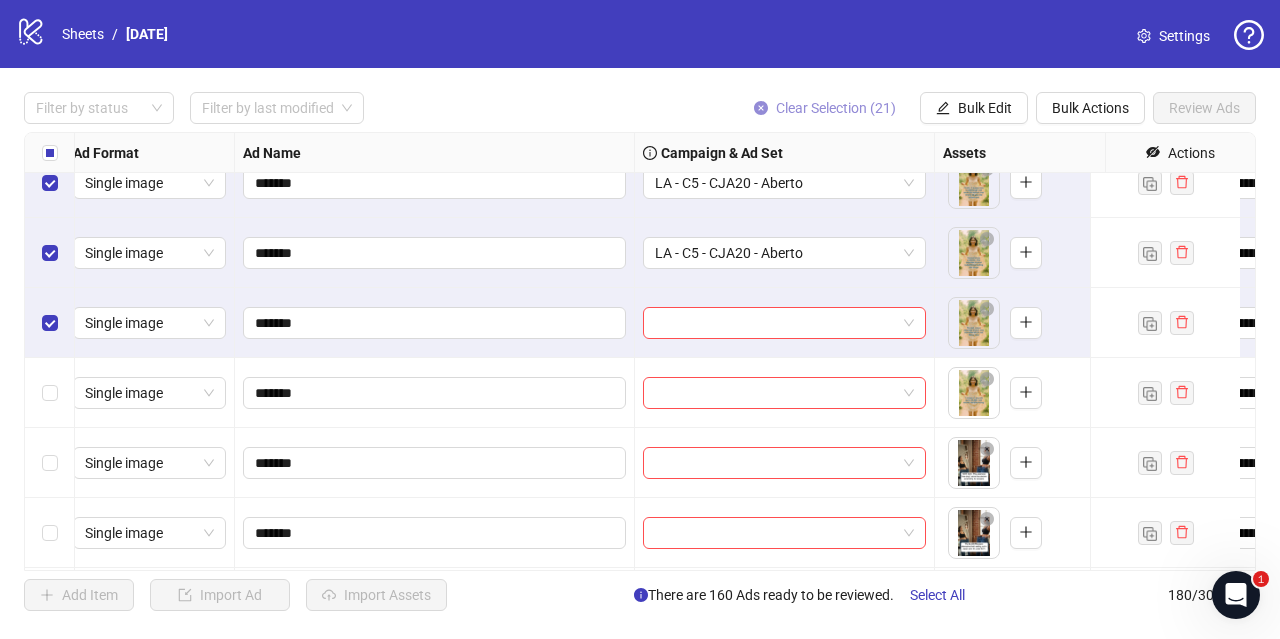 click on "Clear Selection (21)" at bounding box center [836, 108] 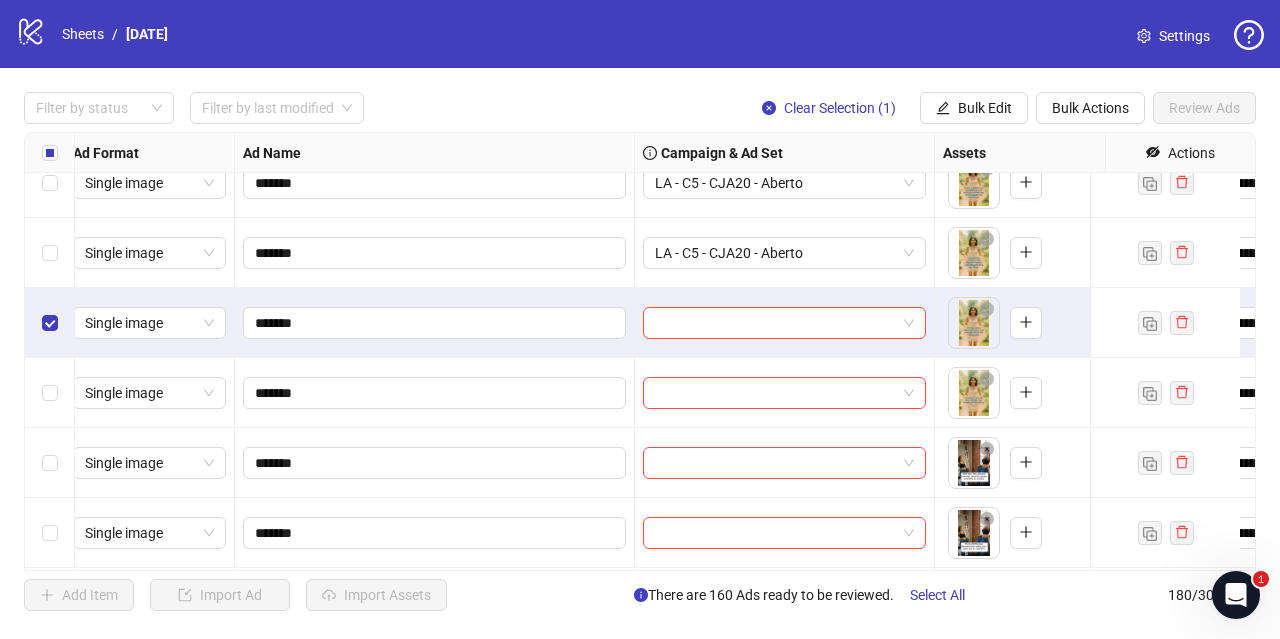 click at bounding box center (50, 393) 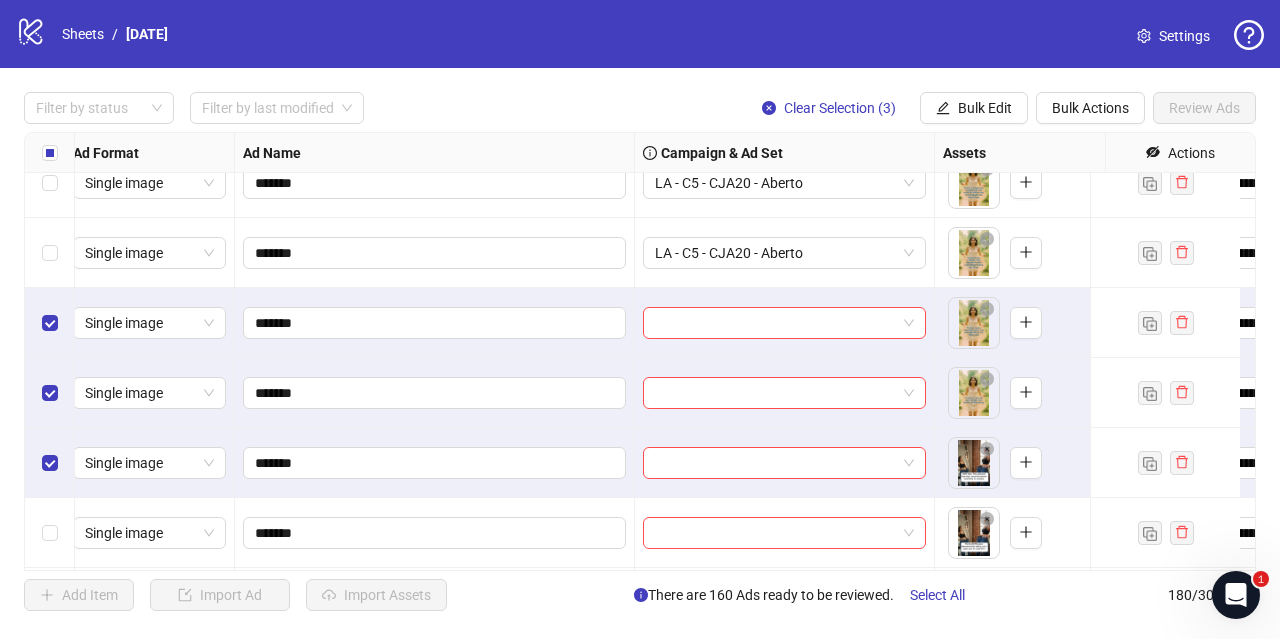 click at bounding box center (50, 533) 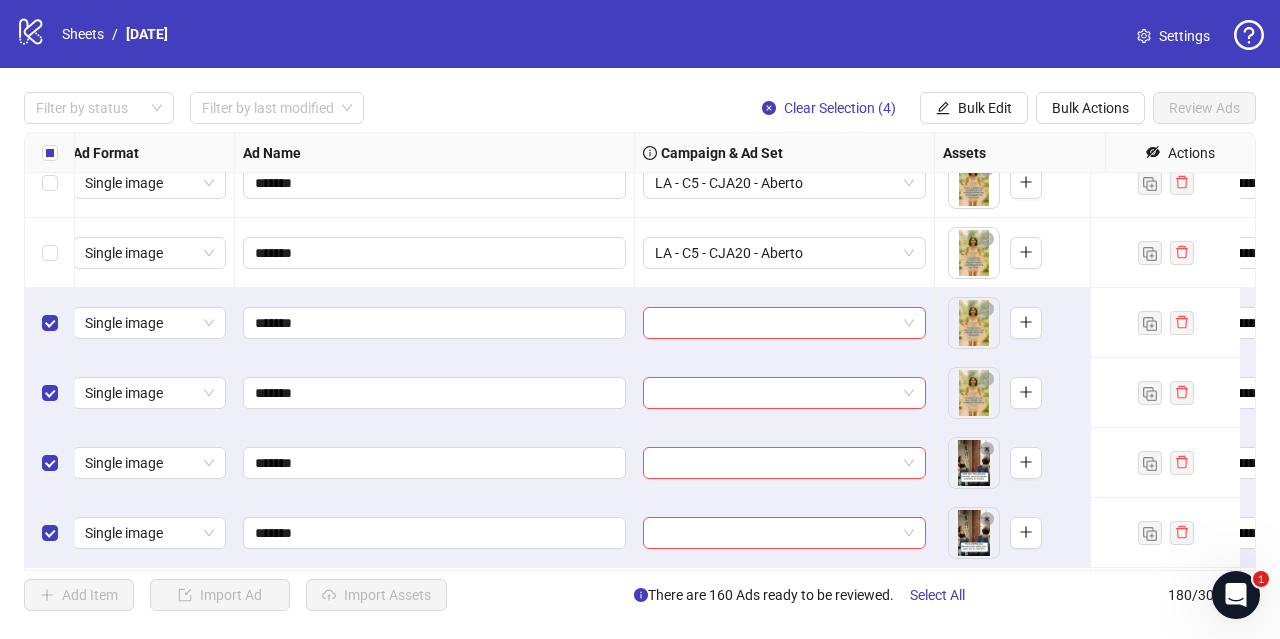 scroll, scrollTop: 11292, scrollLeft: 10, axis: both 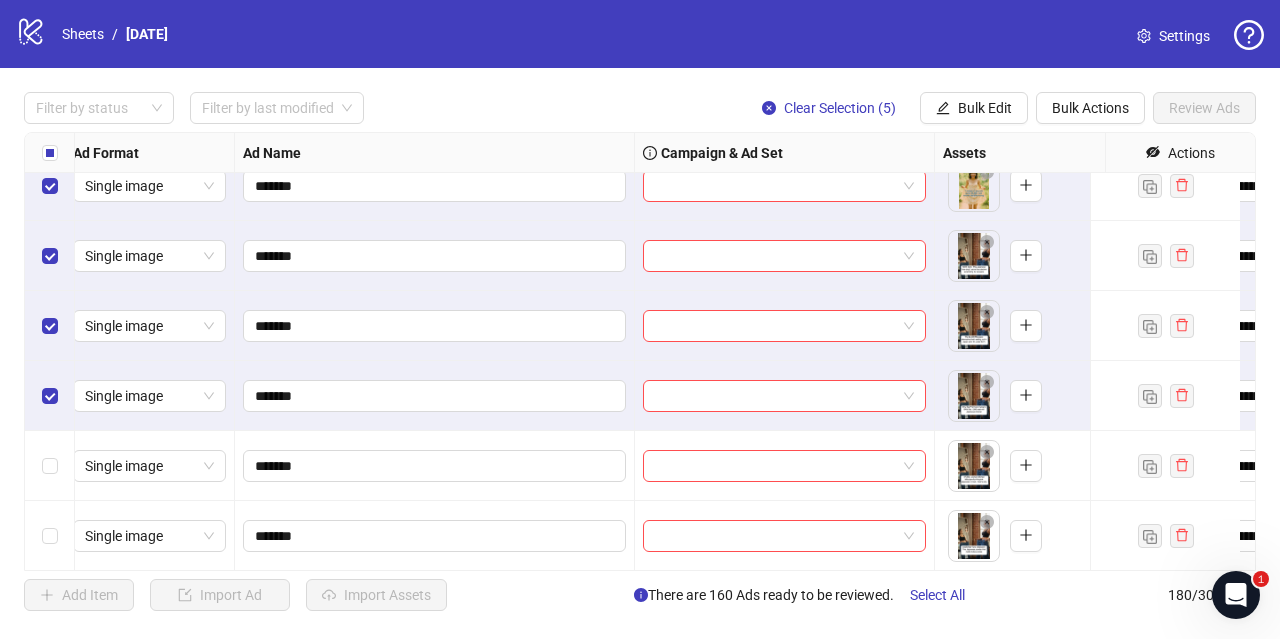 click at bounding box center [50, 466] 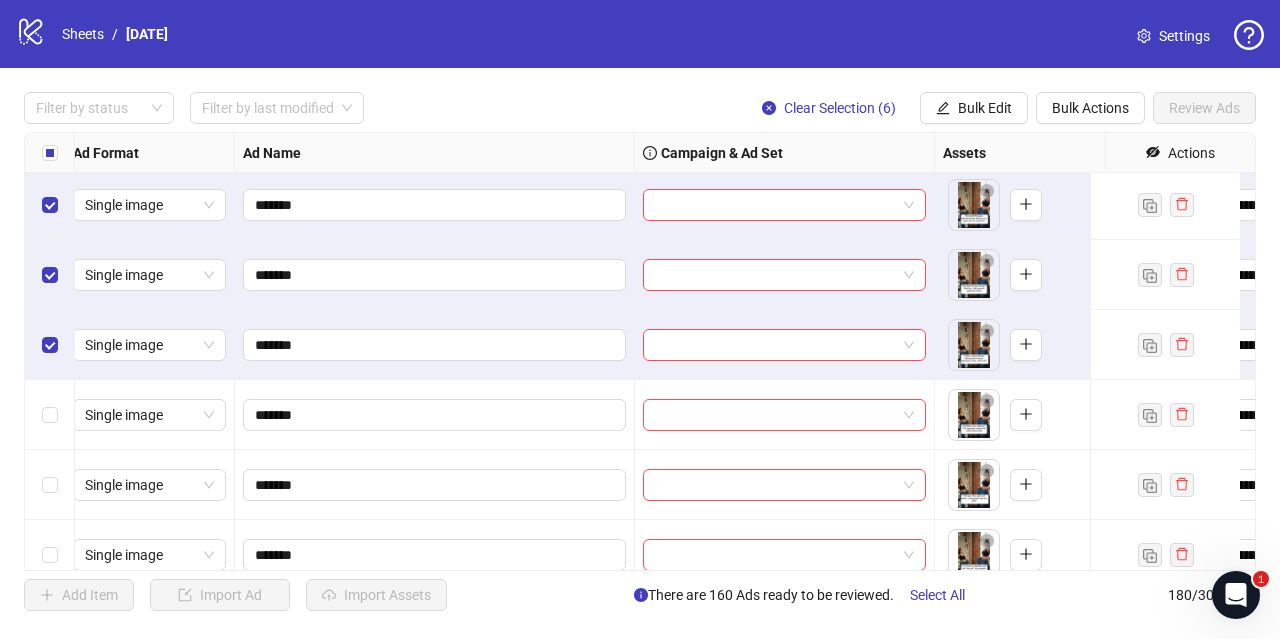 scroll, scrollTop: 11414, scrollLeft: 10, axis: both 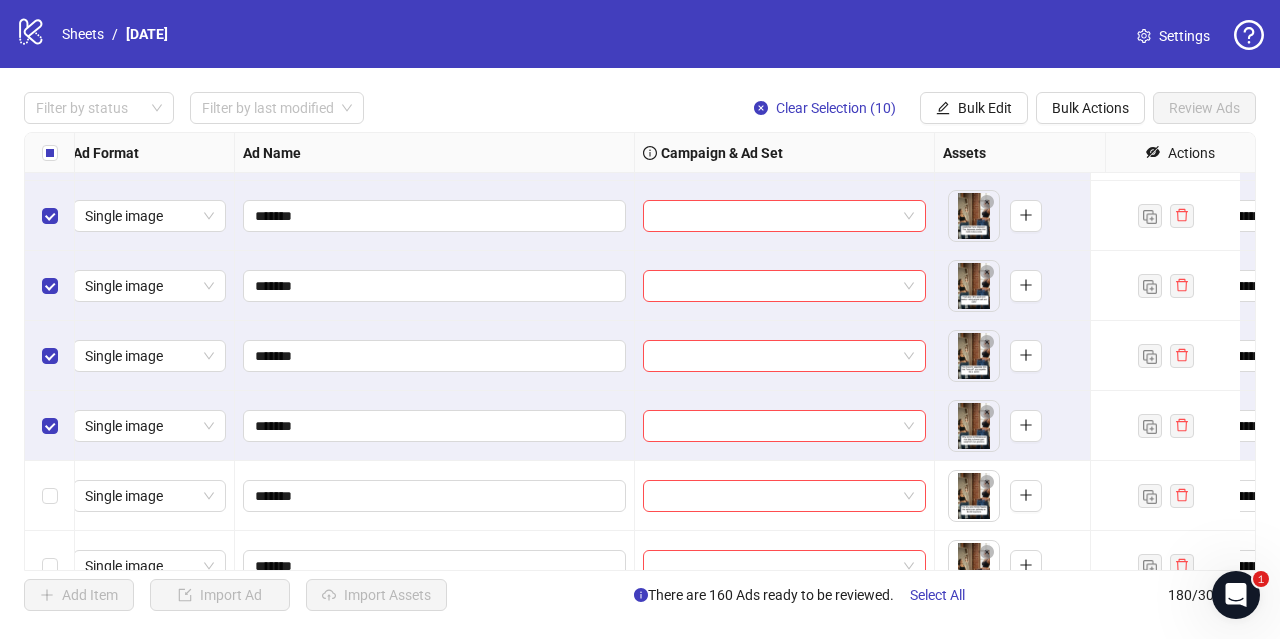 click at bounding box center (50, 496) 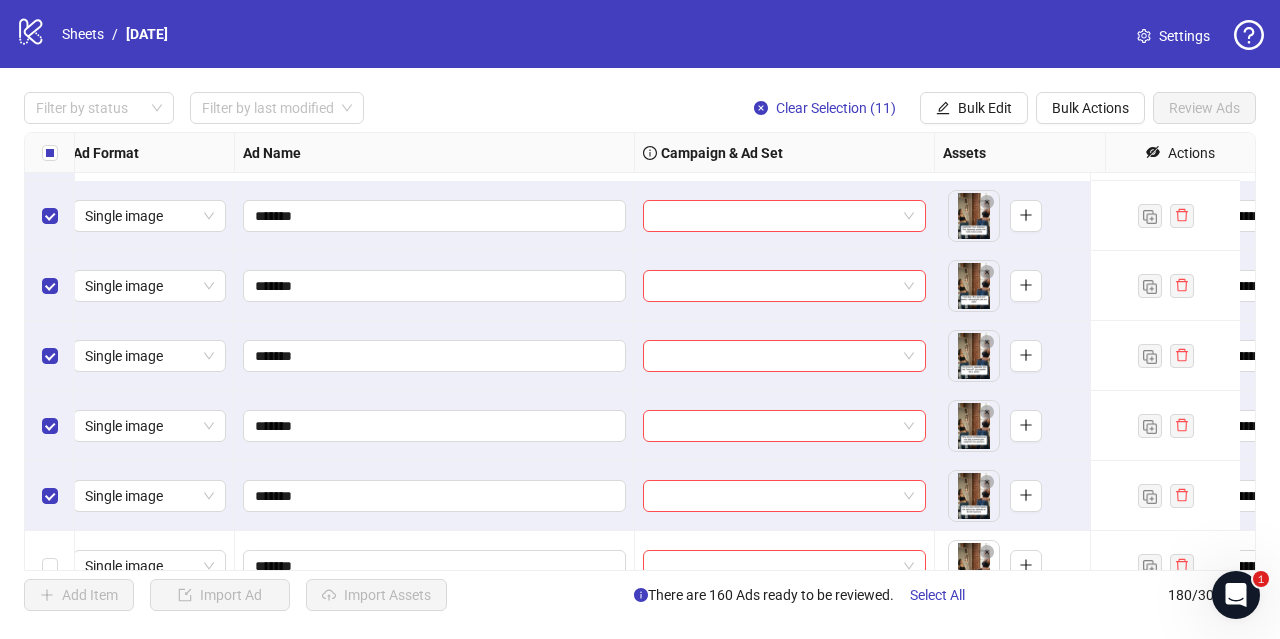 scroll, scrollTop: 11772, scrollLeft: 10, axis: both 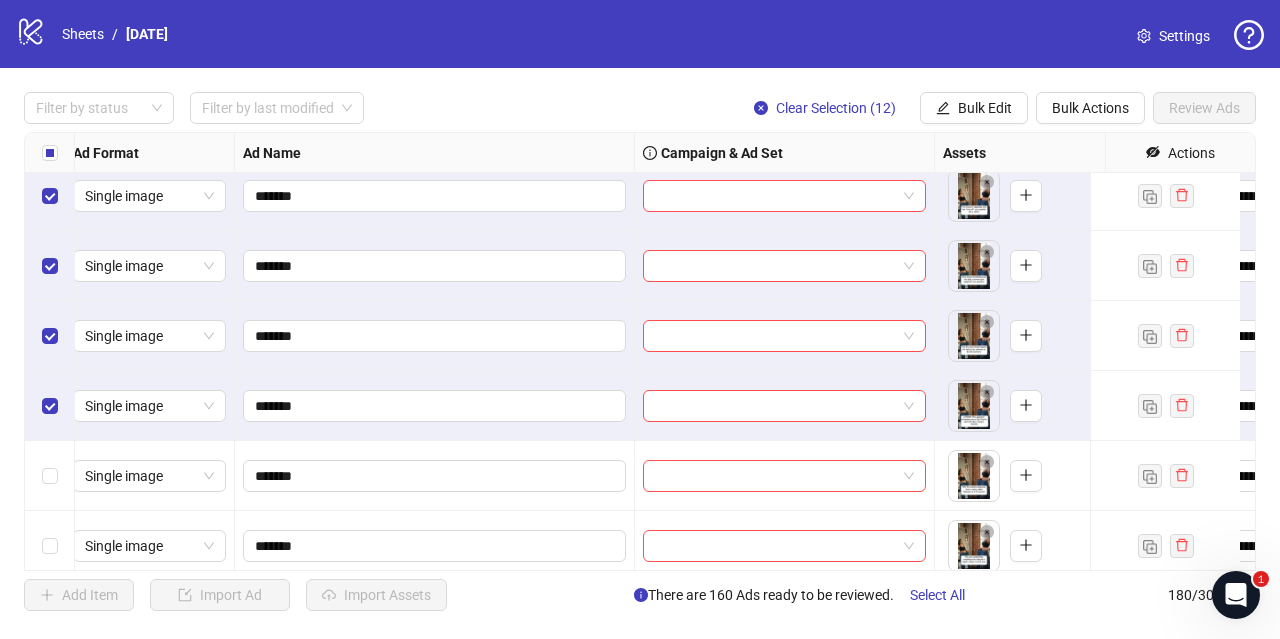 click at bounding box center (50, 476) 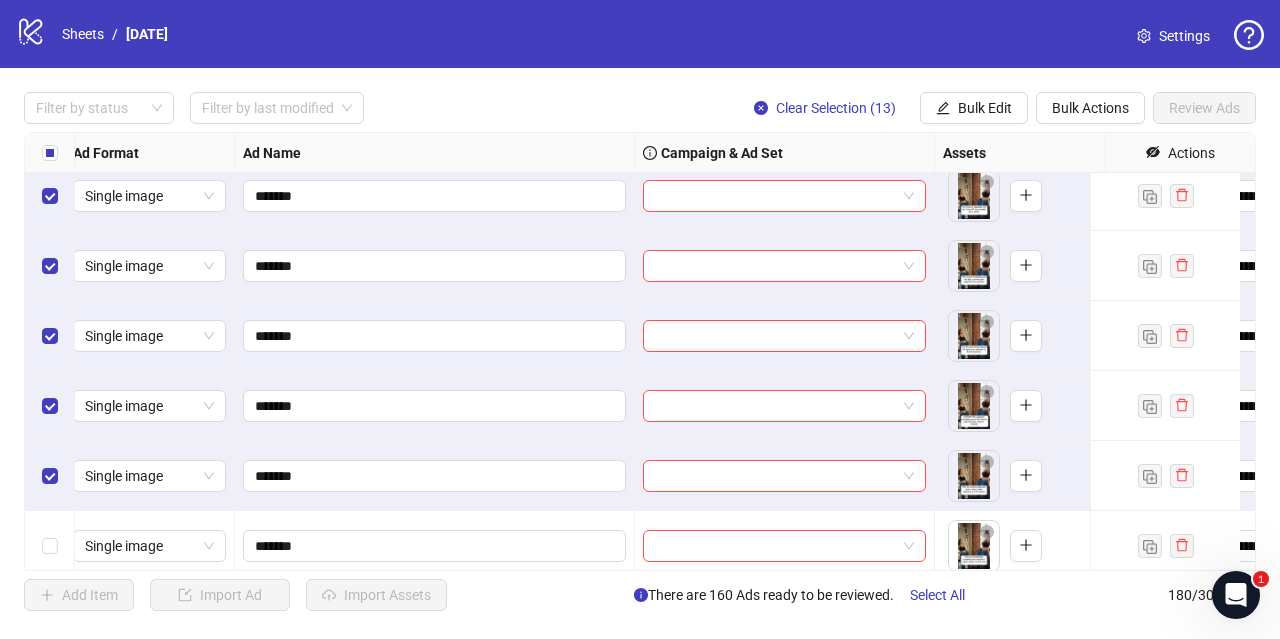scroll, scrollTop: 11921, scrollLeft: 10, axis: both 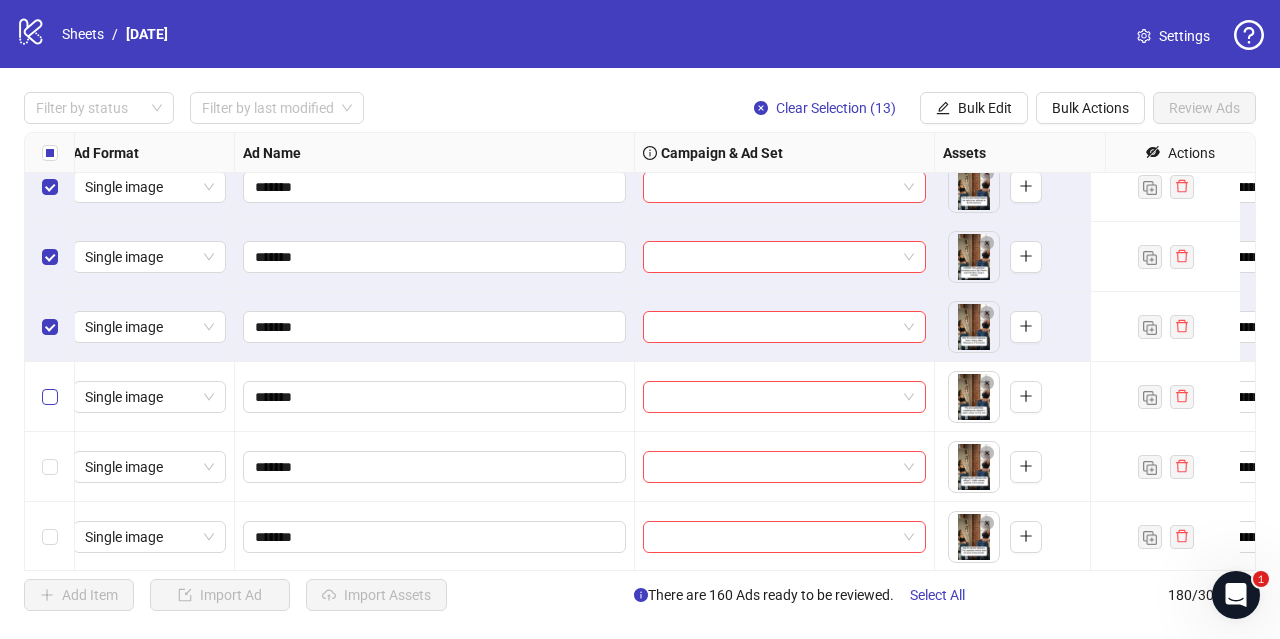 click at bounding box center (50, 397) 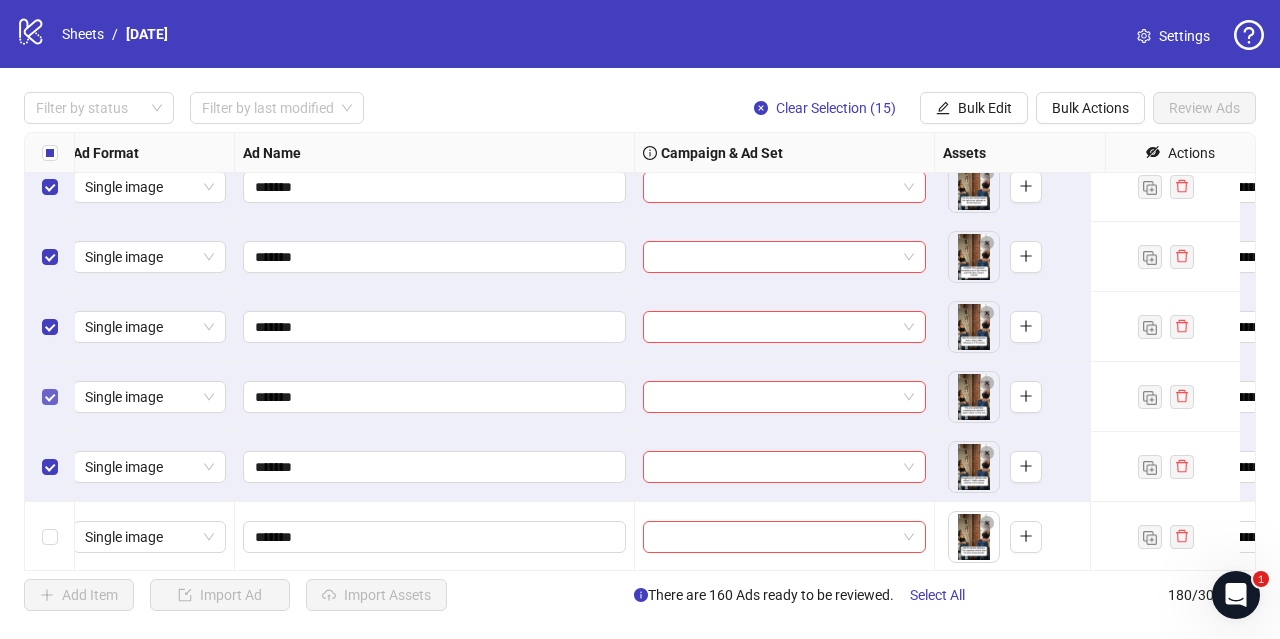 scroll, scrollTop: 11951, scrollLeft: 10, axis: both 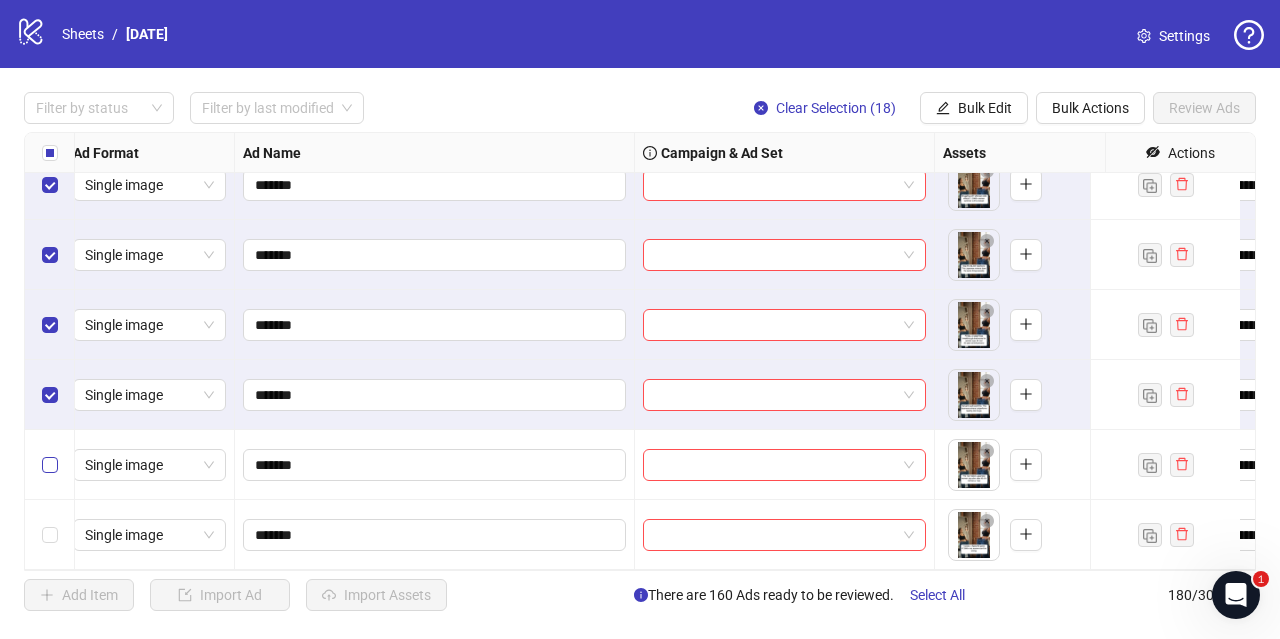click at bounding box center [50, 465] 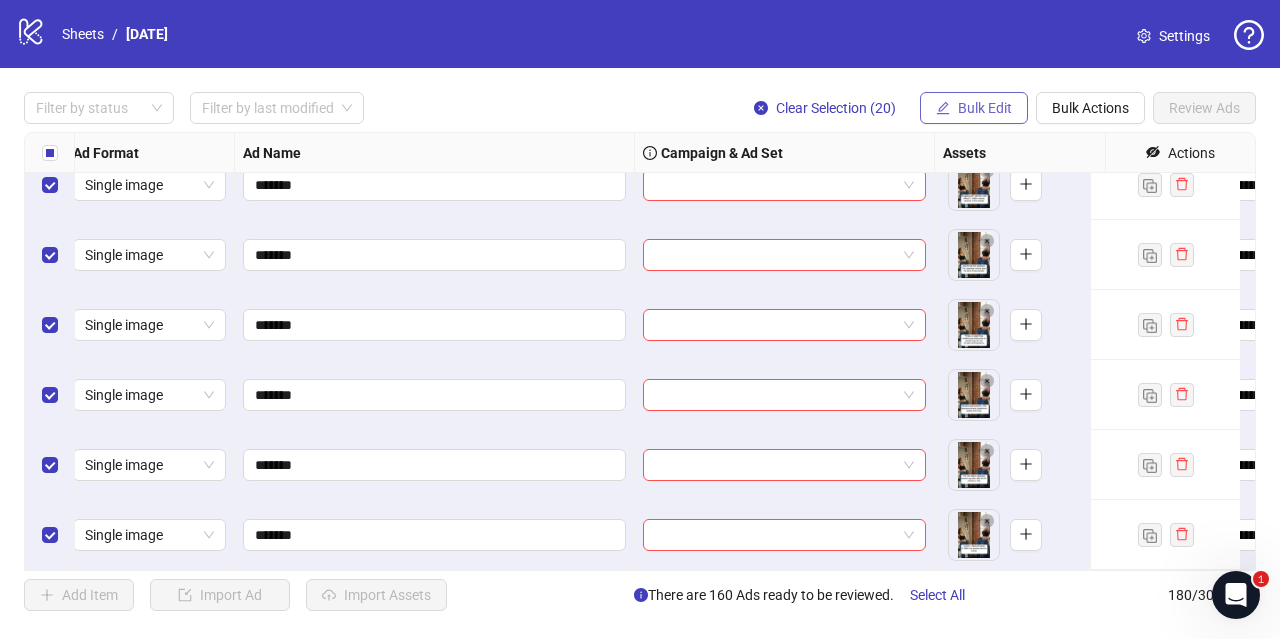 click on "Bulk Edit" at bounding box center [985, 108] 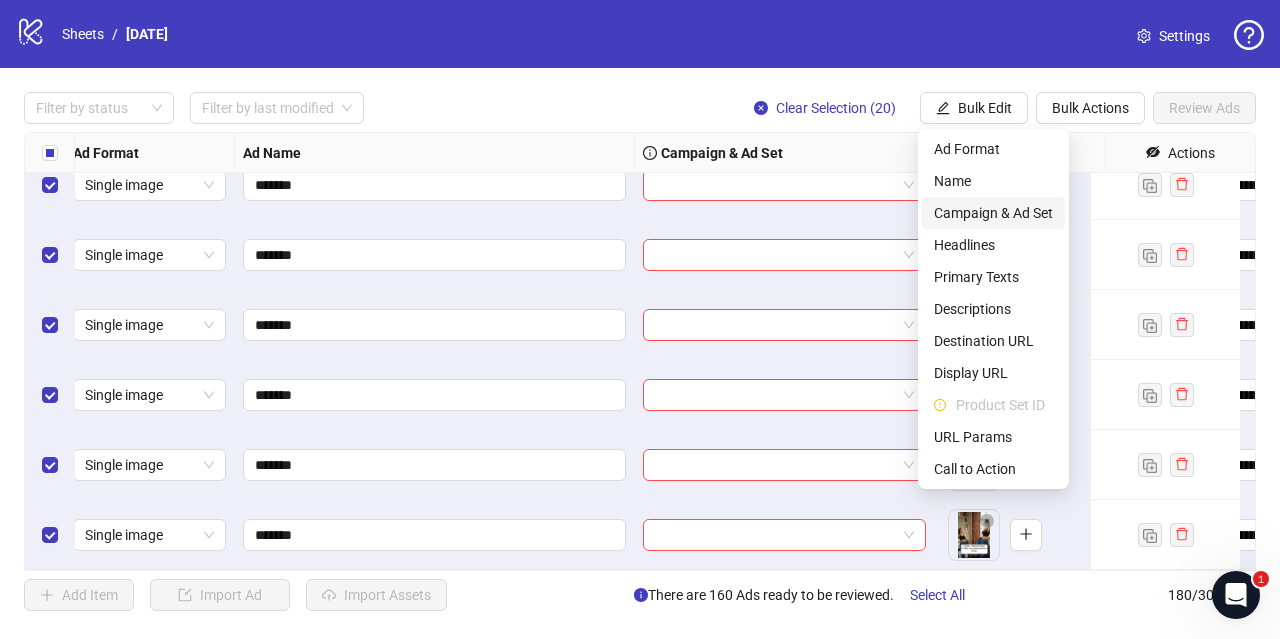click on "Campaign & Ad Set" at bounding box center (993, 213) 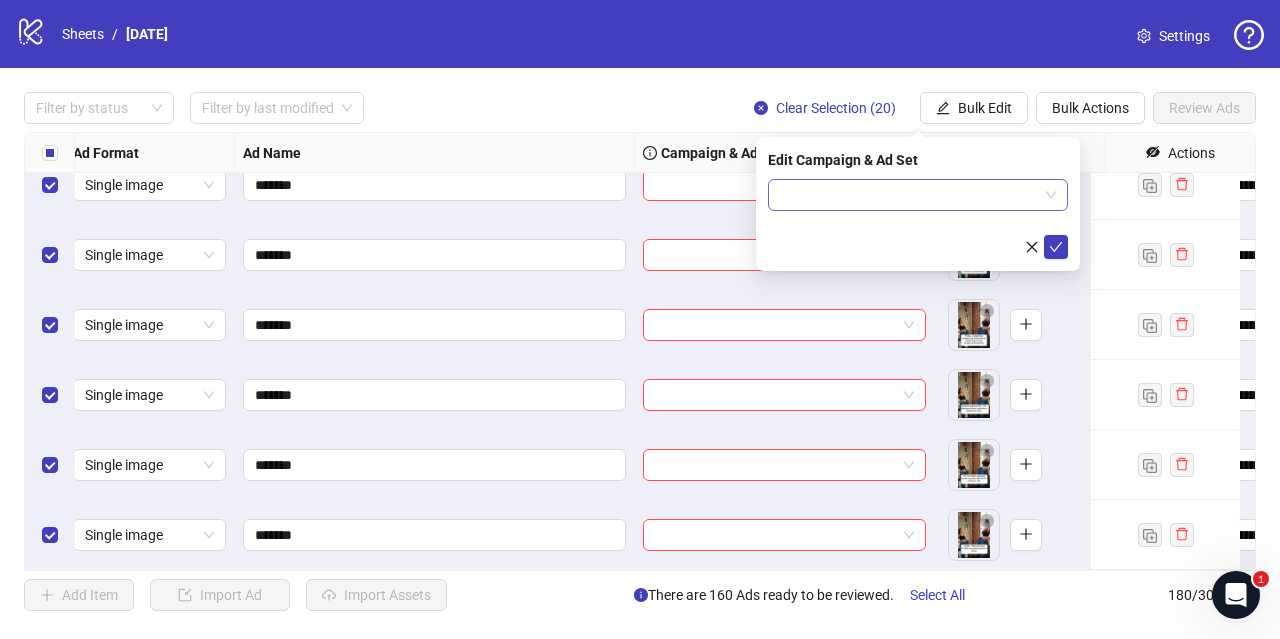 click at bounding box center (909, 195) 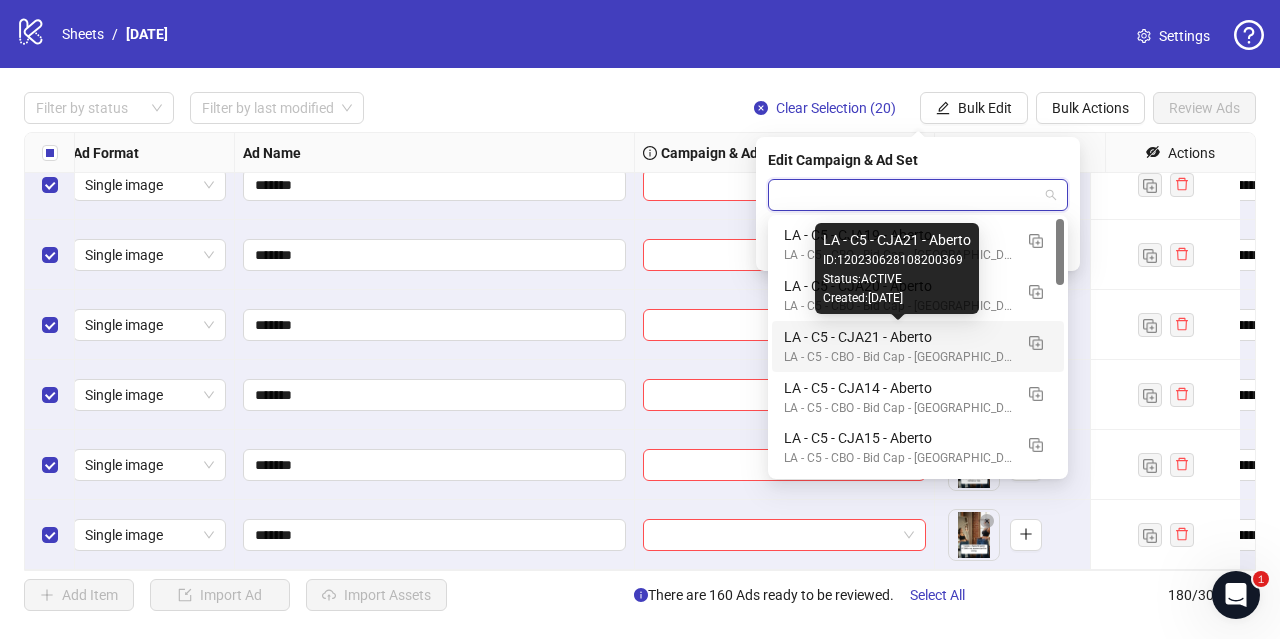 click on "LA - C5 - CJA21 - Aberto" at bounding box center [898, 337] 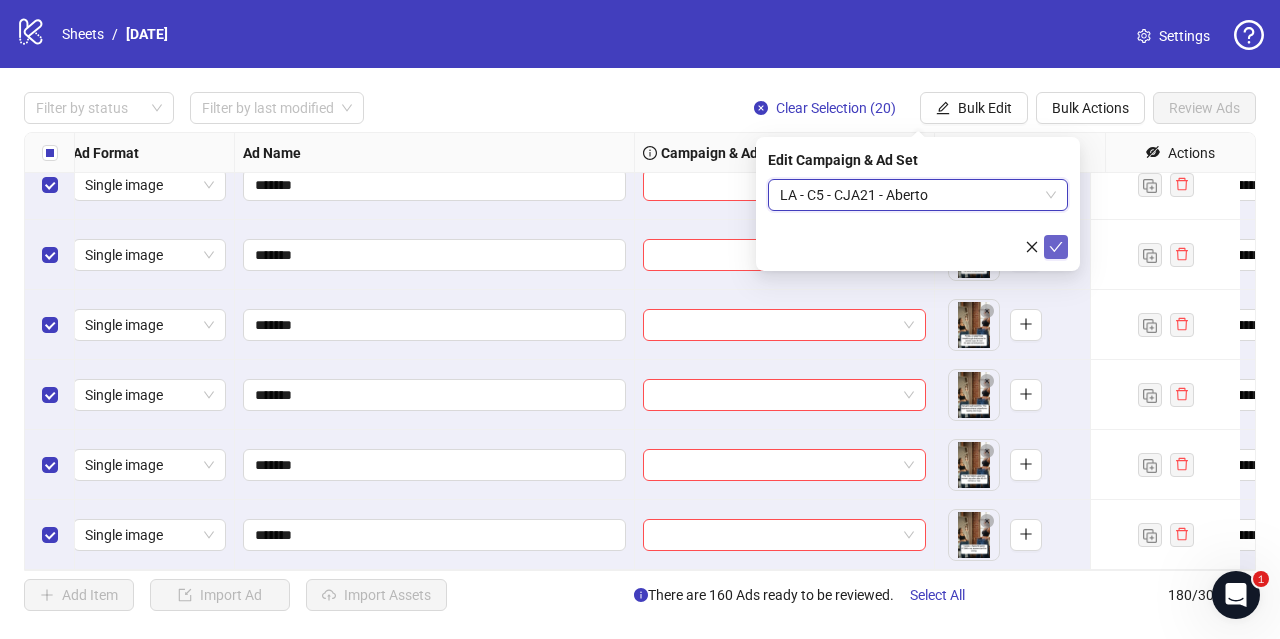click at bounding box center (1056, 247) 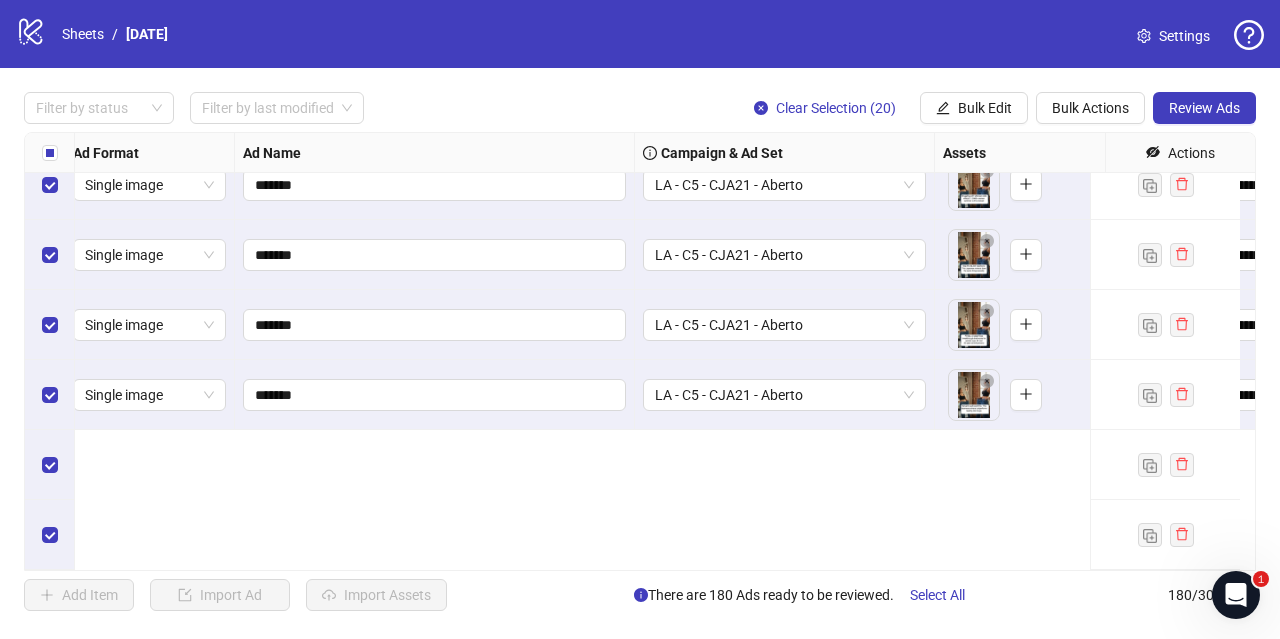 scroll, scrollTop: 11923, scrollLeft: 10, axis: both 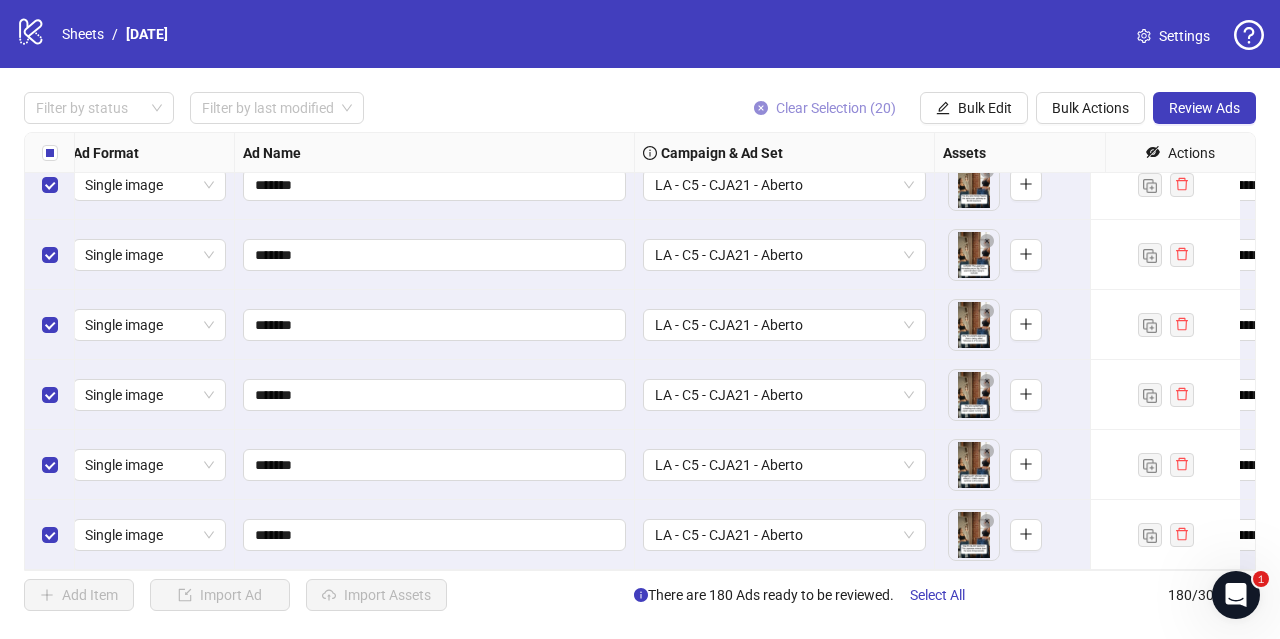 click on "Clear Selection (20)" at bounding box center [836, 108] 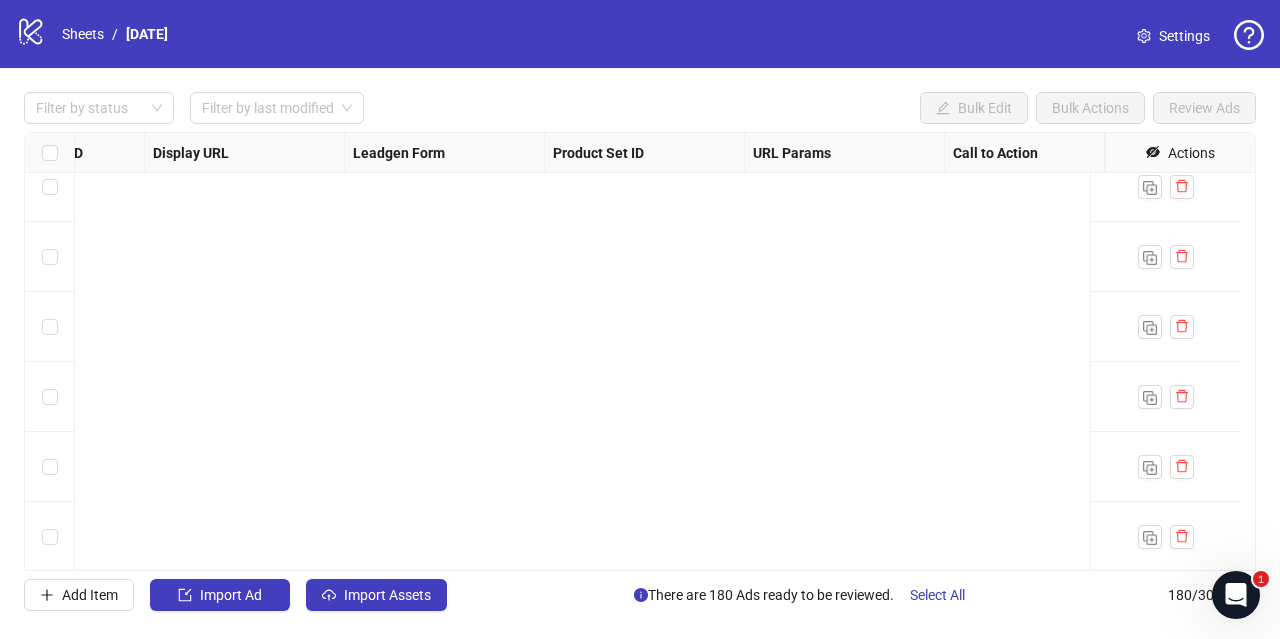 scroll, scrollTop: 11921, scrollLeft: 721, axis: both 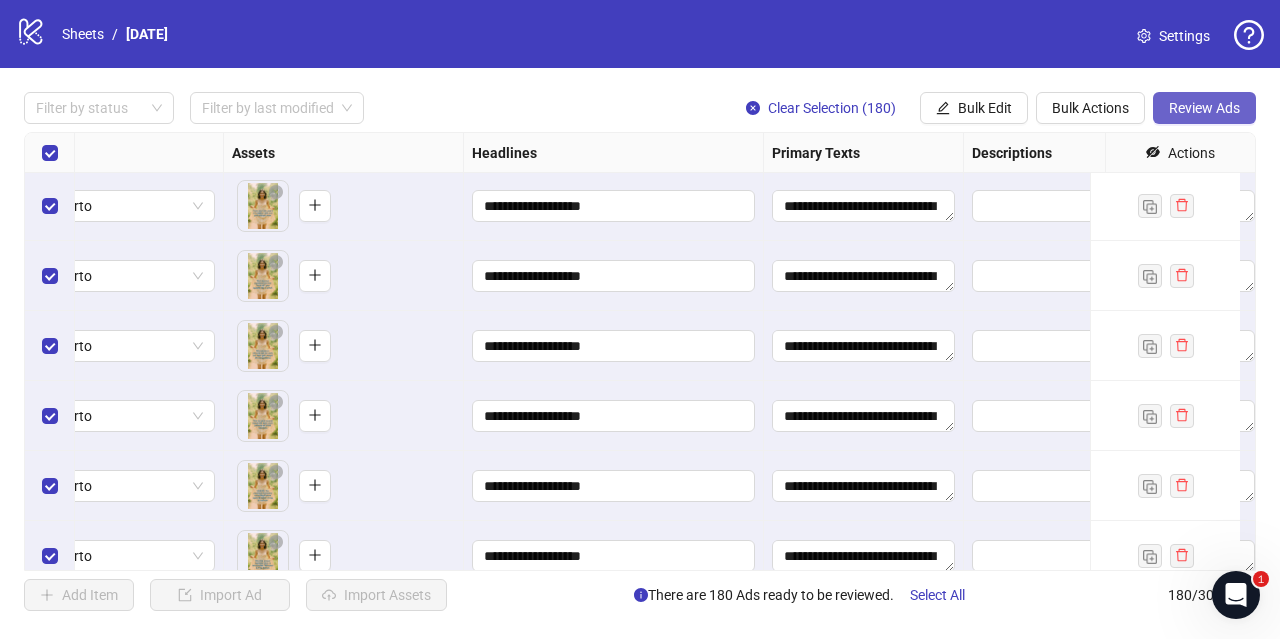 click on "Review Ads" at bounding box center [1204, 108] 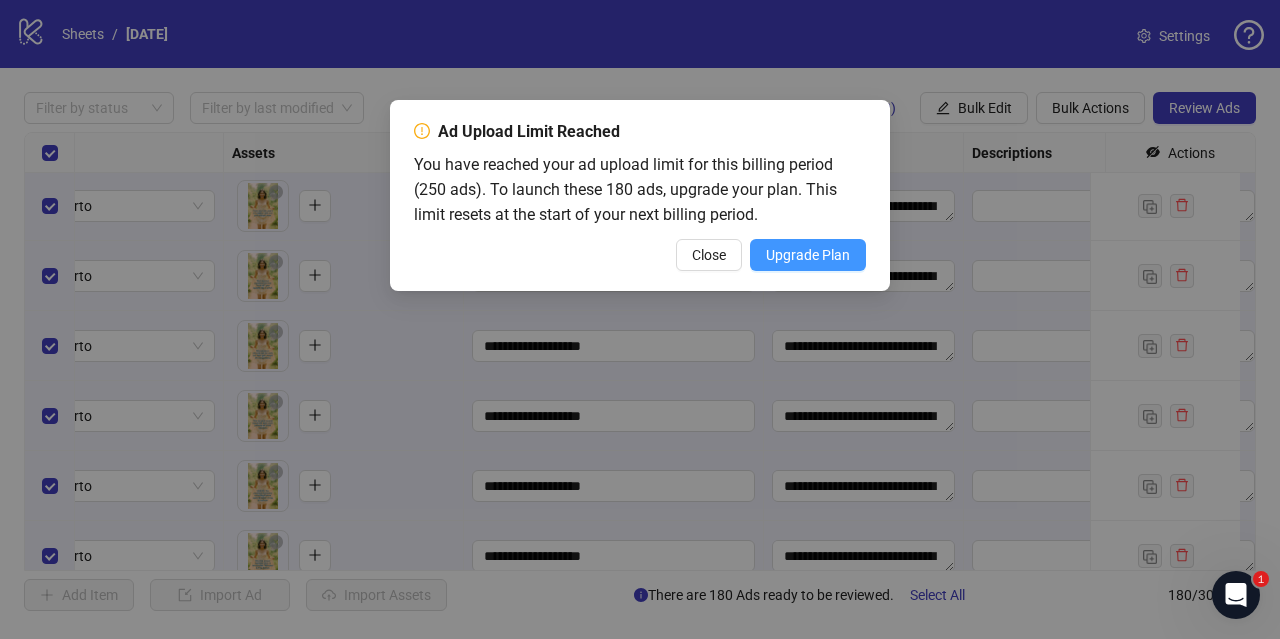 click on "Upgrade Plan" at bounding box center (808, 255) 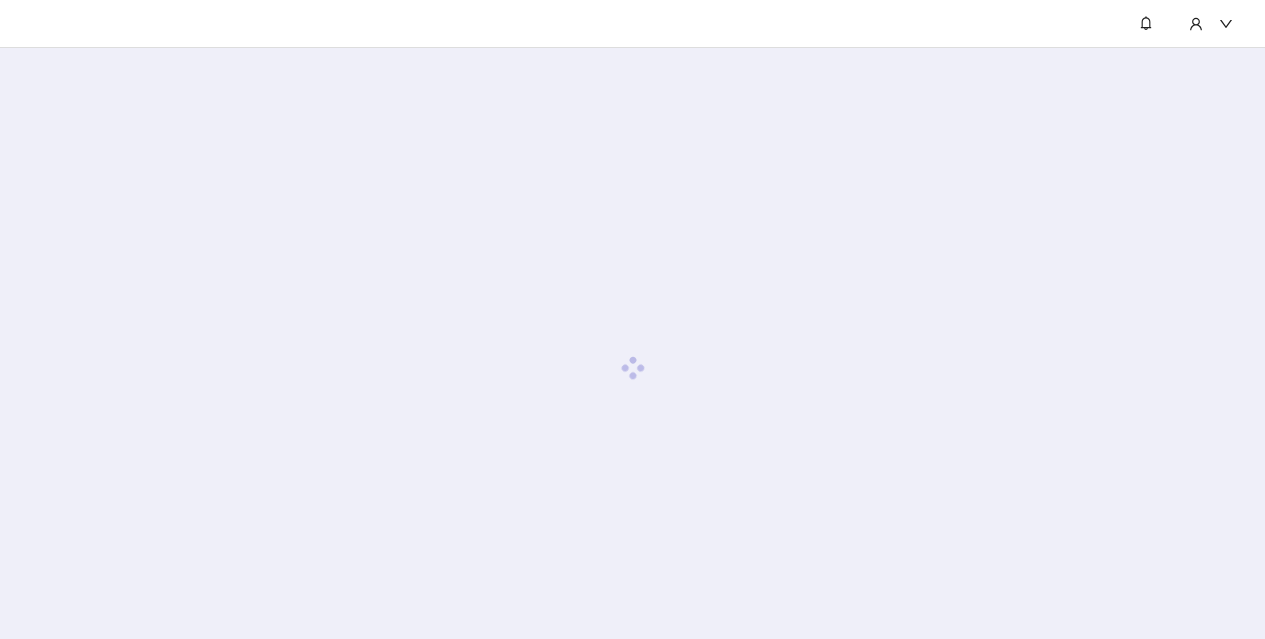 scroll, scrollTop: 0, scrollLeft: 0, axis: both 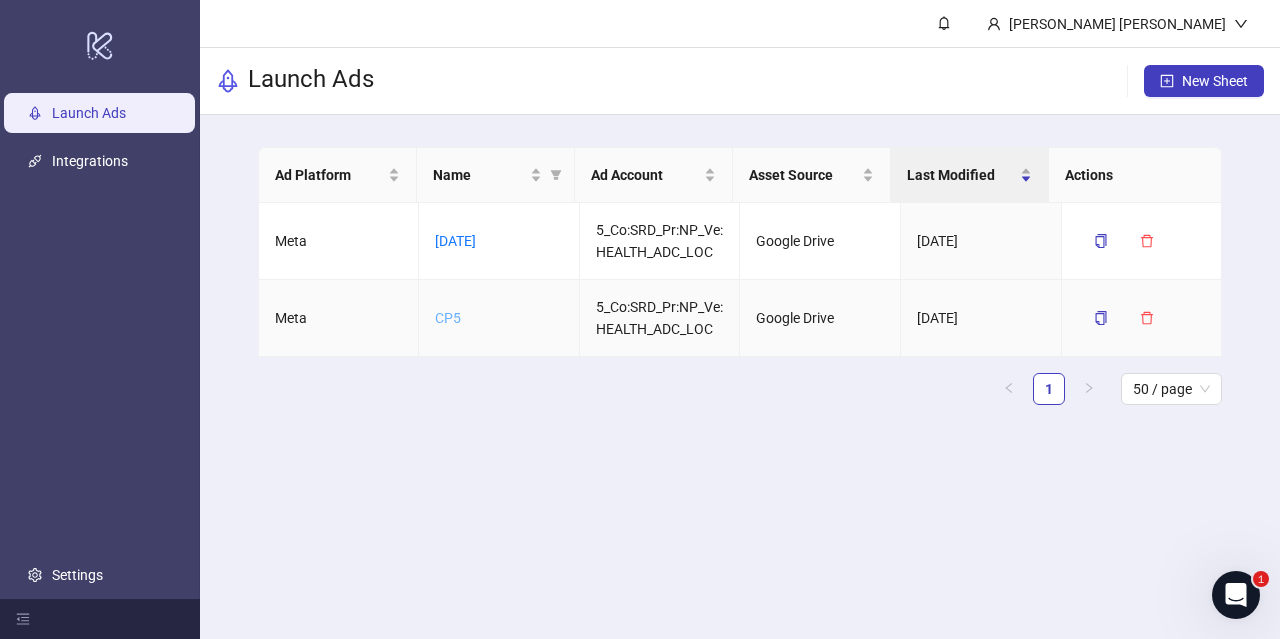 click on "CP5" at bounding box center (448, 318) 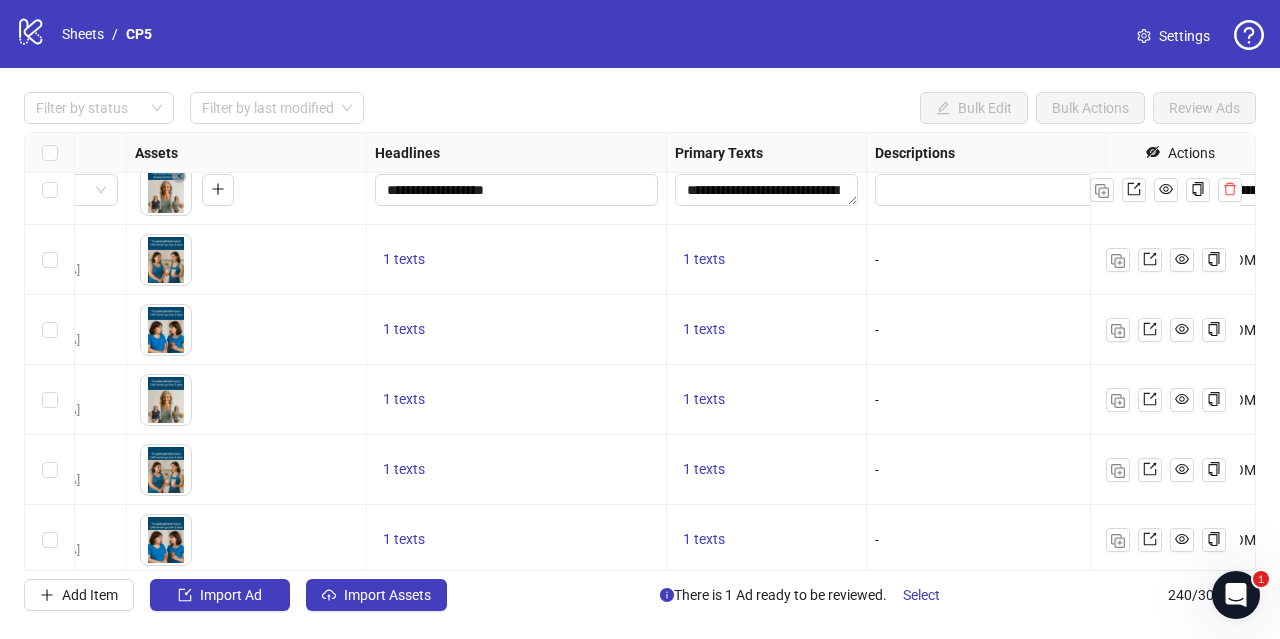 scroll, scrollTop: 19, scrollLeft: 813, axis: both 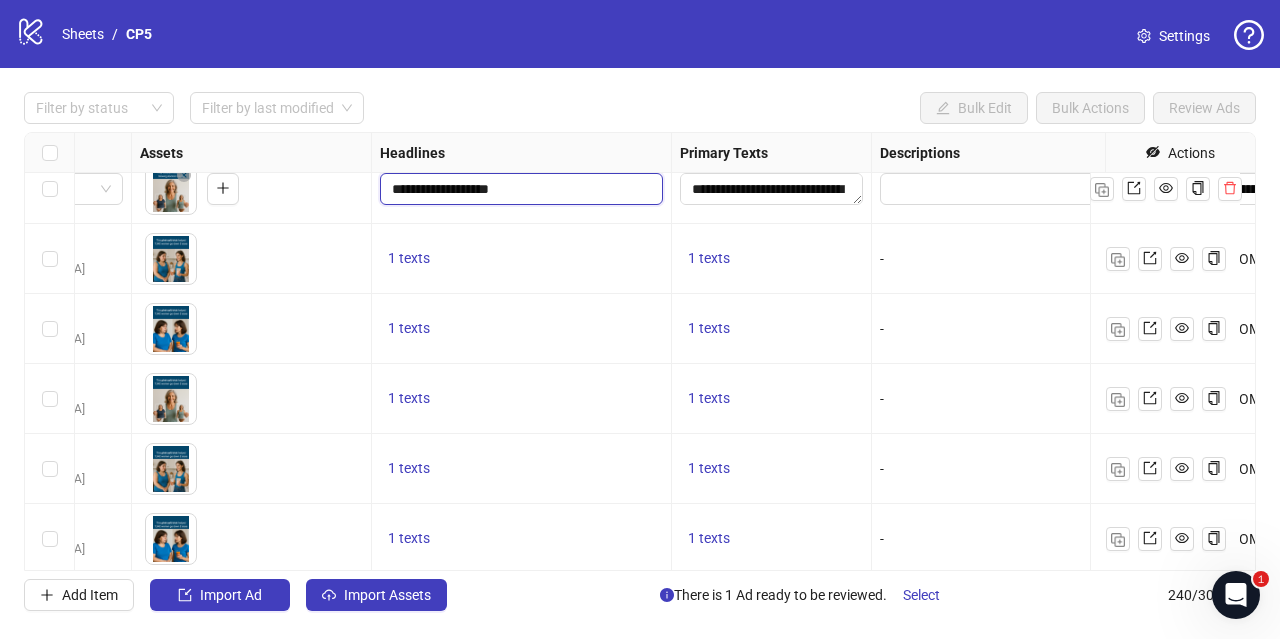 click on "**********" at bounding box center [519, 189] 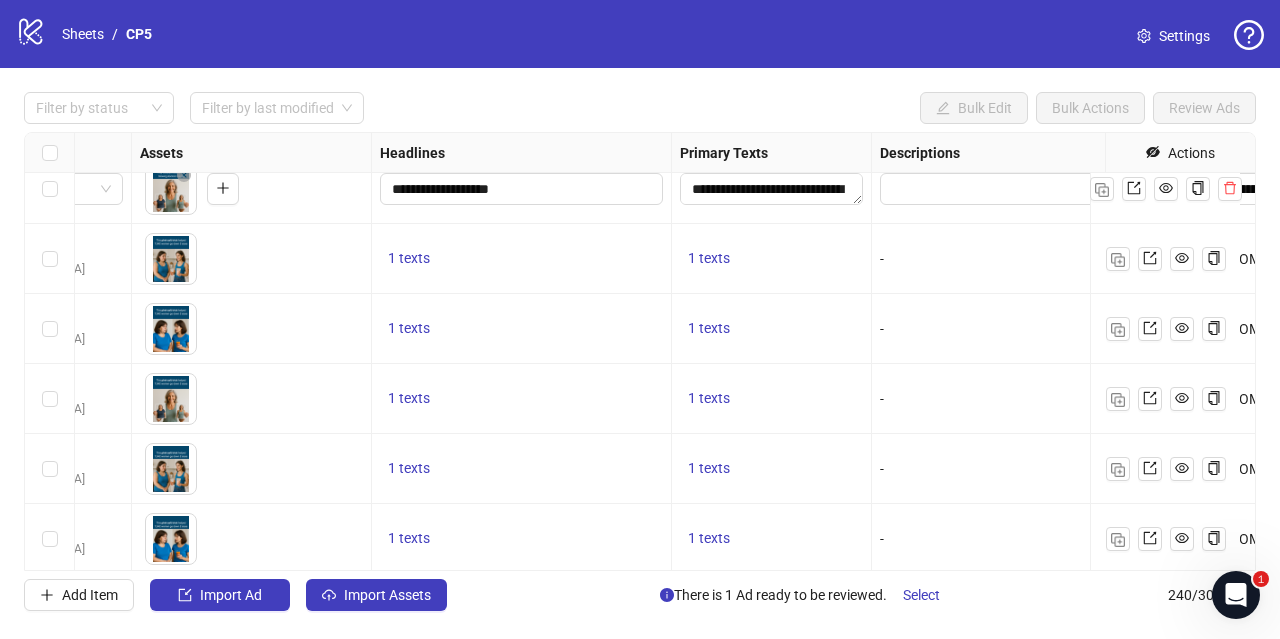 scroll, scrollTop: 9, scrollLeft: 813, axis: both 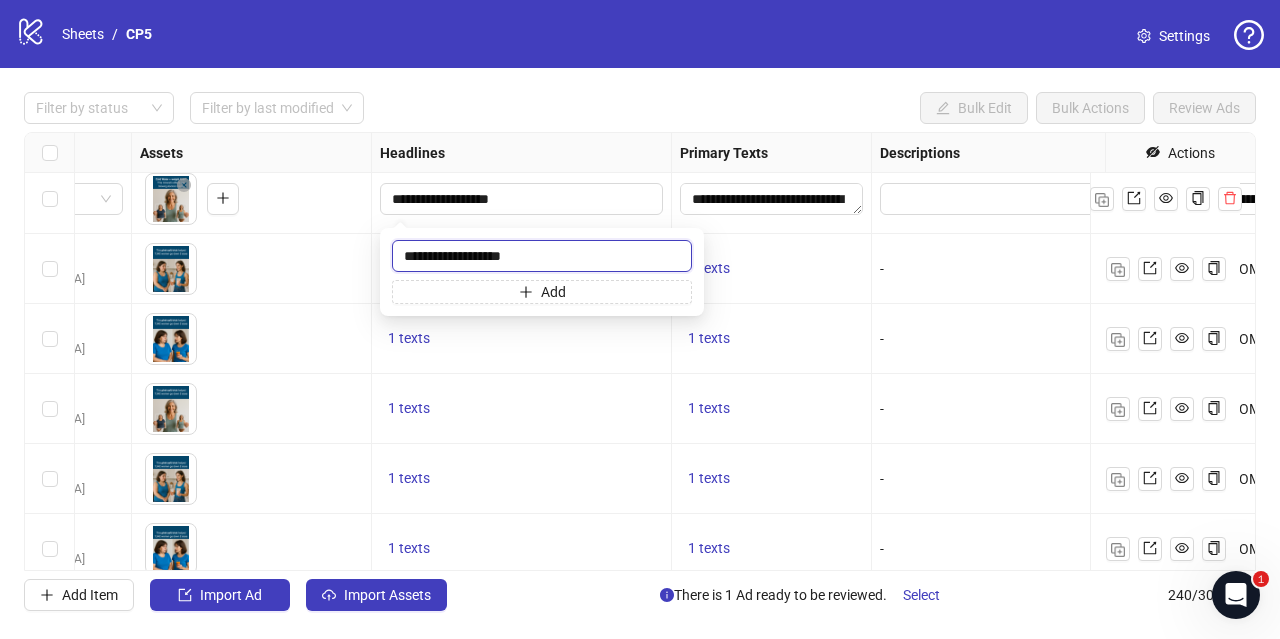 click on "**********" at bounding box center (542, 256) 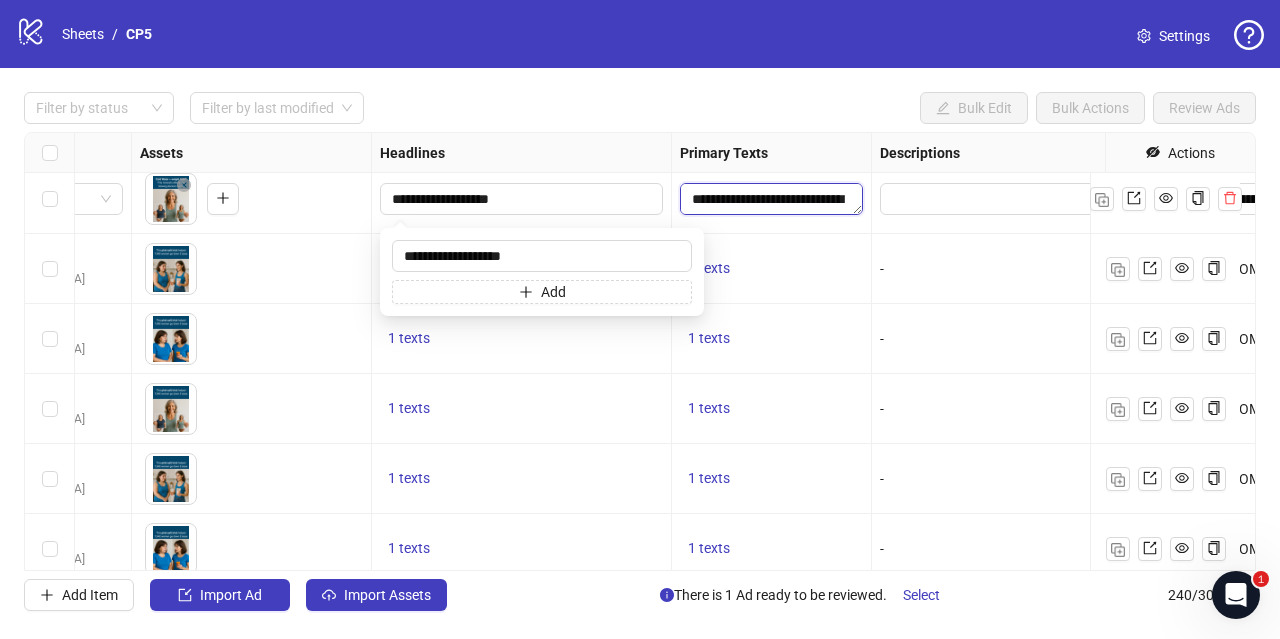 click on "**********" at bounding box center [771, 199] 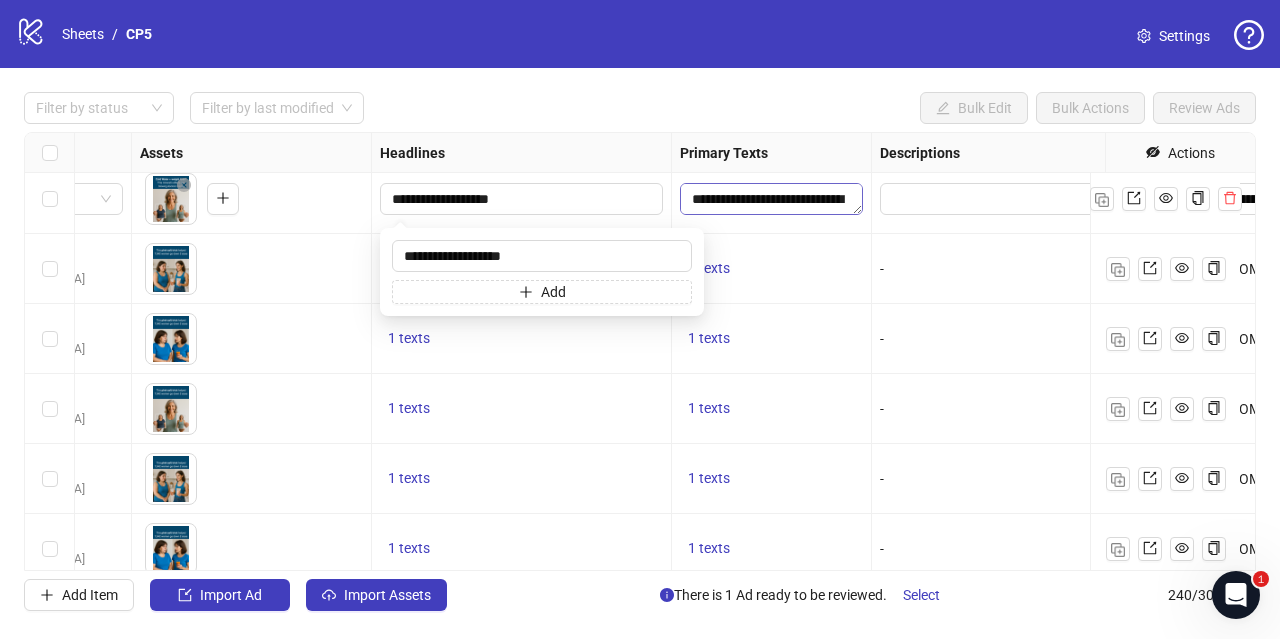 click on "Filter by status Filter by last modified Bulk Edit Bulk Actions Review Ads" at bounding box center [640, 108] 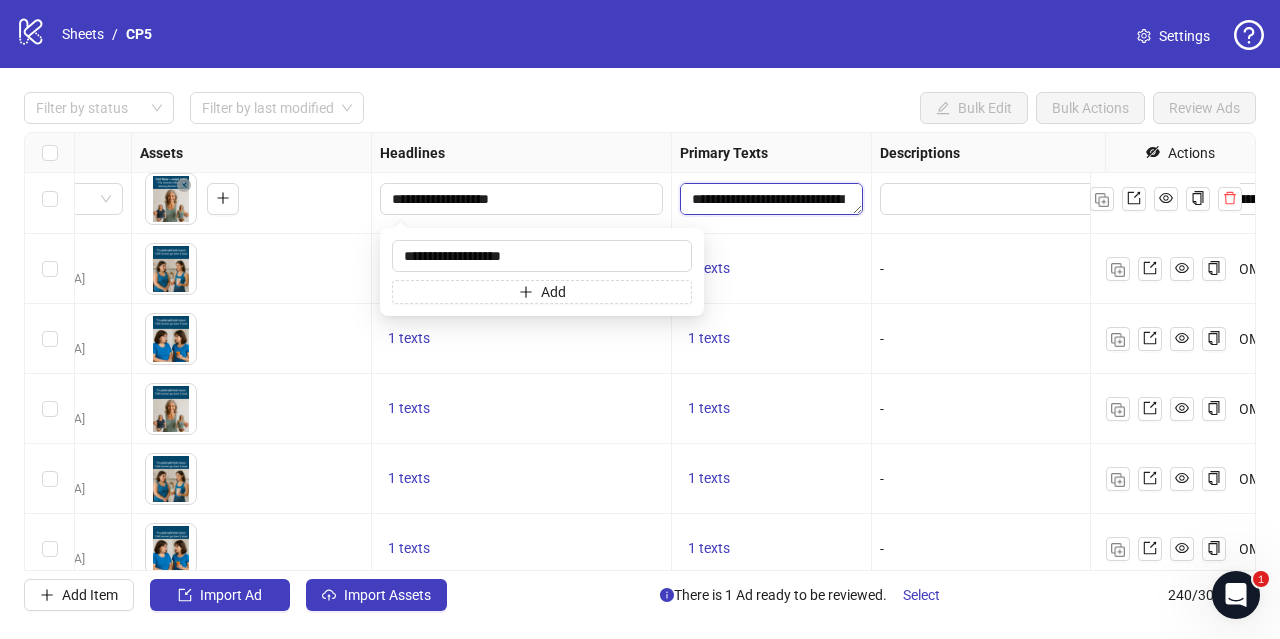 click on "**********" at bounding box center [771, 199] 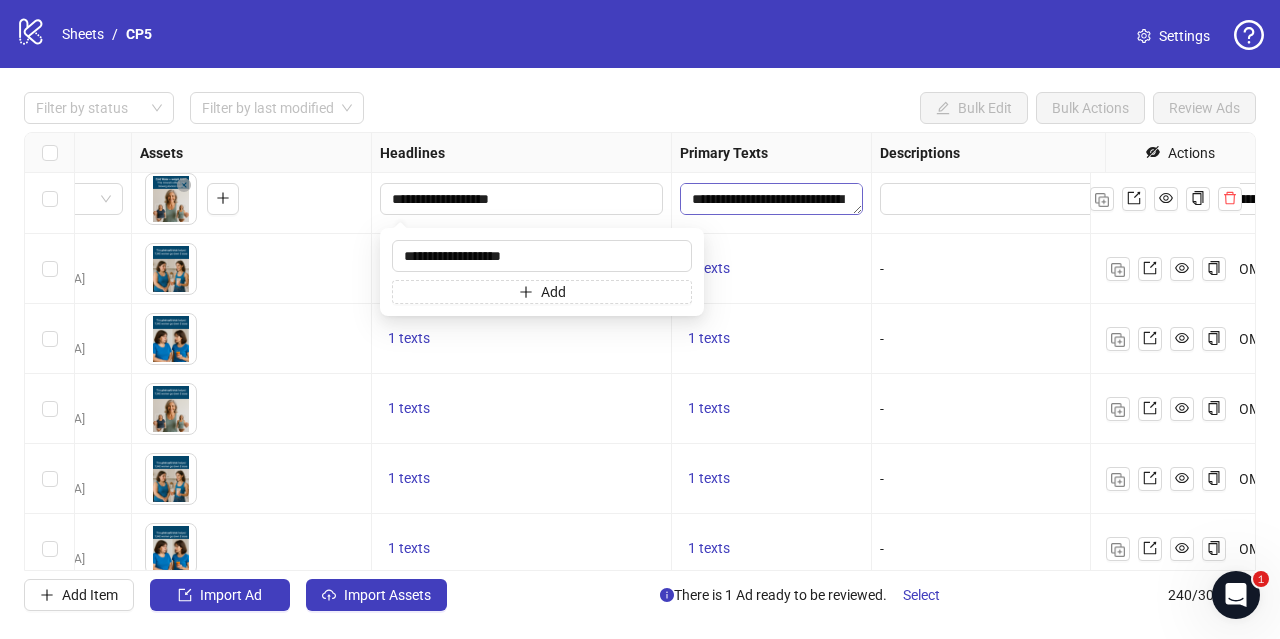click on "Headlines" at bounding box center (522, 153) 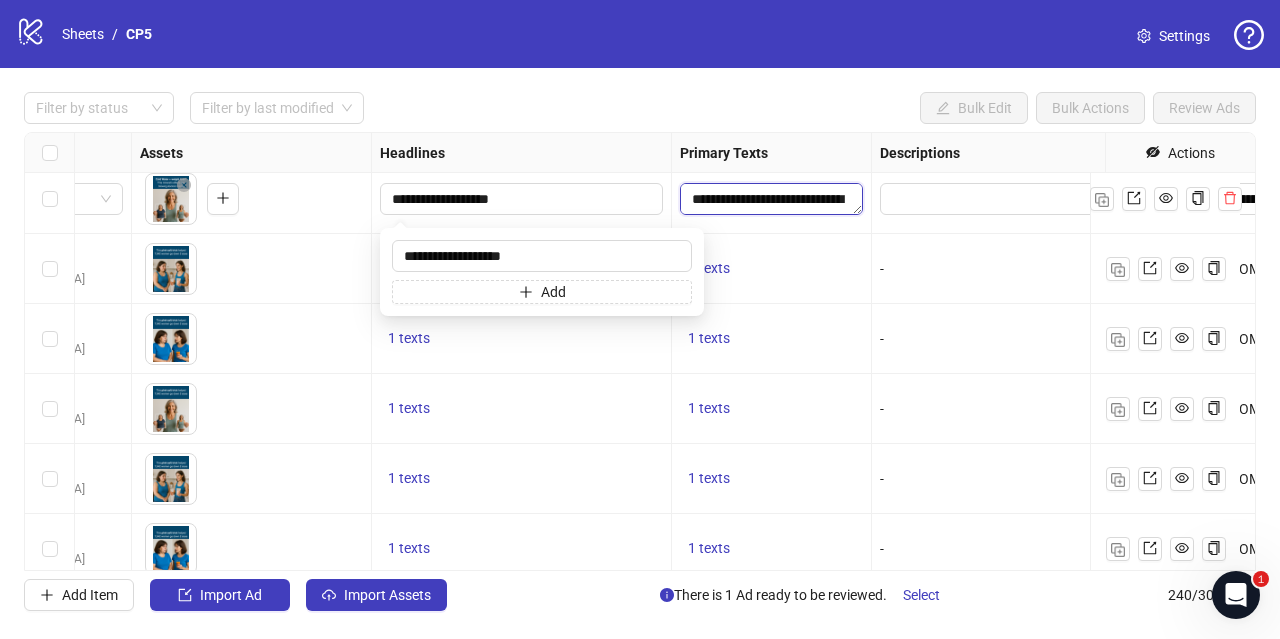 click on "**********" at bounding box center (771, 199) 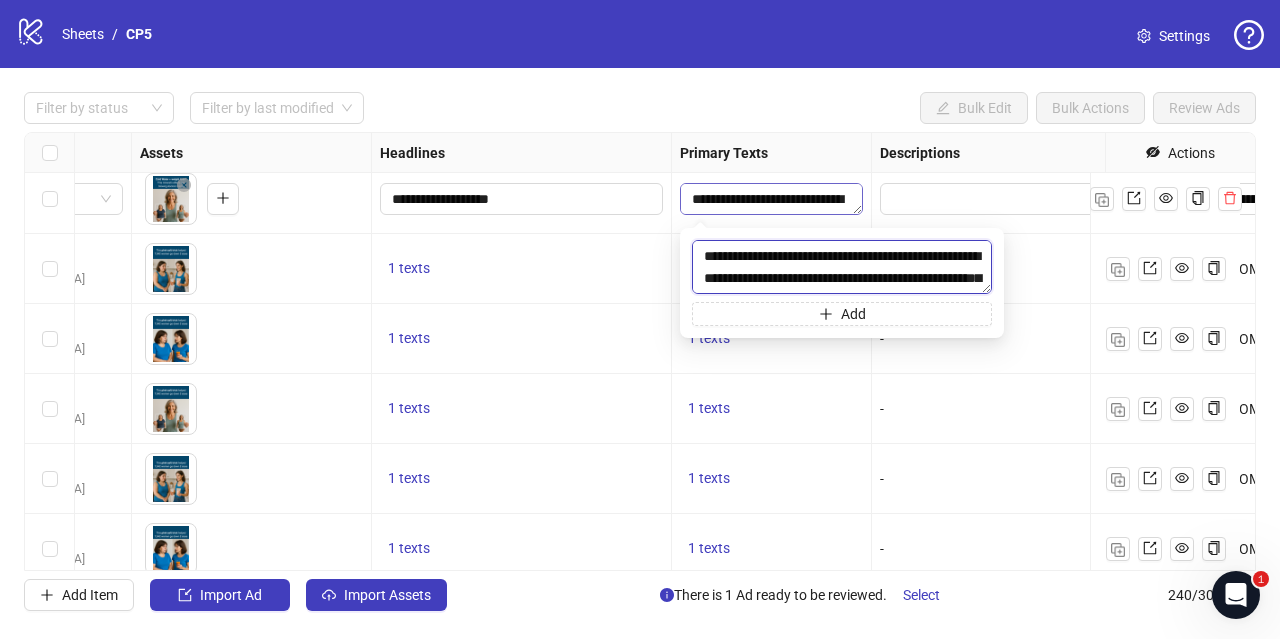 scroll, scrollTop: 198, scrollLeft: 0, axis: vertical 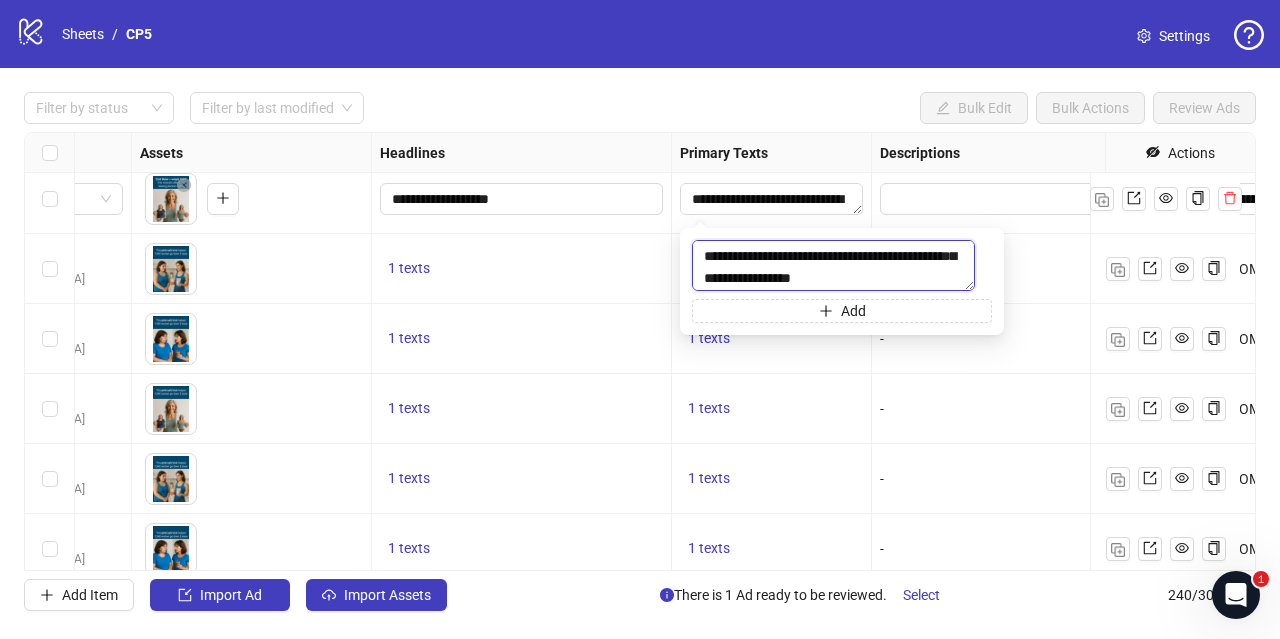 click on "**********" at bounding box center (833, 265) 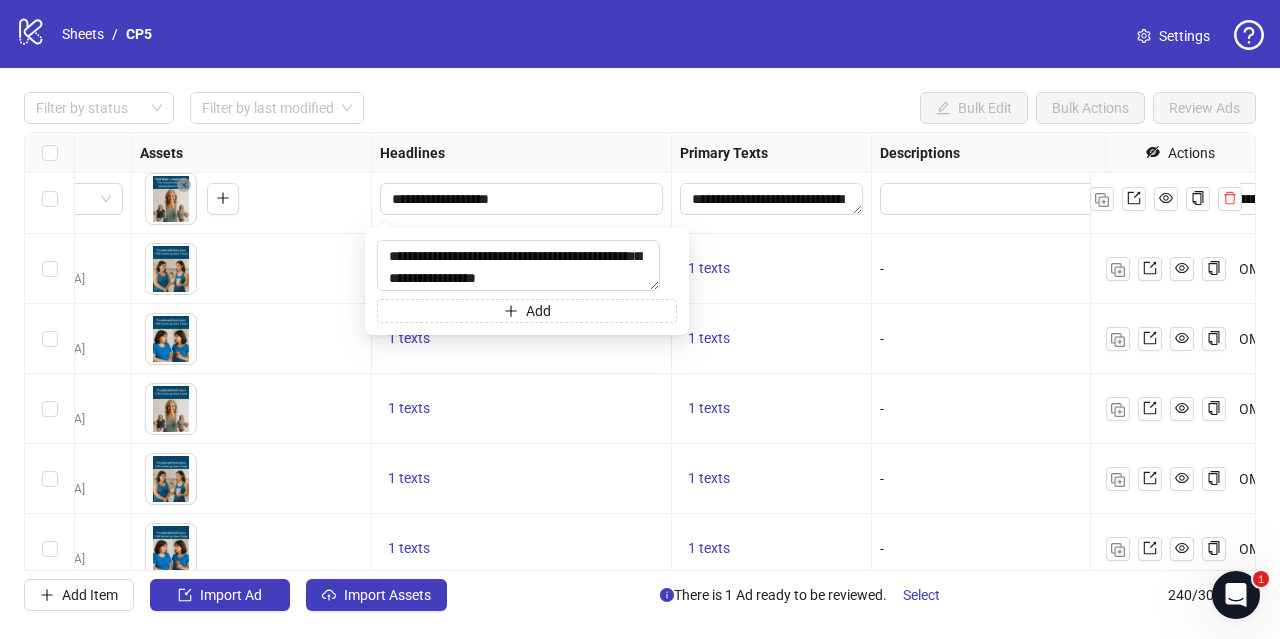 click on "**********" at bounding box center (640, 351) 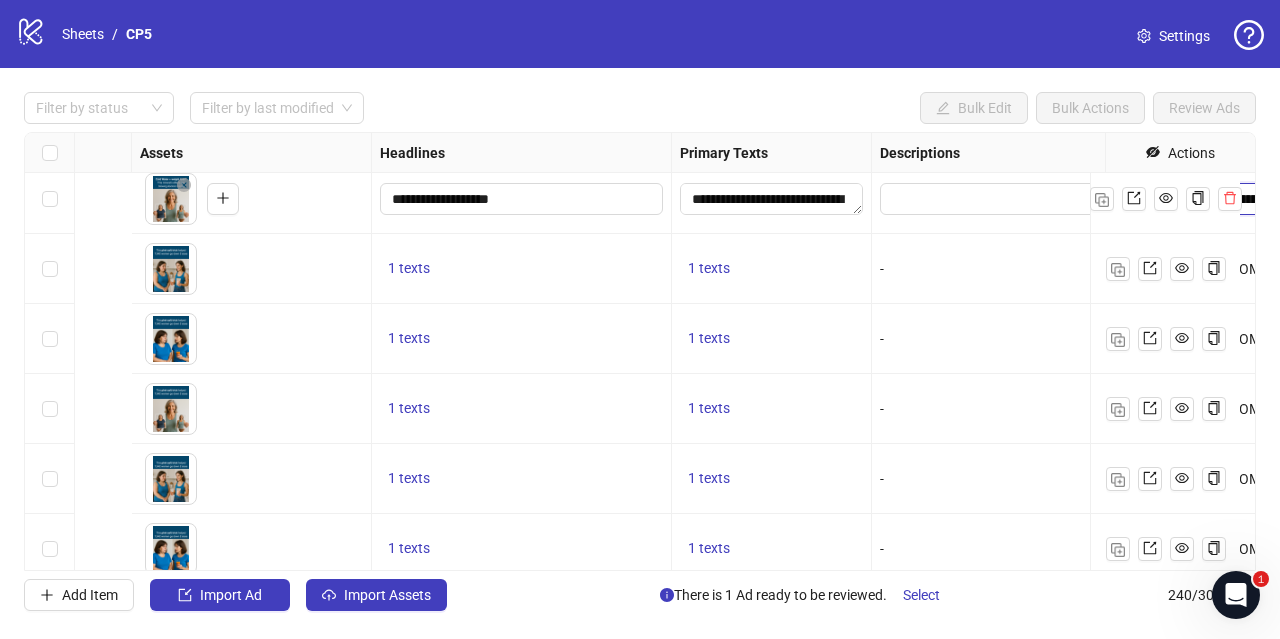 click on "**********" at bounding box center [1257, 199] 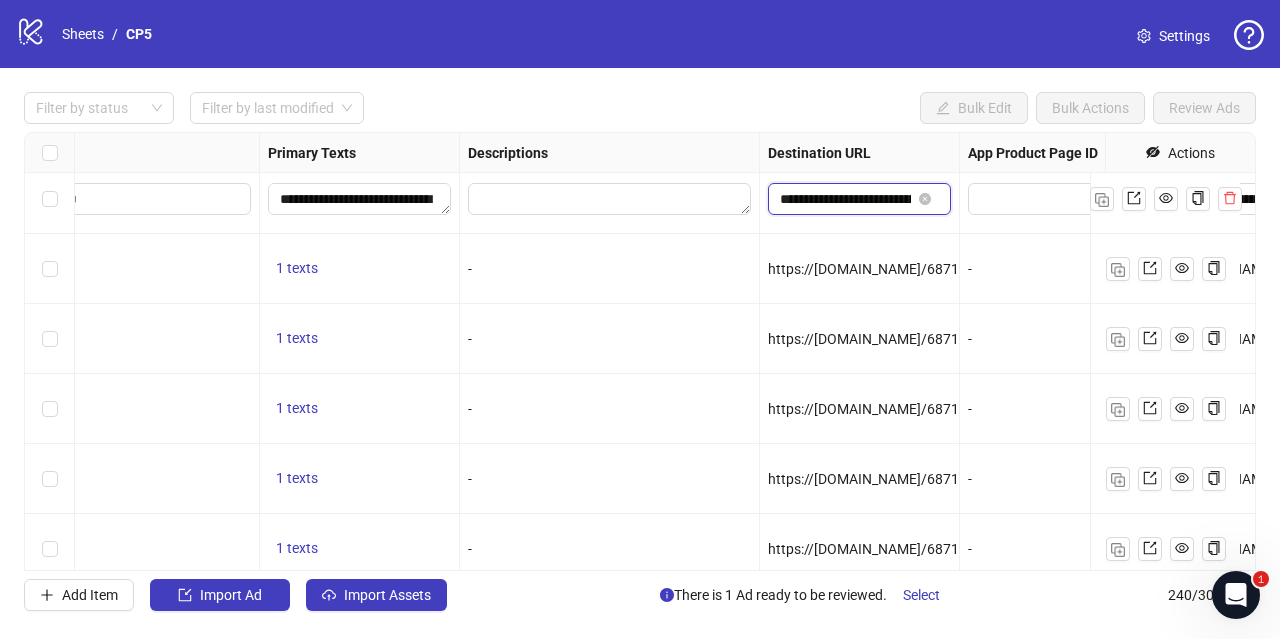 click on "**********" at bounding box center (845, 199) 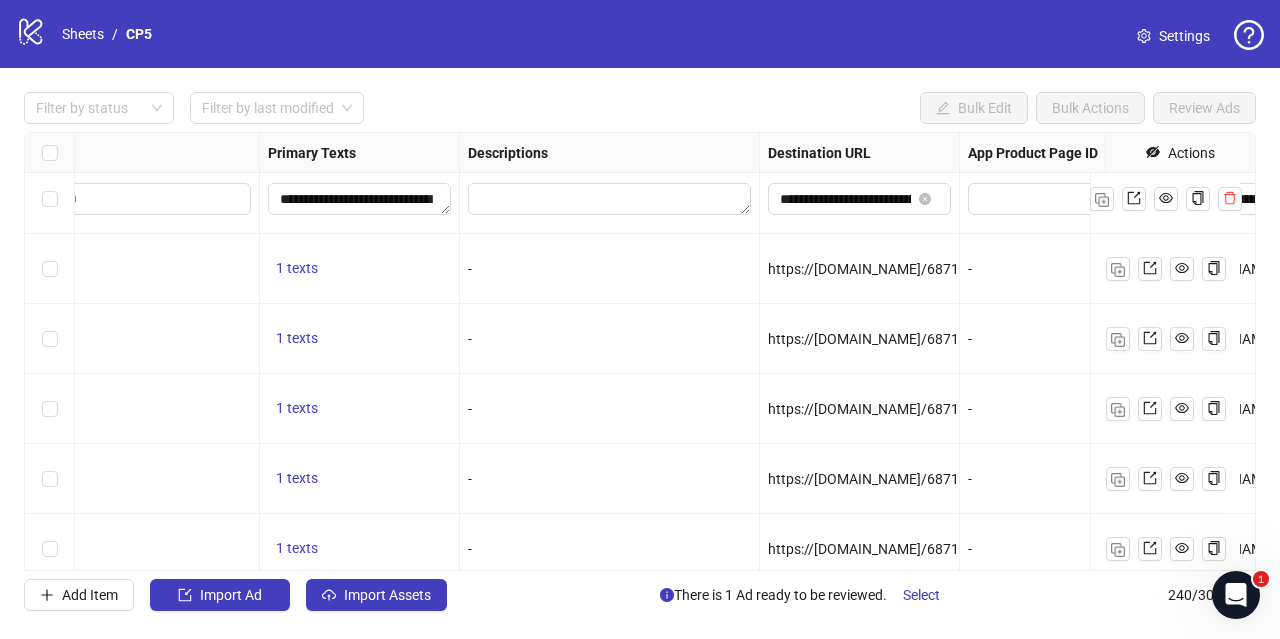 click on "**********" at bounding box center [640, 351] 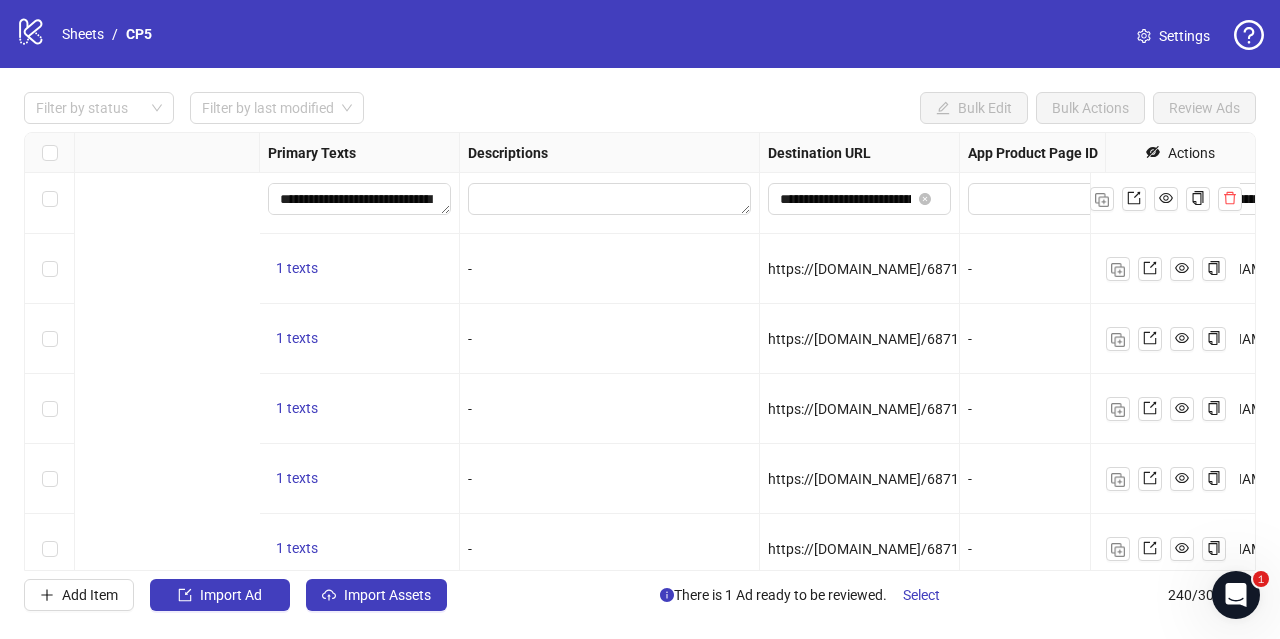 click on "easeforwellness.online" at bounding box center (1221, 269) 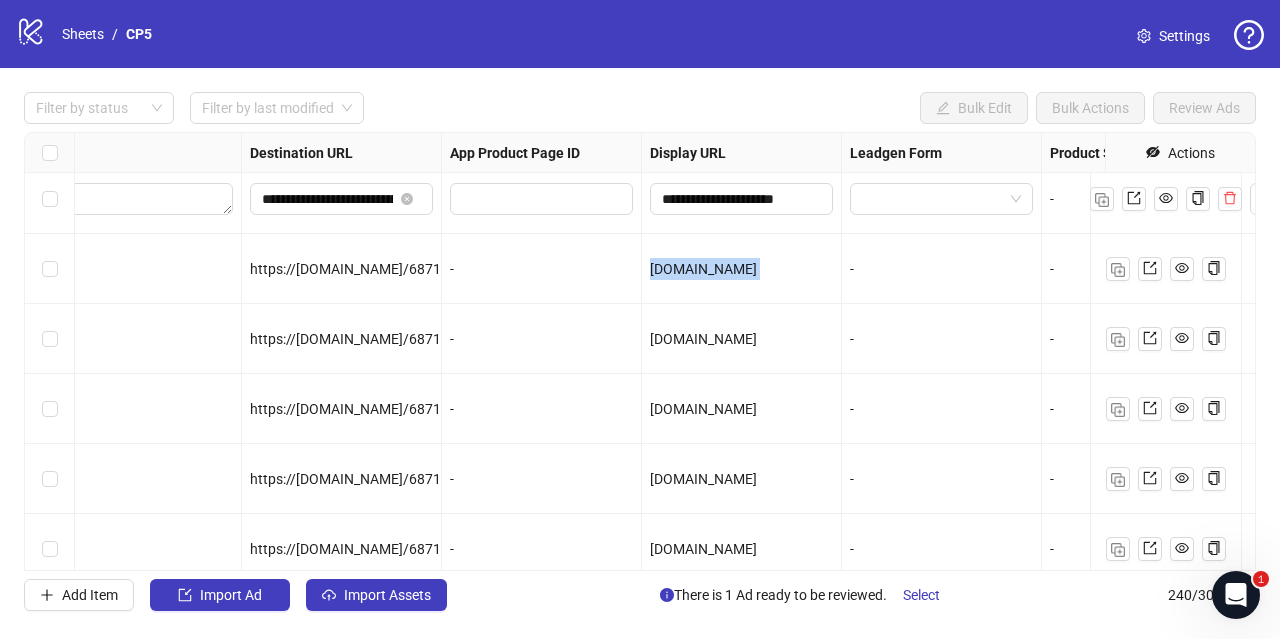 click on "easeforwellness.online" at bounding box center [703, 269] 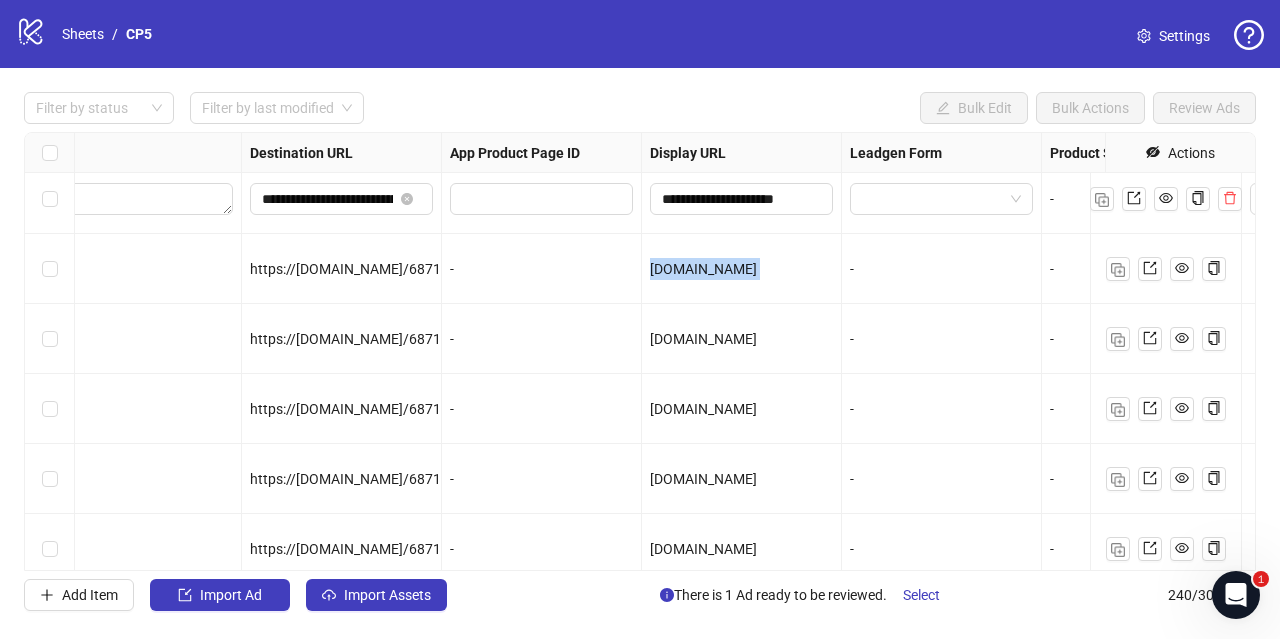 scroll, scrollTop: 9, scrollLeft: 2200, axis: both 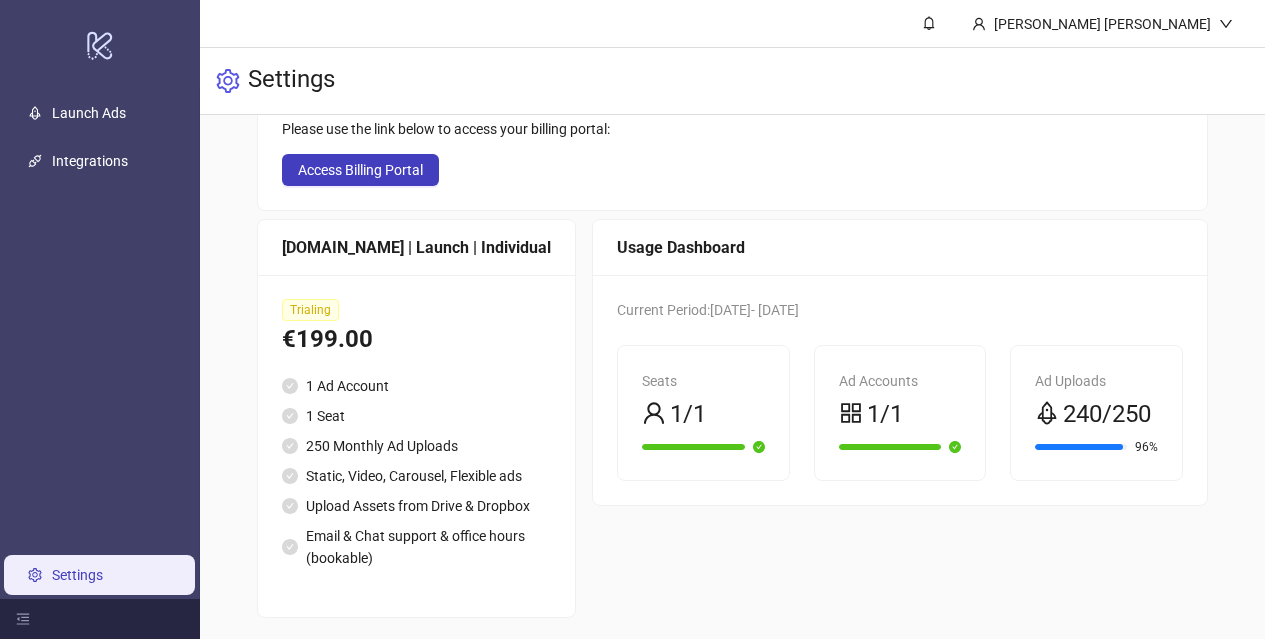 click on "250 Monthly Ad Uploads" at bounding box center [416, 446] 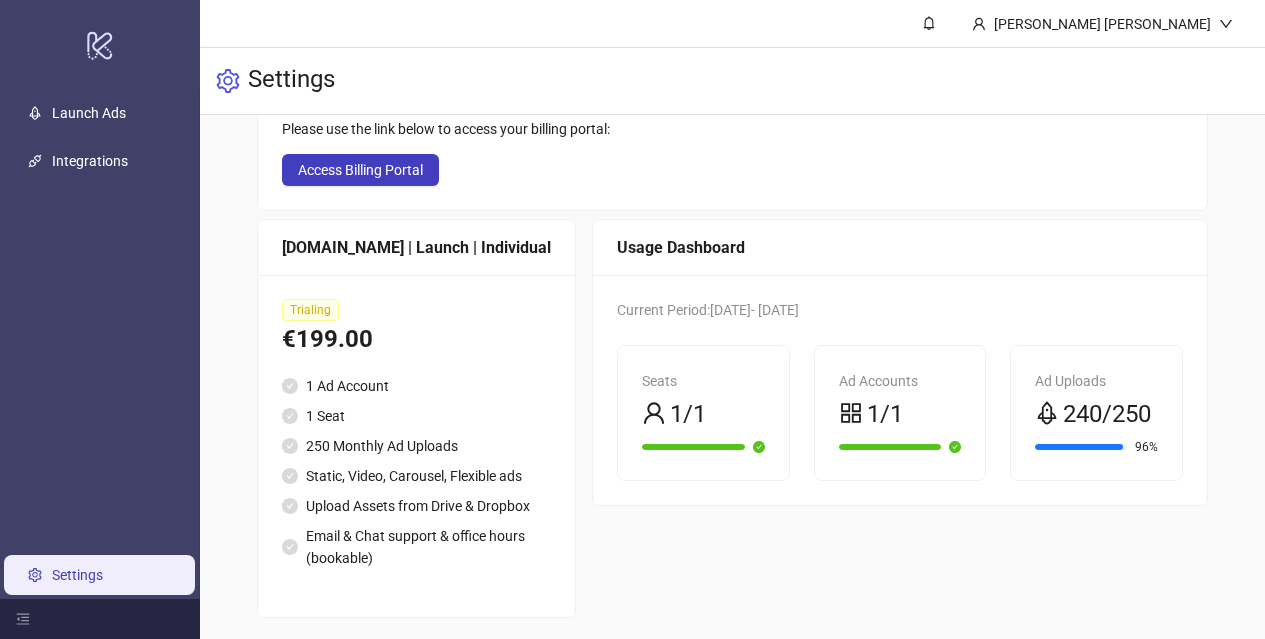 click on "1 Ad Account" at bounding box center [416, 386] 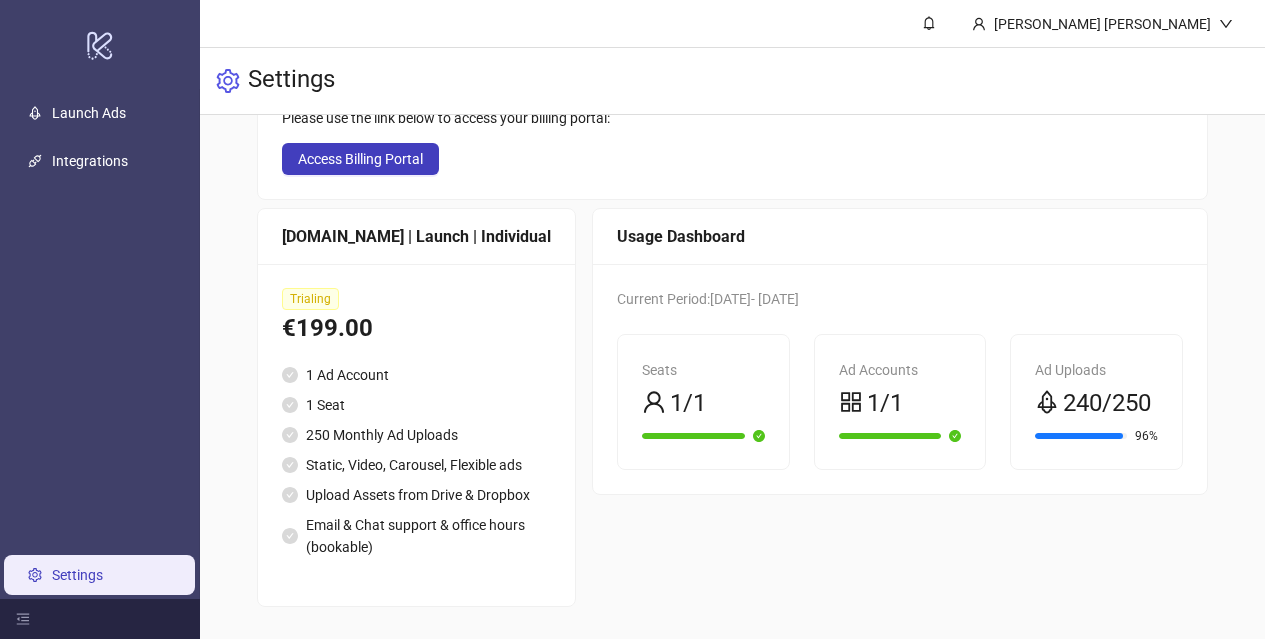 click on "1 Ad Account" at bounding box center (416, 375) 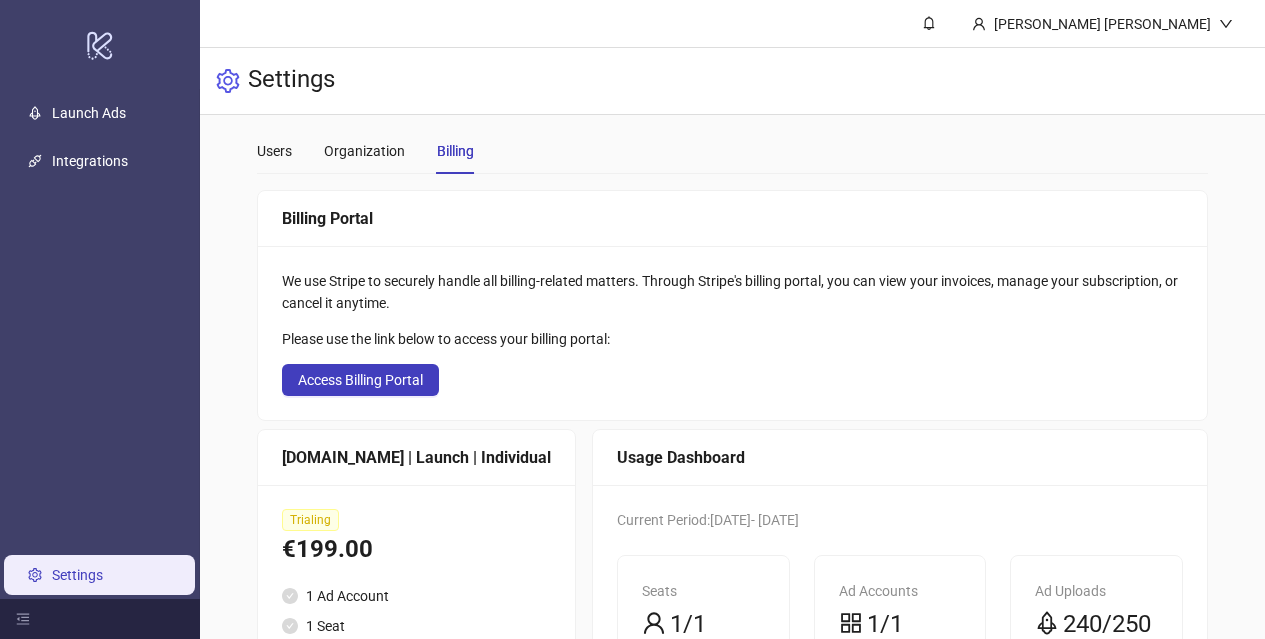 scroll, scrollTop: 2, scrollLeft: 0, axis: vertical 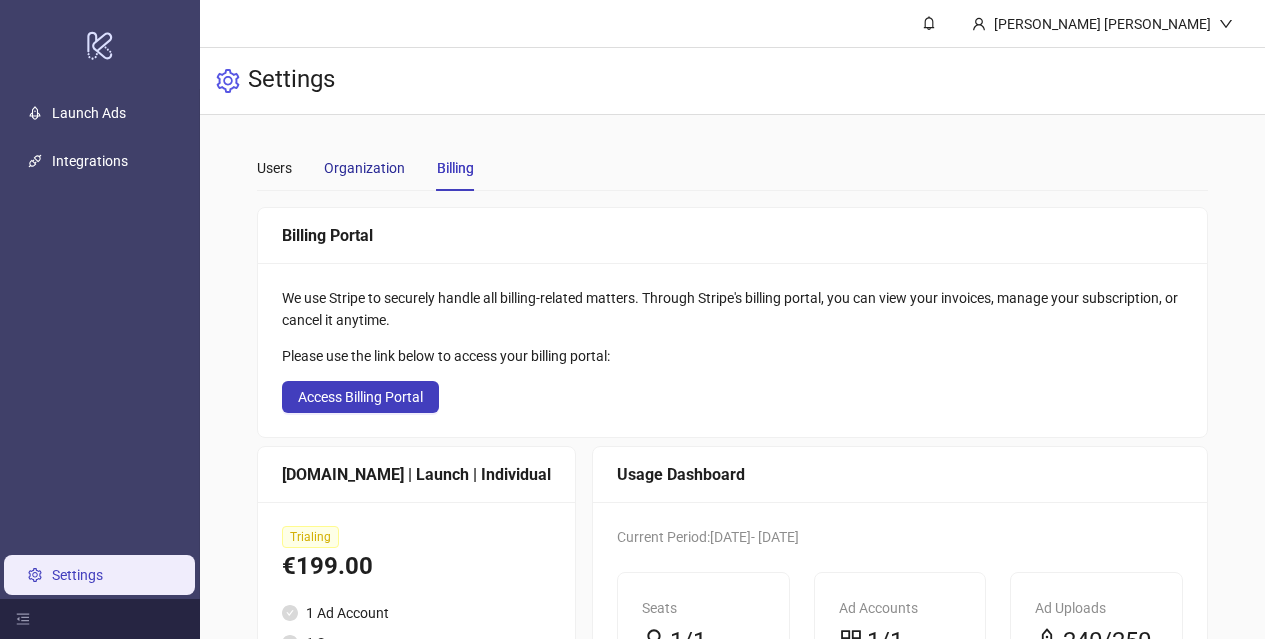 click on "Organization" at bounding box center (364, 168) 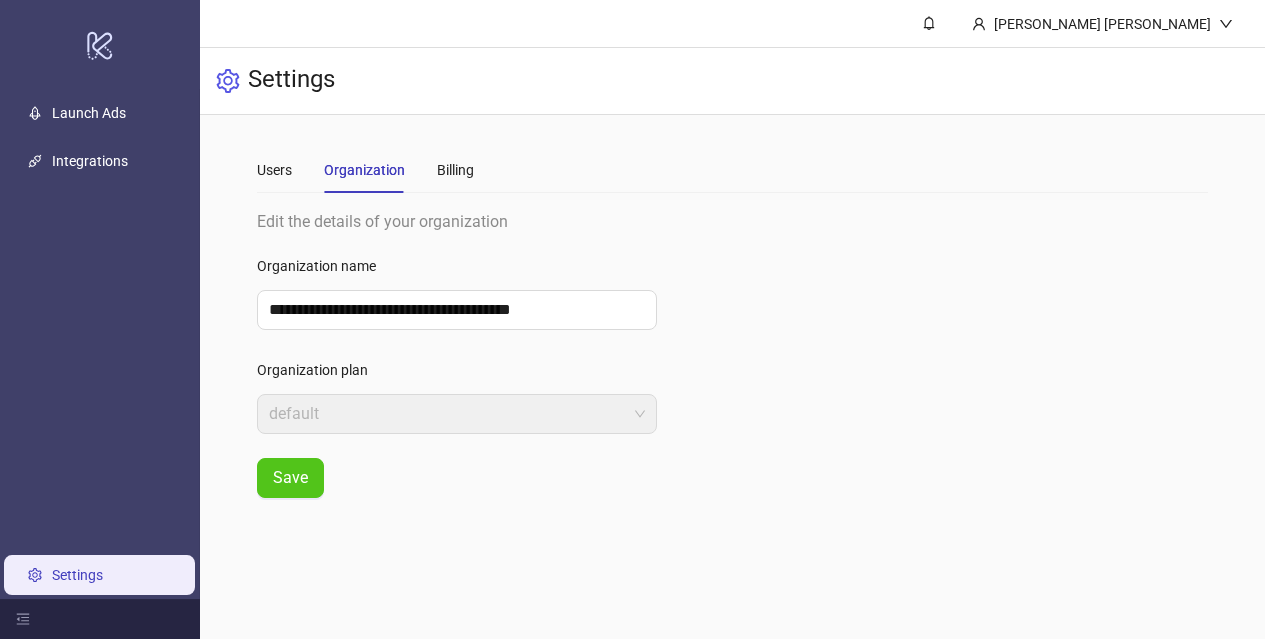 scroll, scrollTop: 0, scrollLeft: 0, axis: both 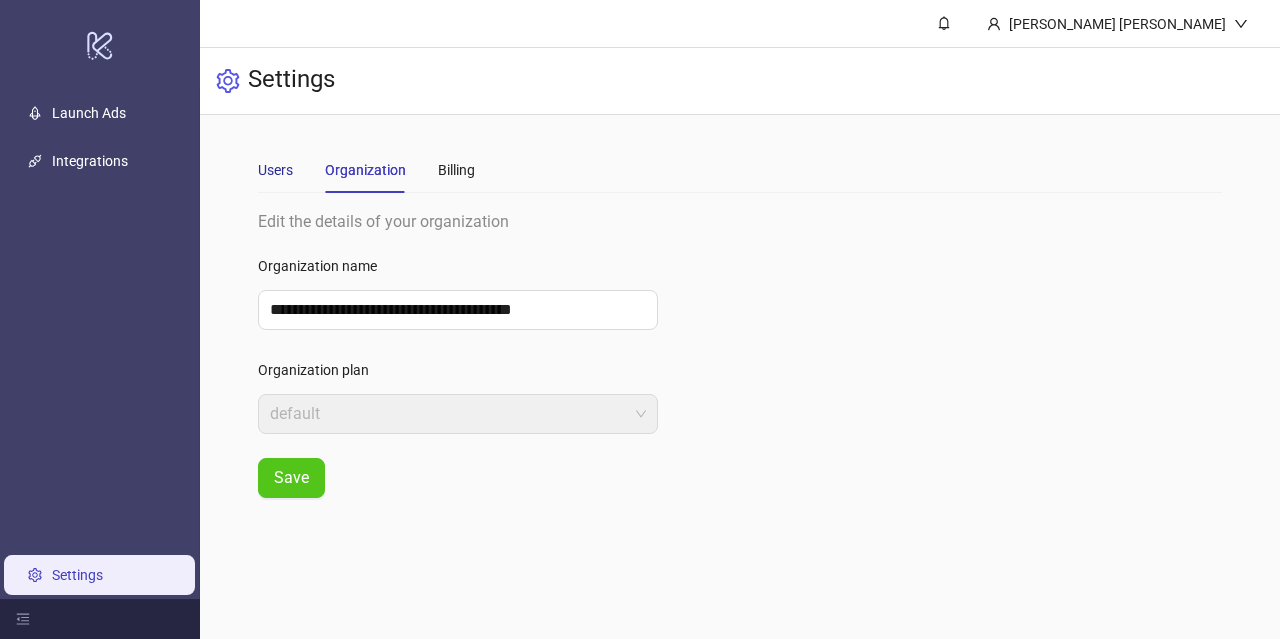 click on "Users" at bounding box center [275, 170] 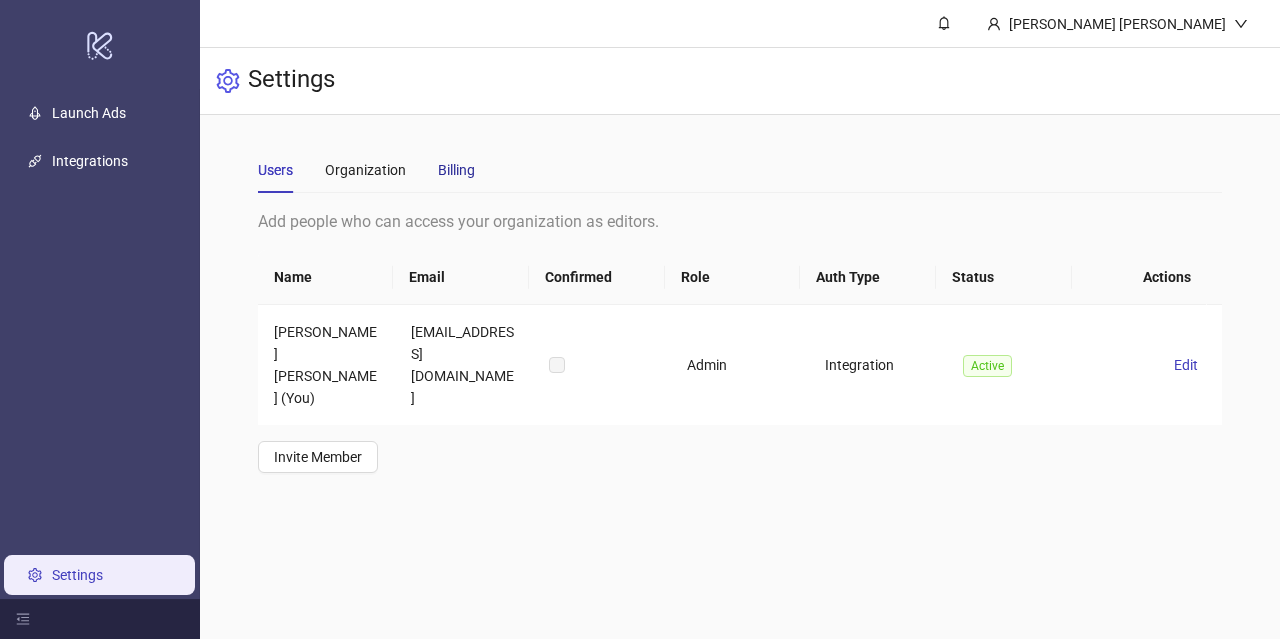 click on "Billing" at bounding box center [456, 170] 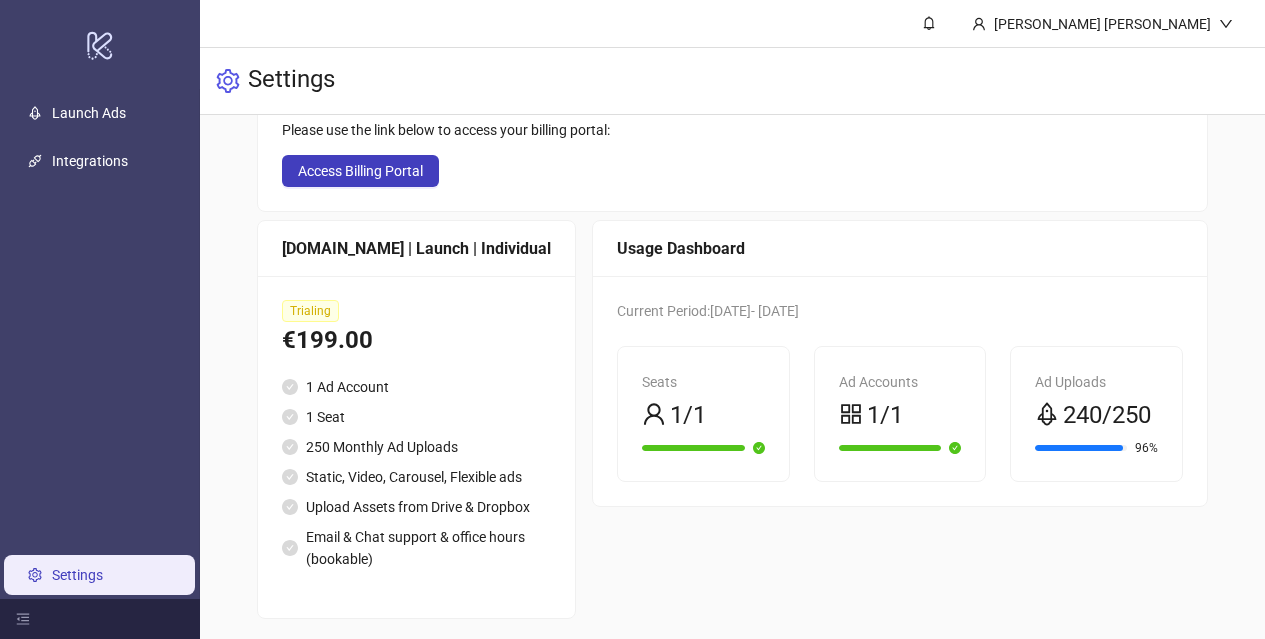 scroll, scrollTop: 227, scrollLeft: 0, axis: vertical 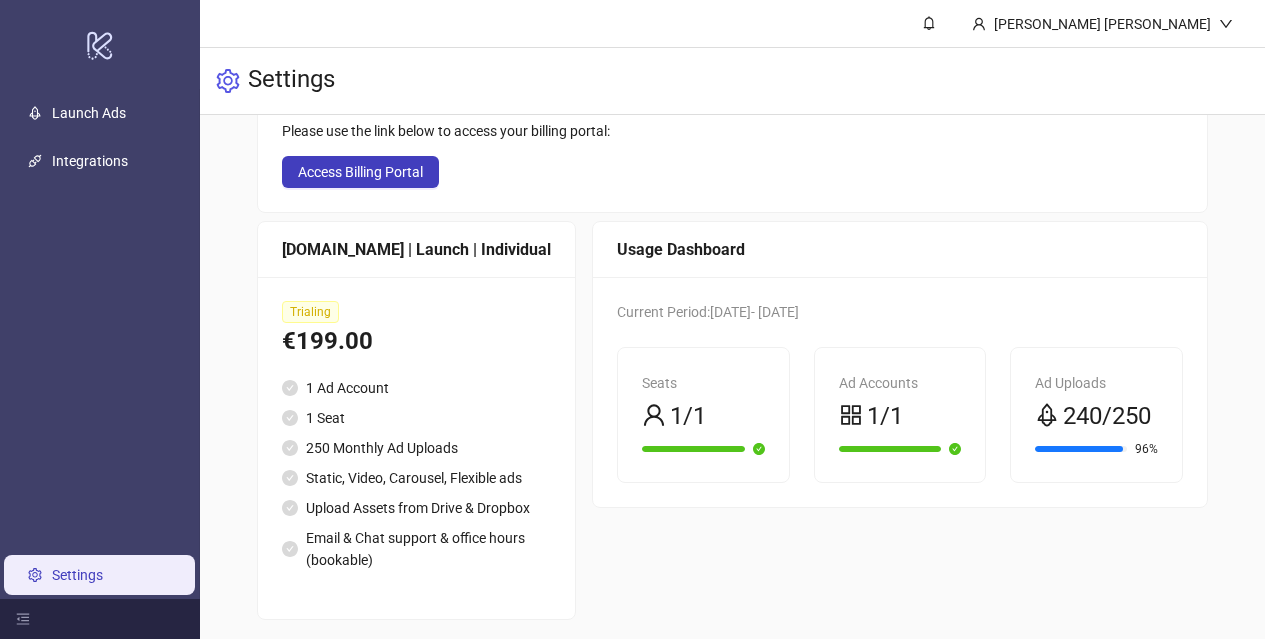 click on "Trialing €199.00 1 Ad Account 1 Seat 250 Monthly Ad Uploads Static, Video, Carousel, Flexible ads Upload Assets from Drive & Dropbox Email & Chat support & office hours (bookable)" at bounding box center (416, 448) 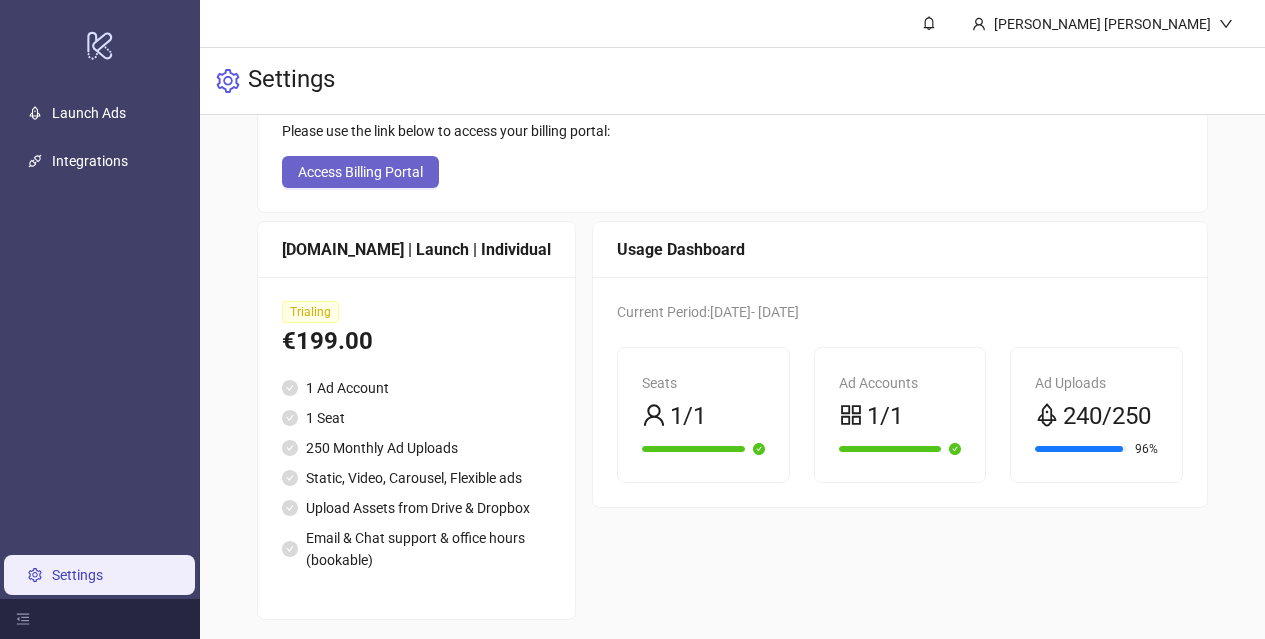 click on "Access Billing Portal" at bounding box center [360, 172] 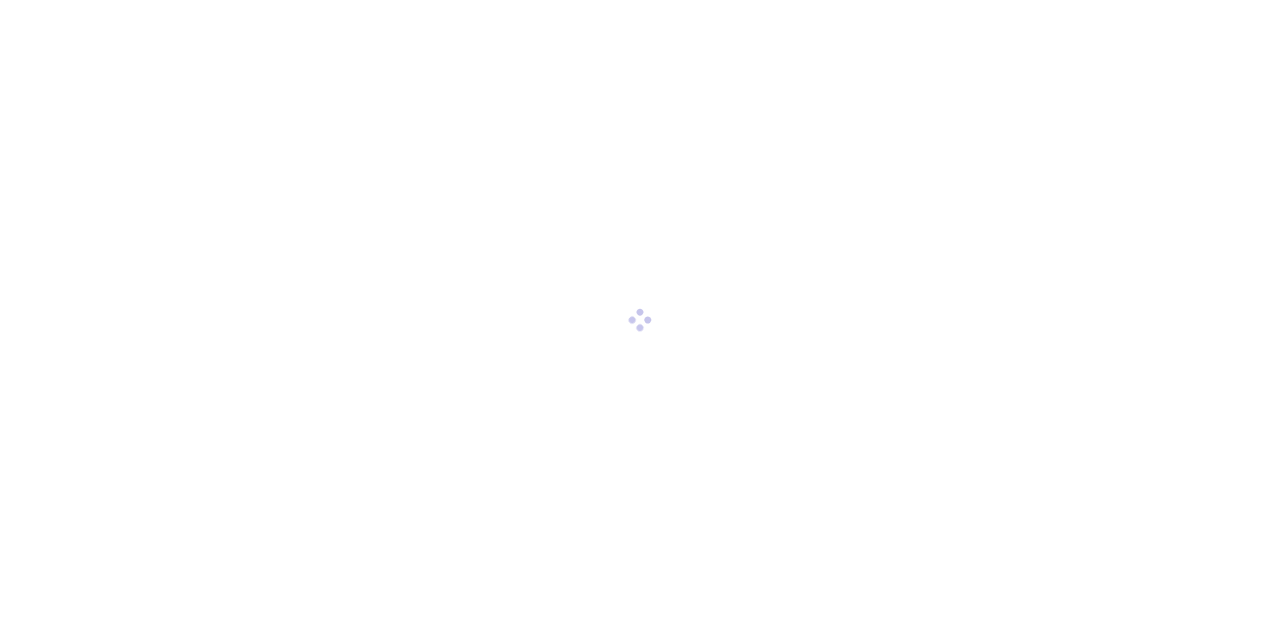 scroll, scrollTop: 0, scrollLeft: 0, axis: both 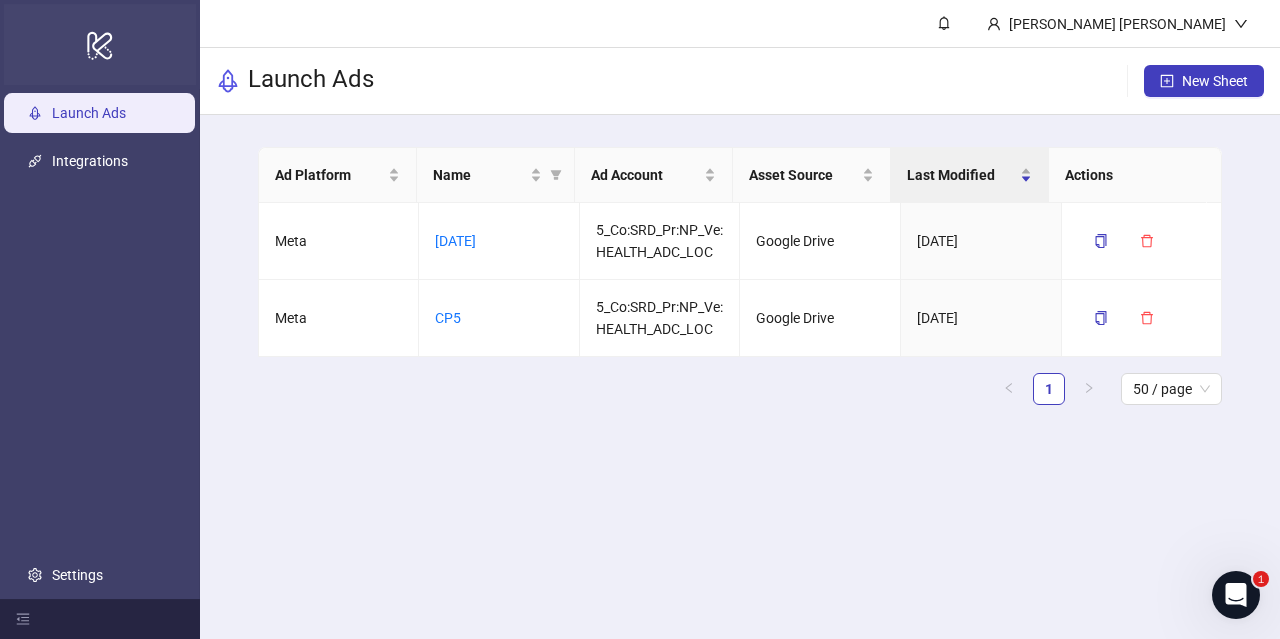 click on "logo/logo-mobile" 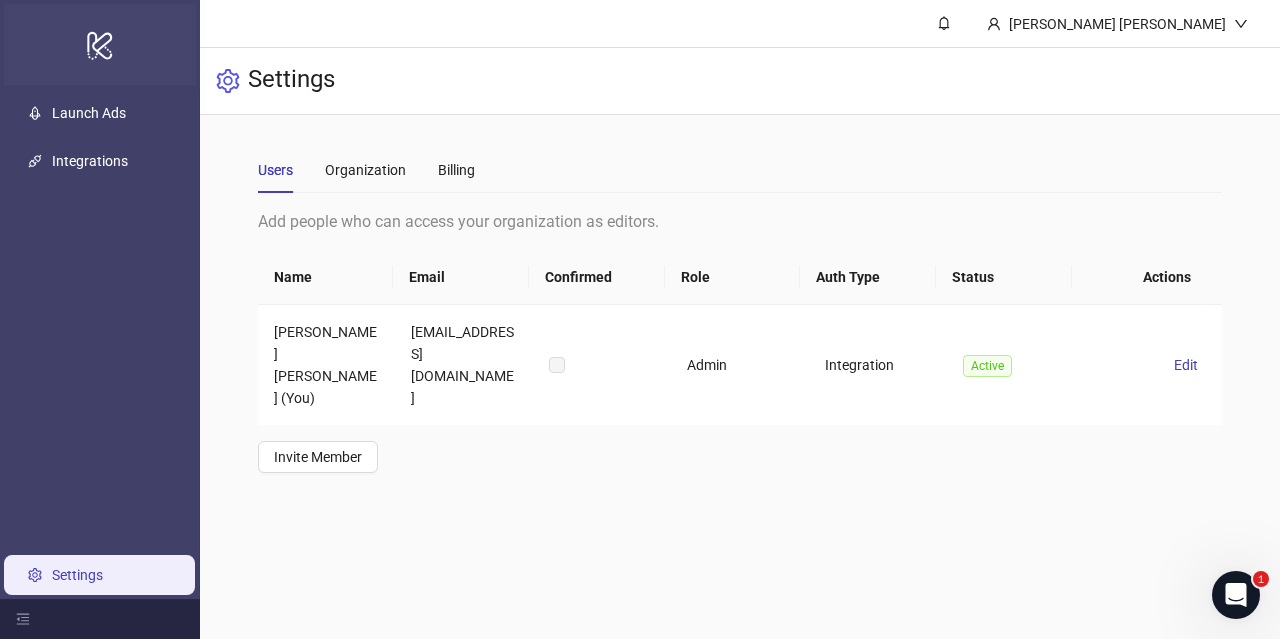 click on "logo/logo-mobile" 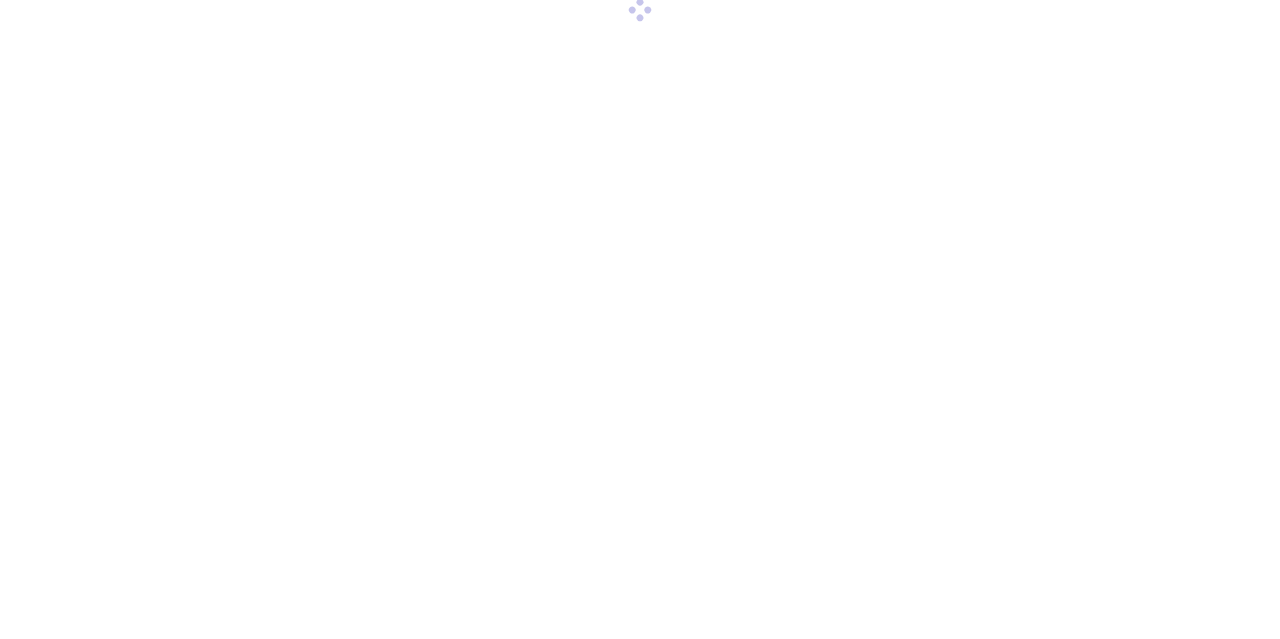 scroll, scrollTop: 0, scrollLeft: 0, axis: both 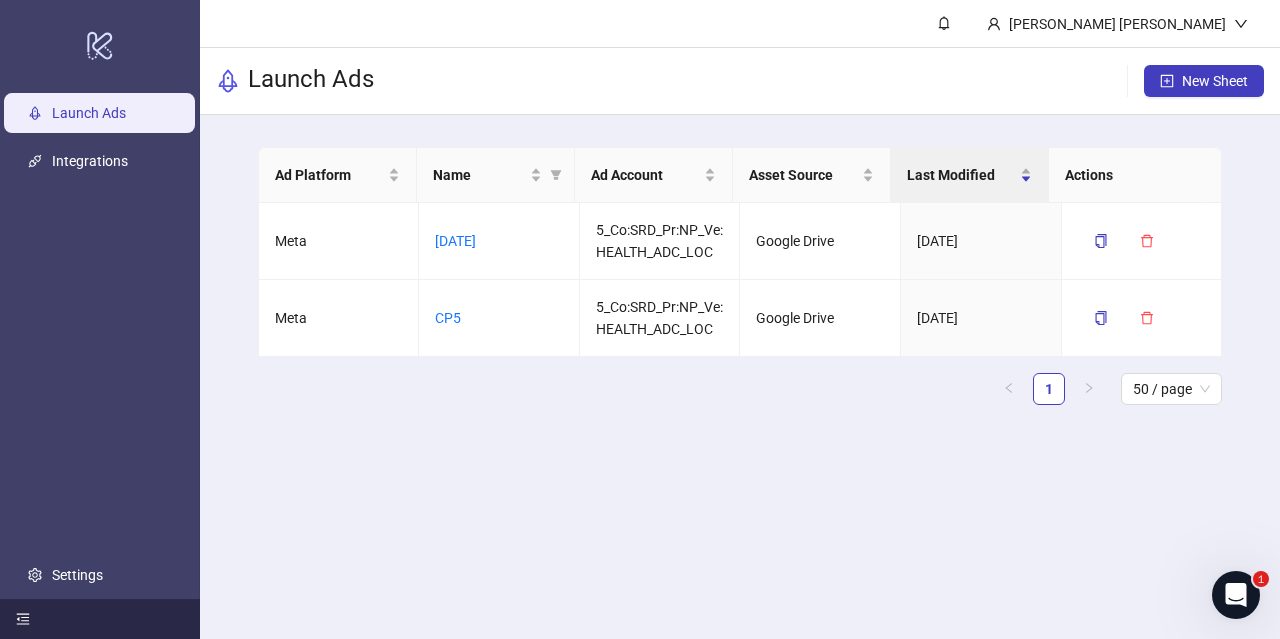 click 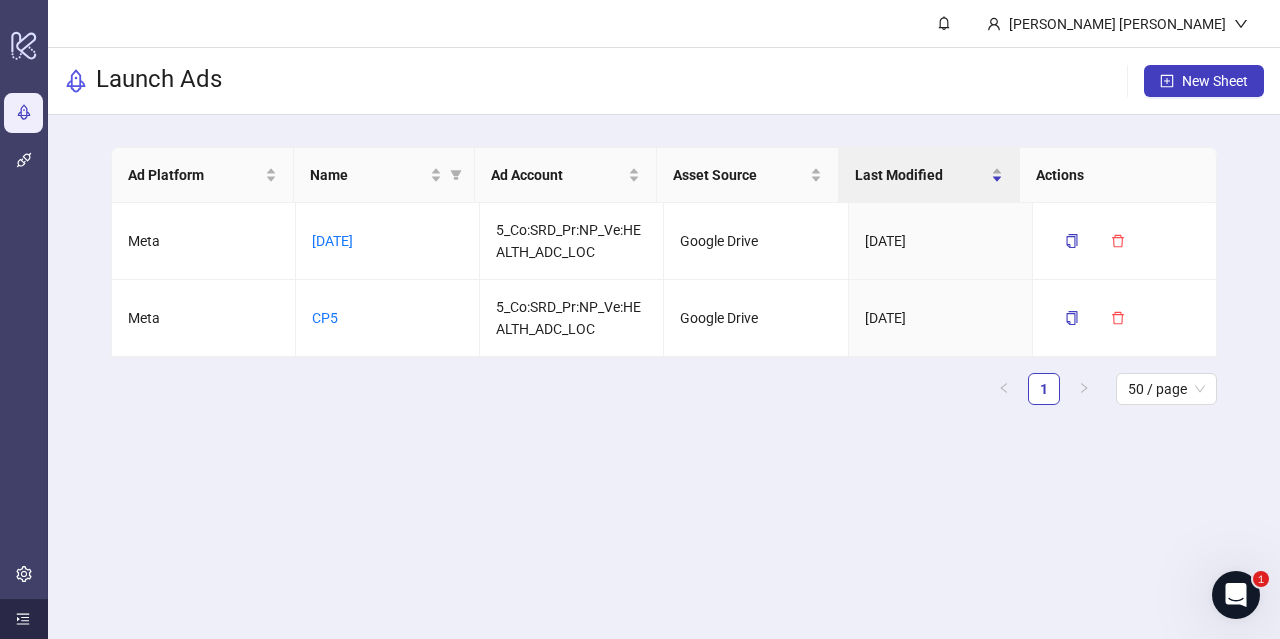 click 